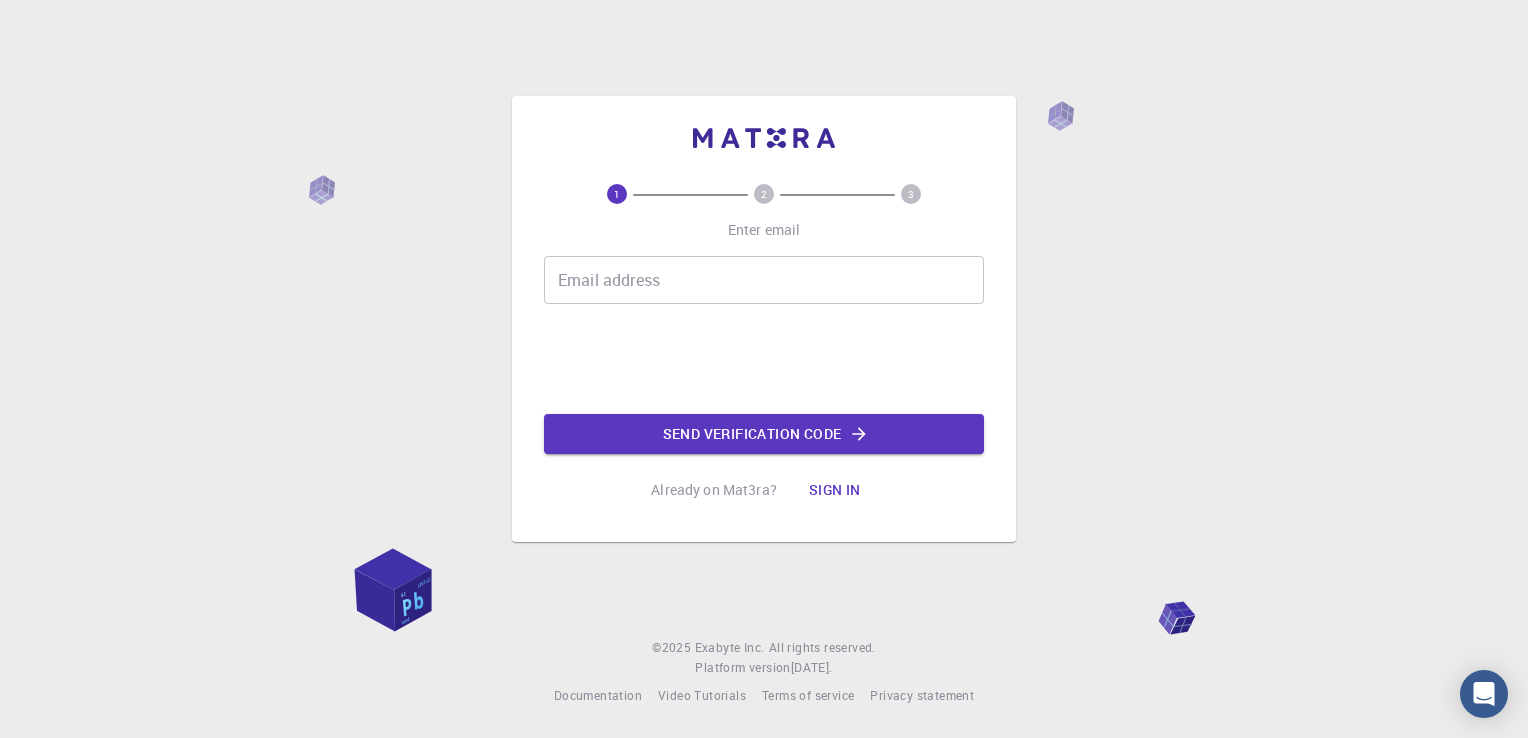 scroll, scrollTop: 0, scrollLeft: 0, axis: both 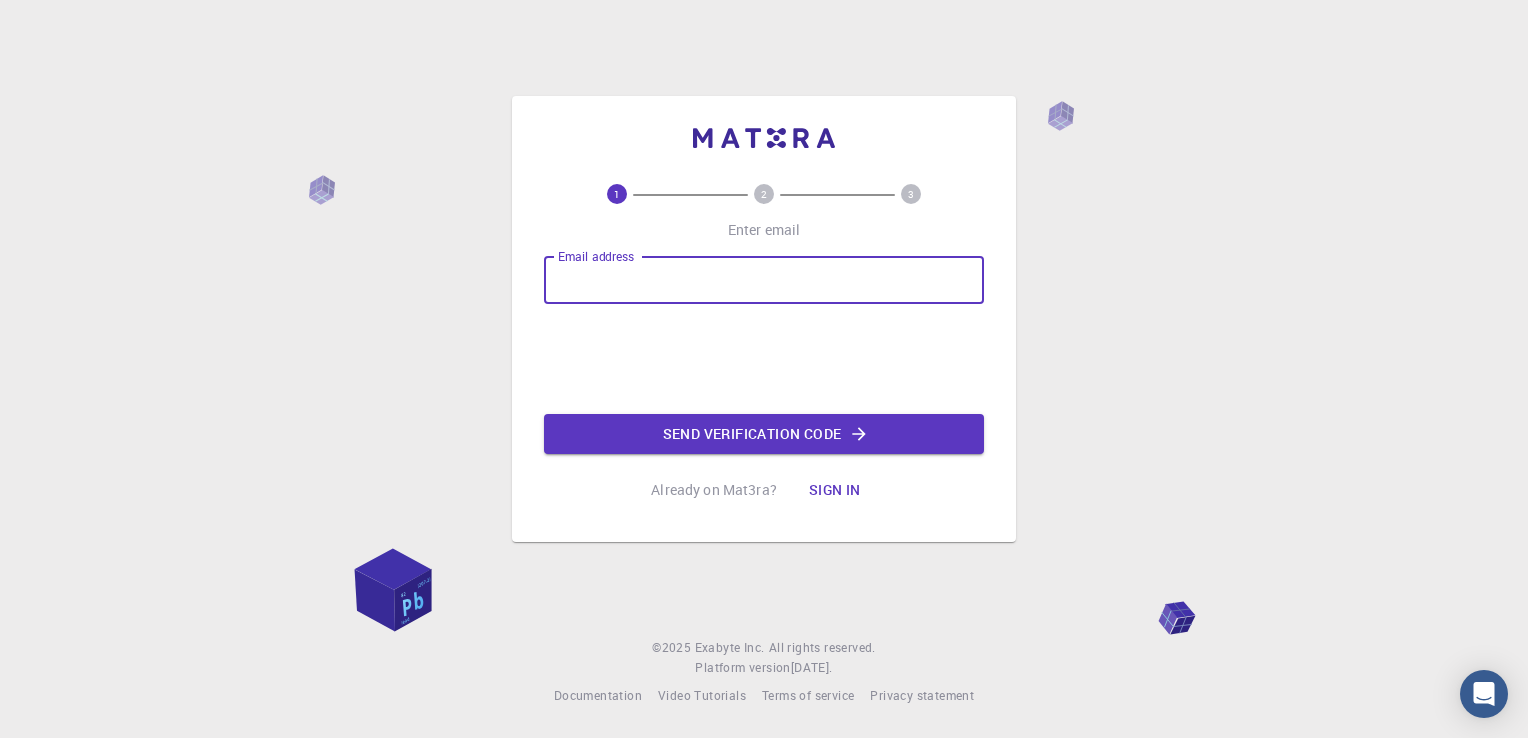 click on "Email address" at bounding box center (764, 280) 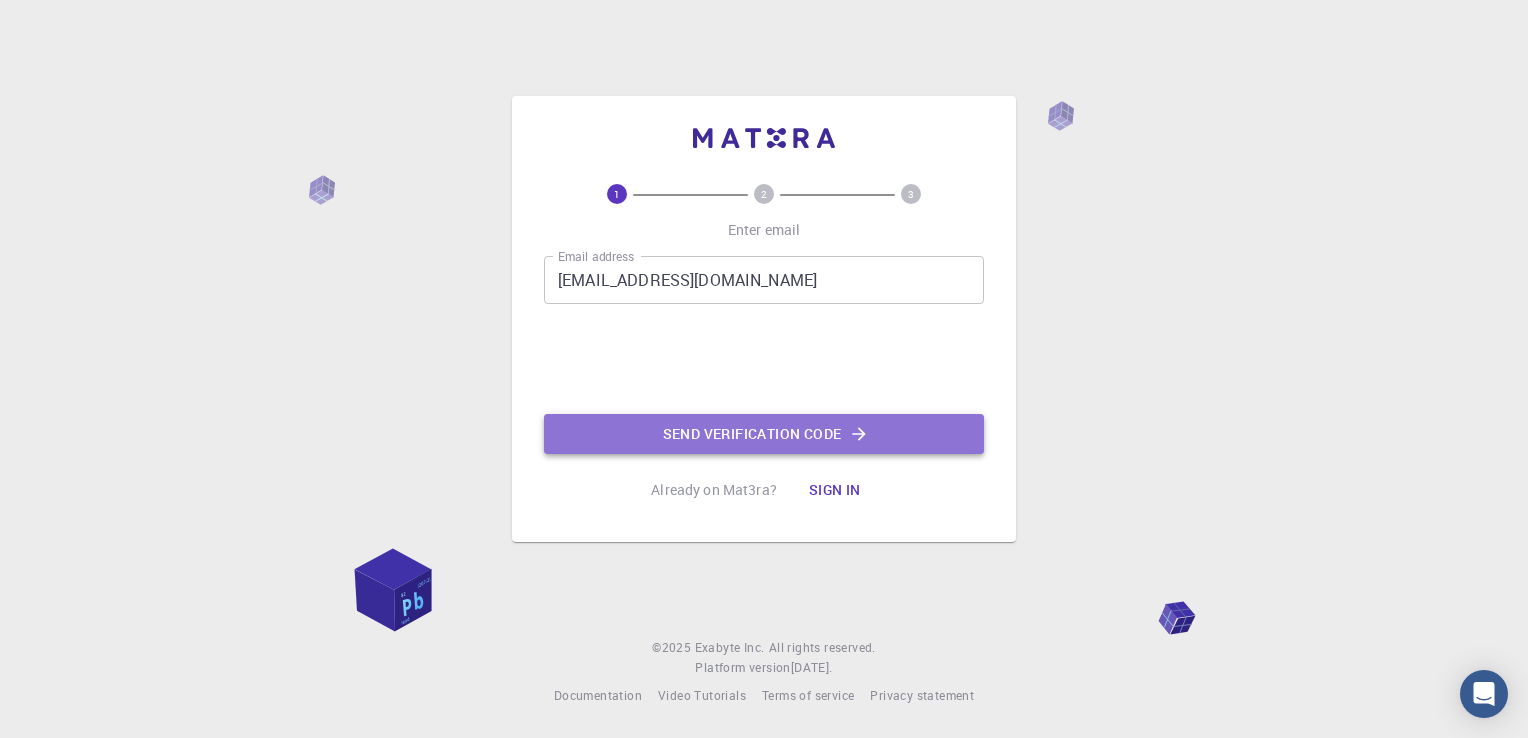 click on "Send verification code" 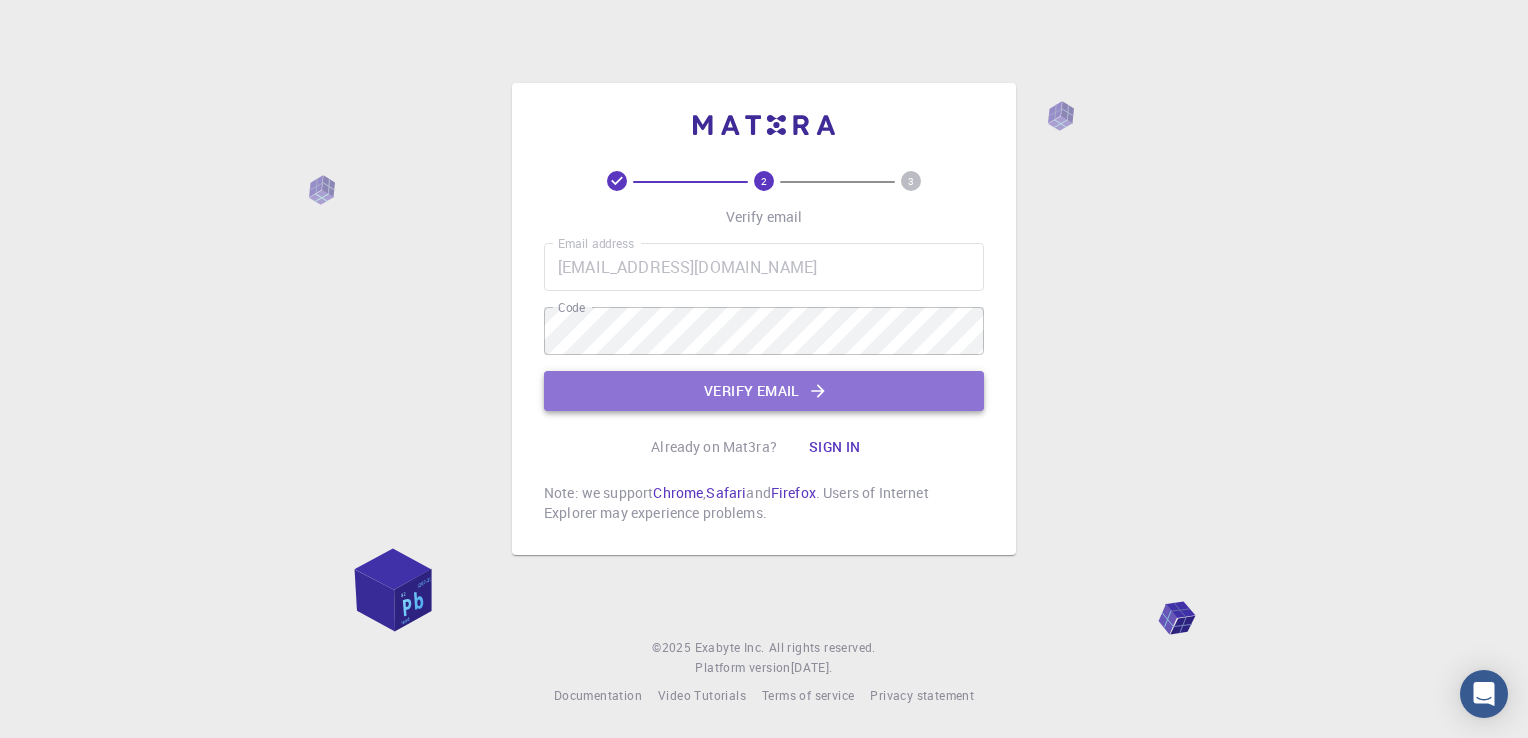 click on "Verify email" 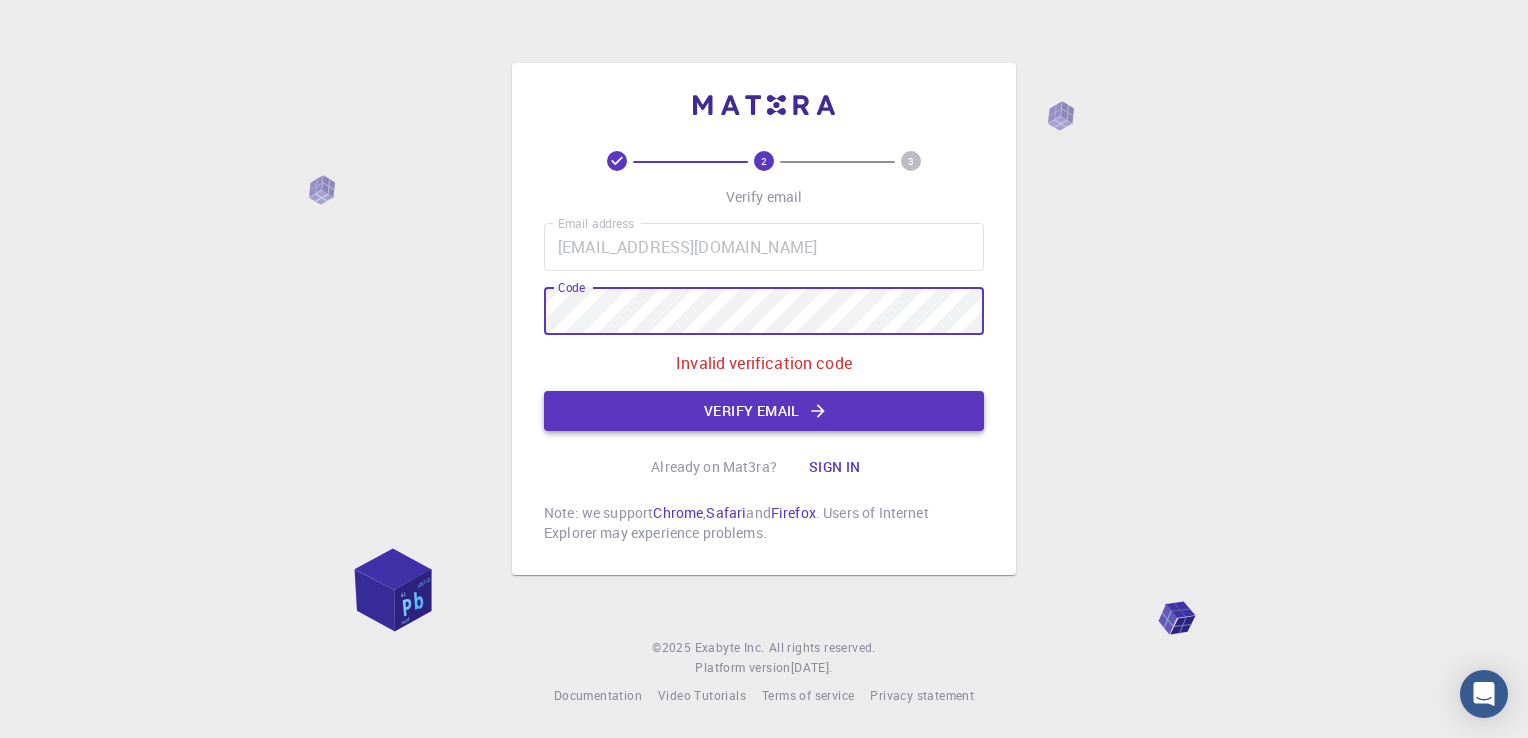 click on "Verify email" at bounding box center (764, 411) 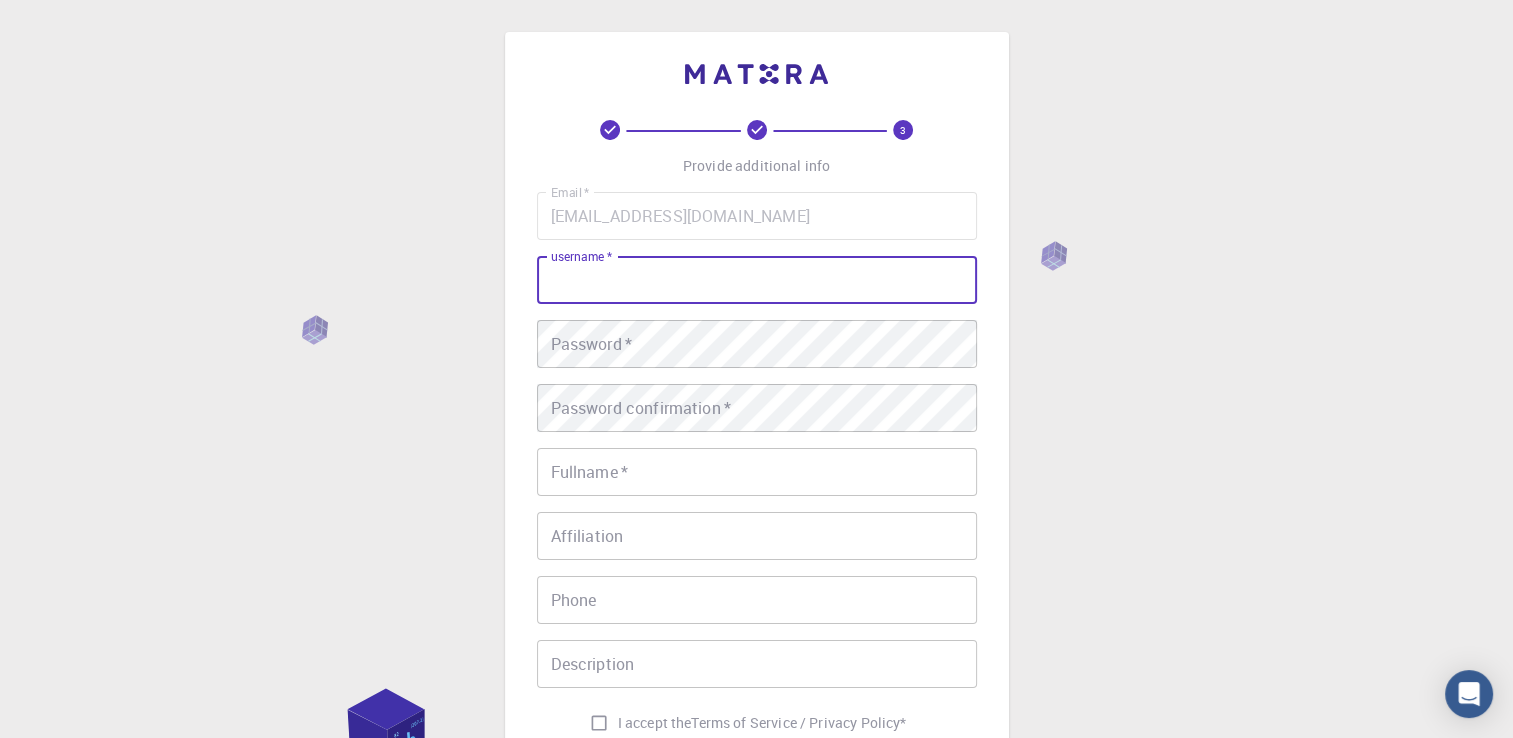 click on "username   *" at bounding box center (757, 280) 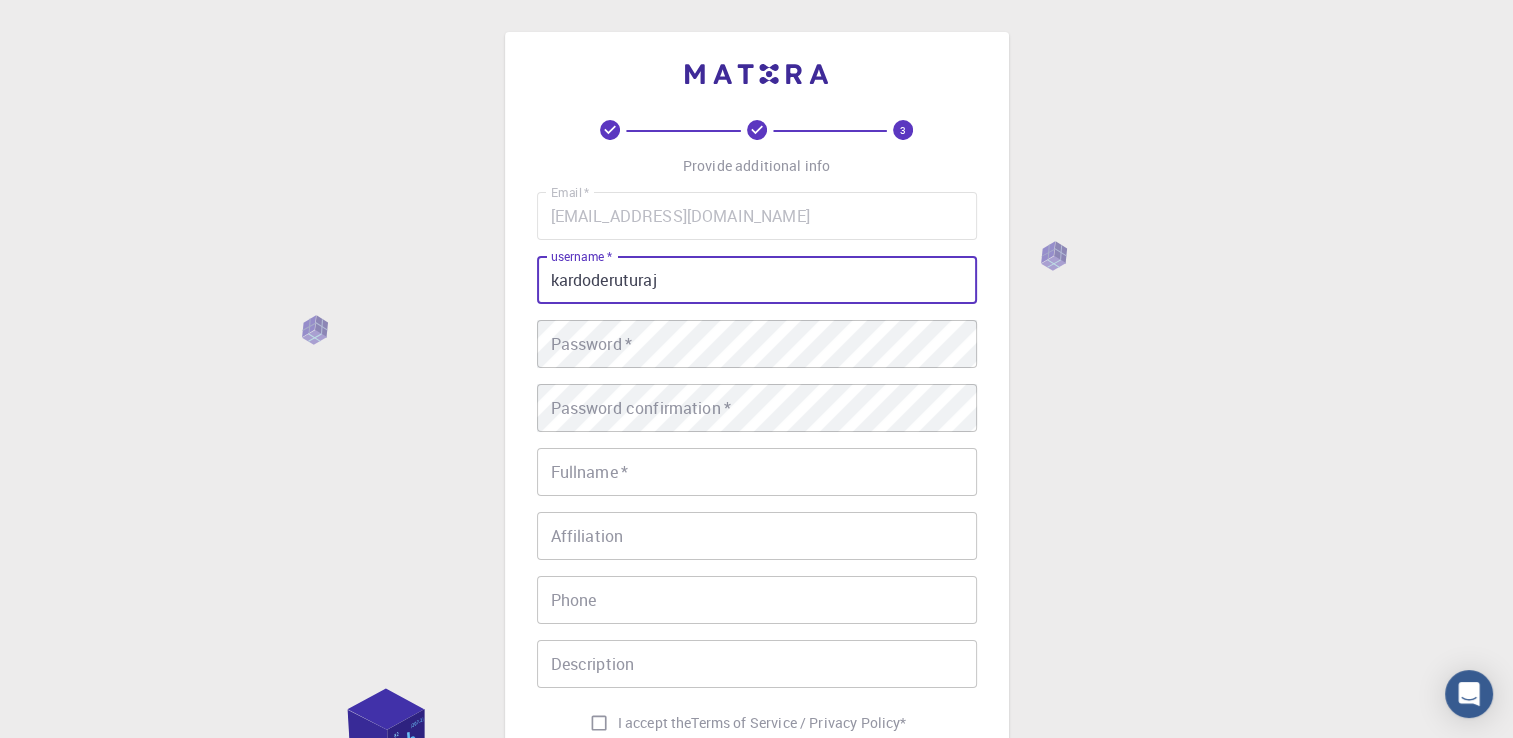 type on "kardoderuturaj" 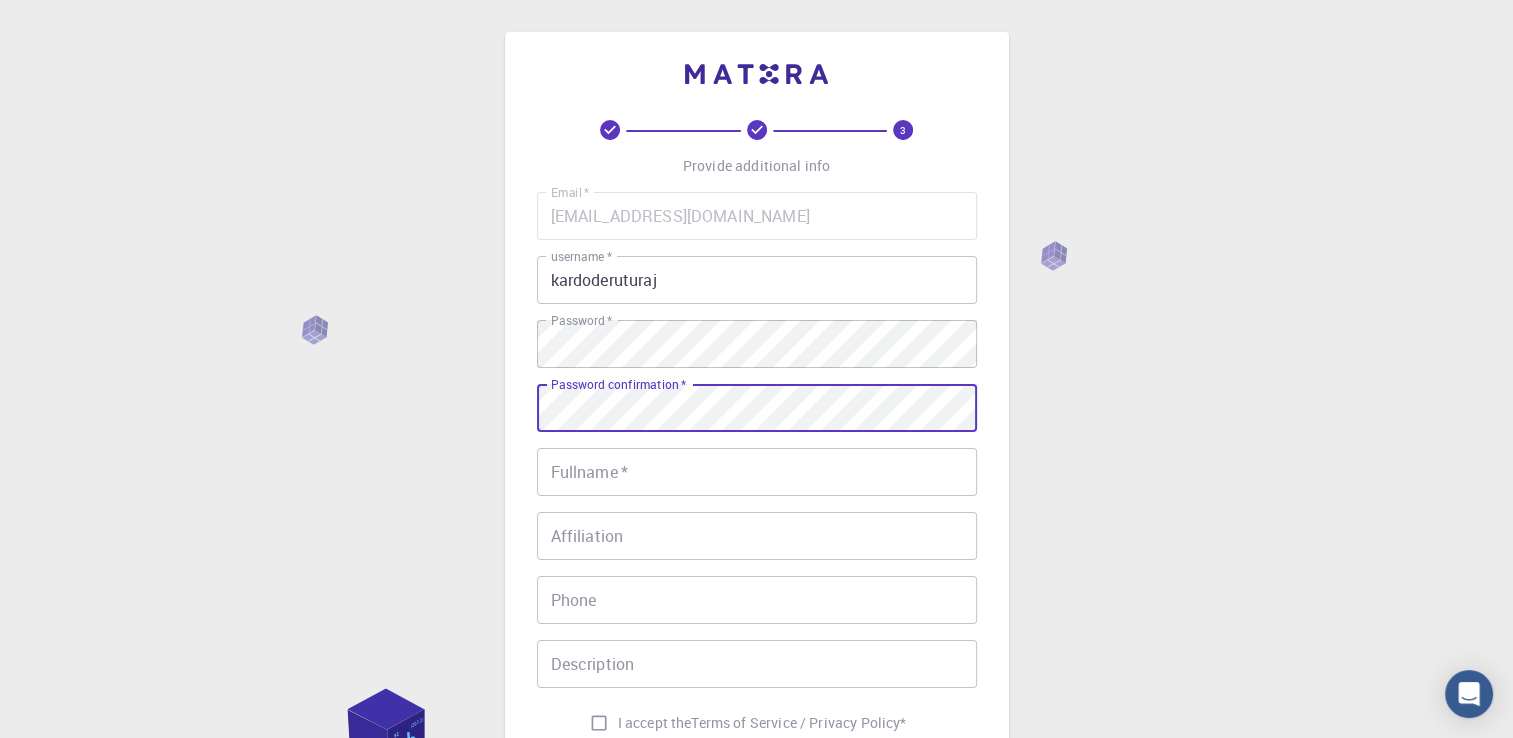 click on "REGISTER" at bounding box center [757, 778] 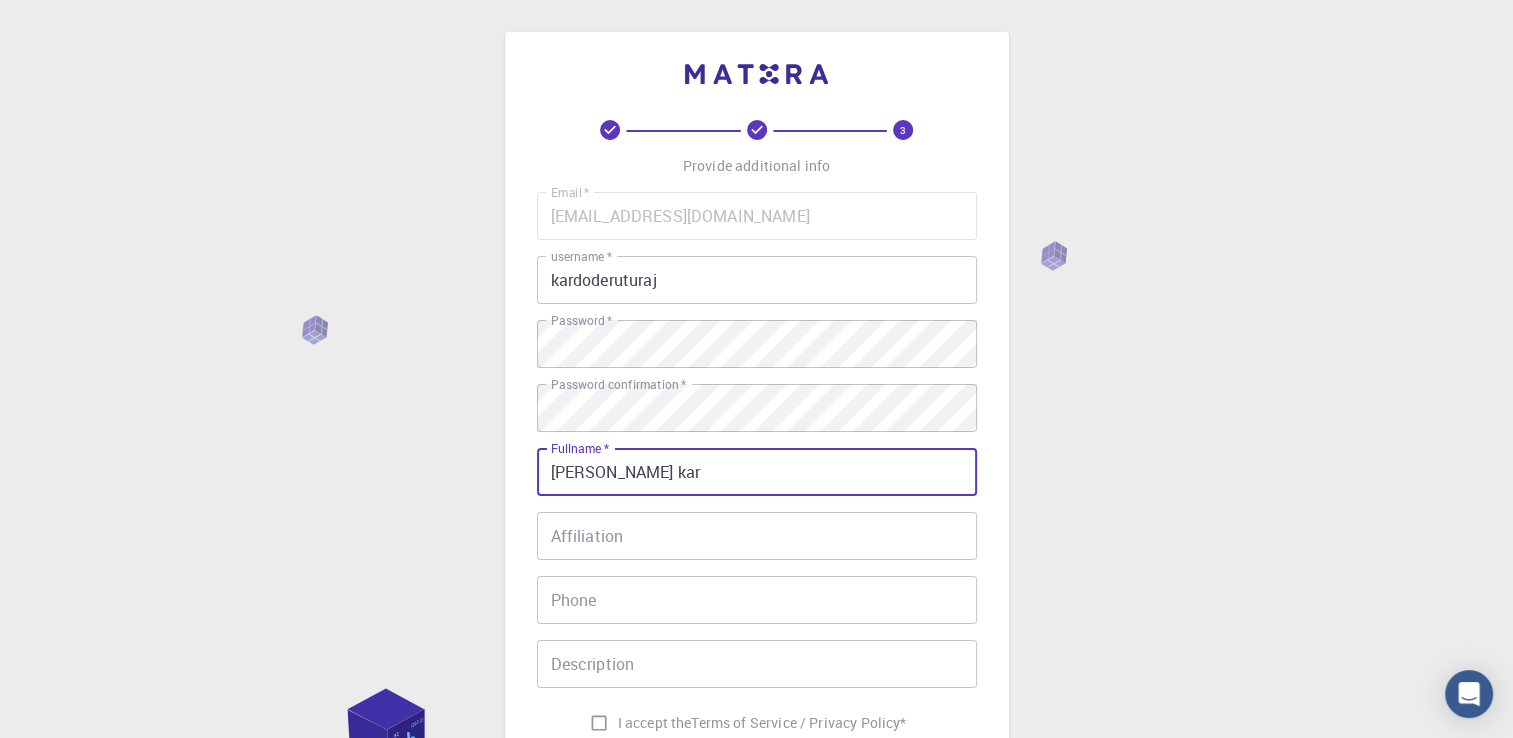type on "[PERSON_NAME] Kardode" 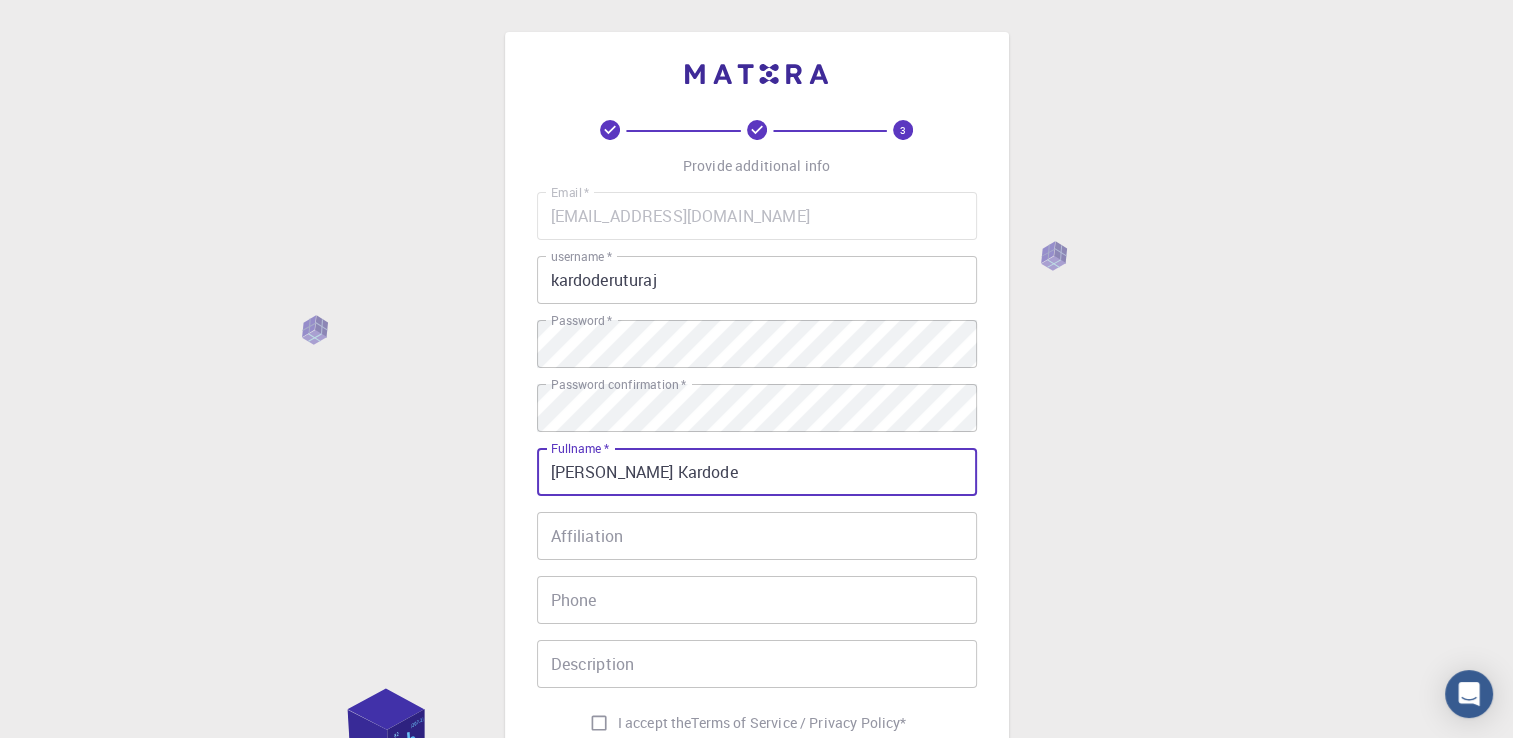 type on "[PHONE_NUMBER]" 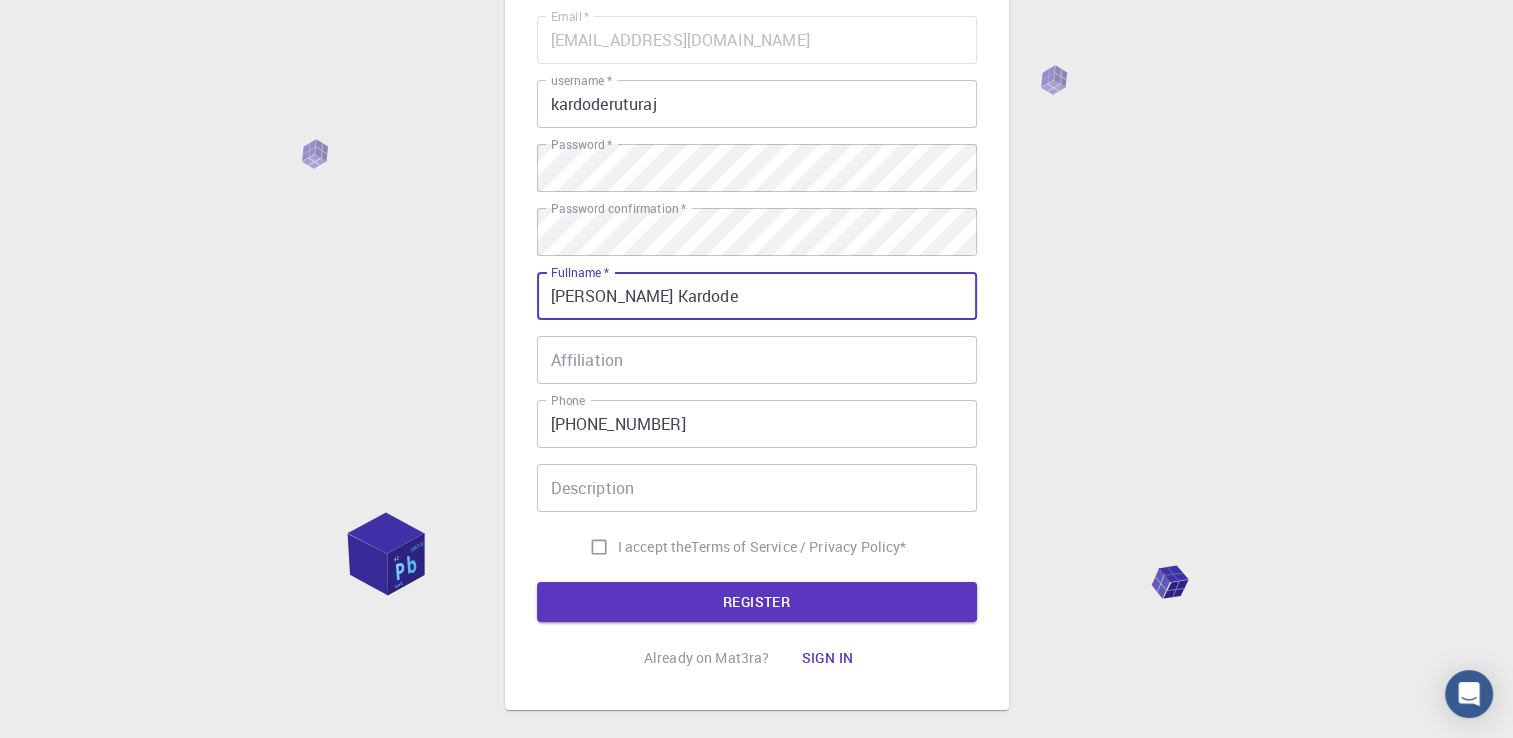 scroll, scrollTop: 179, scrollLeft: 0, axis: vertical 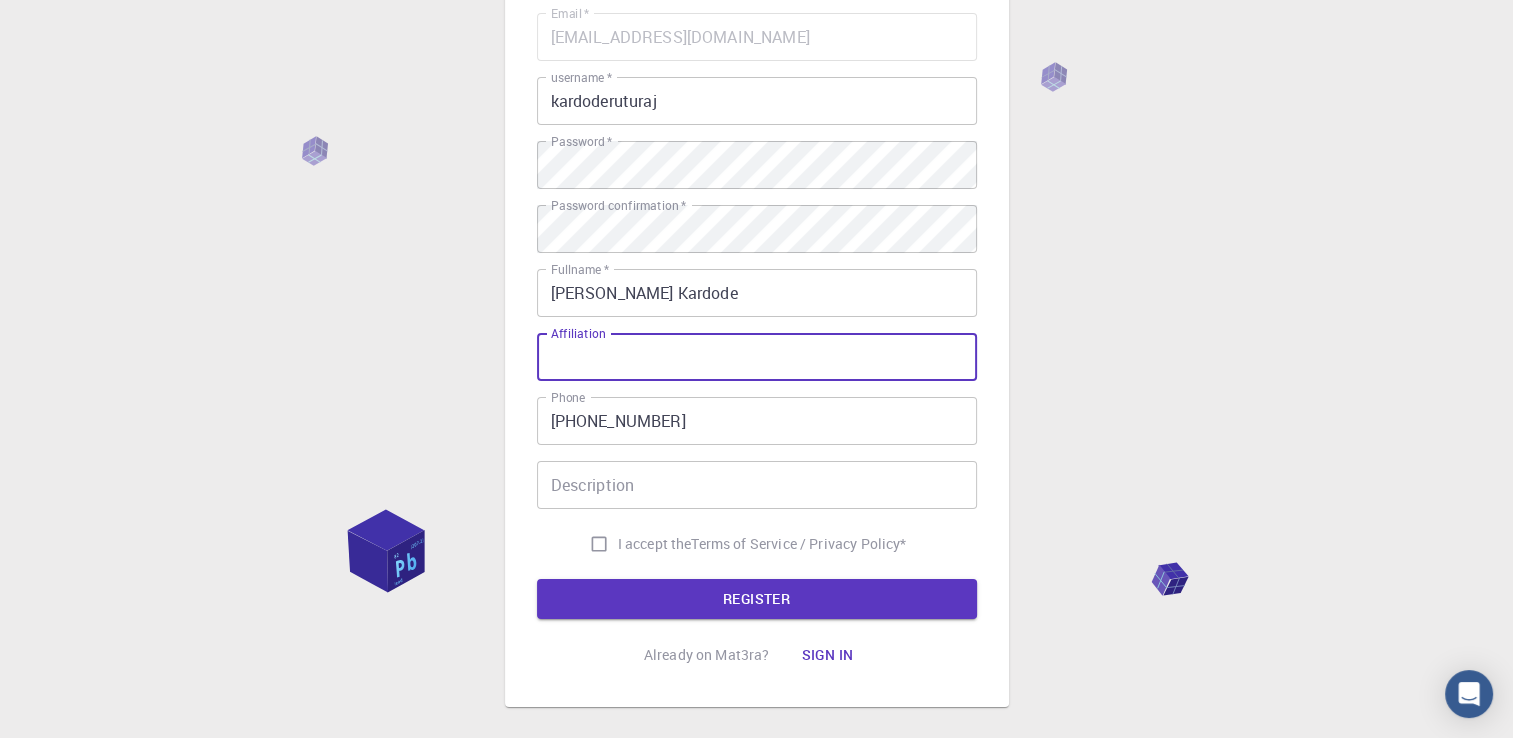 click on "Affiliation" at bounding box center [757, 357] 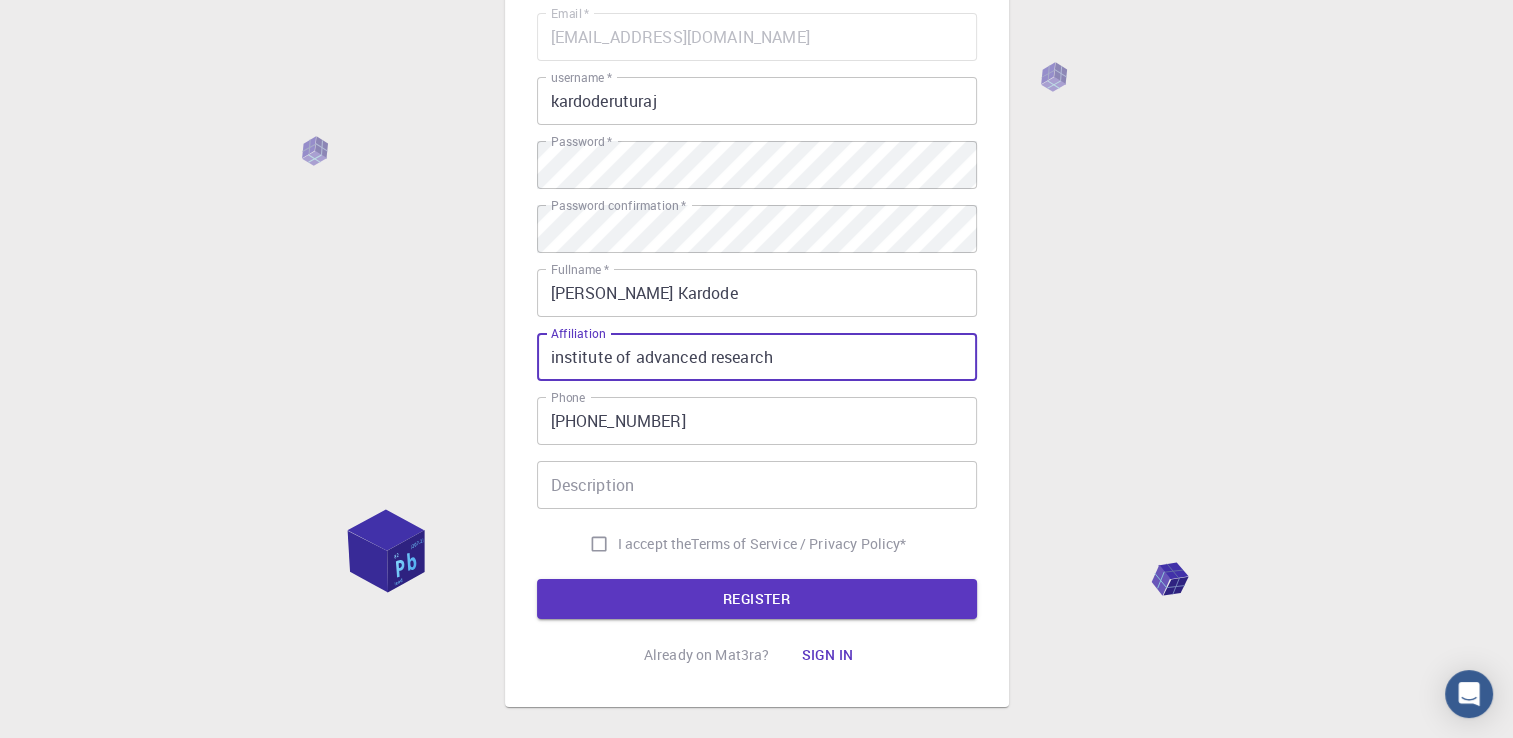 scroll, scrollTop: 279, scrollLeft: 0, axis: vertical 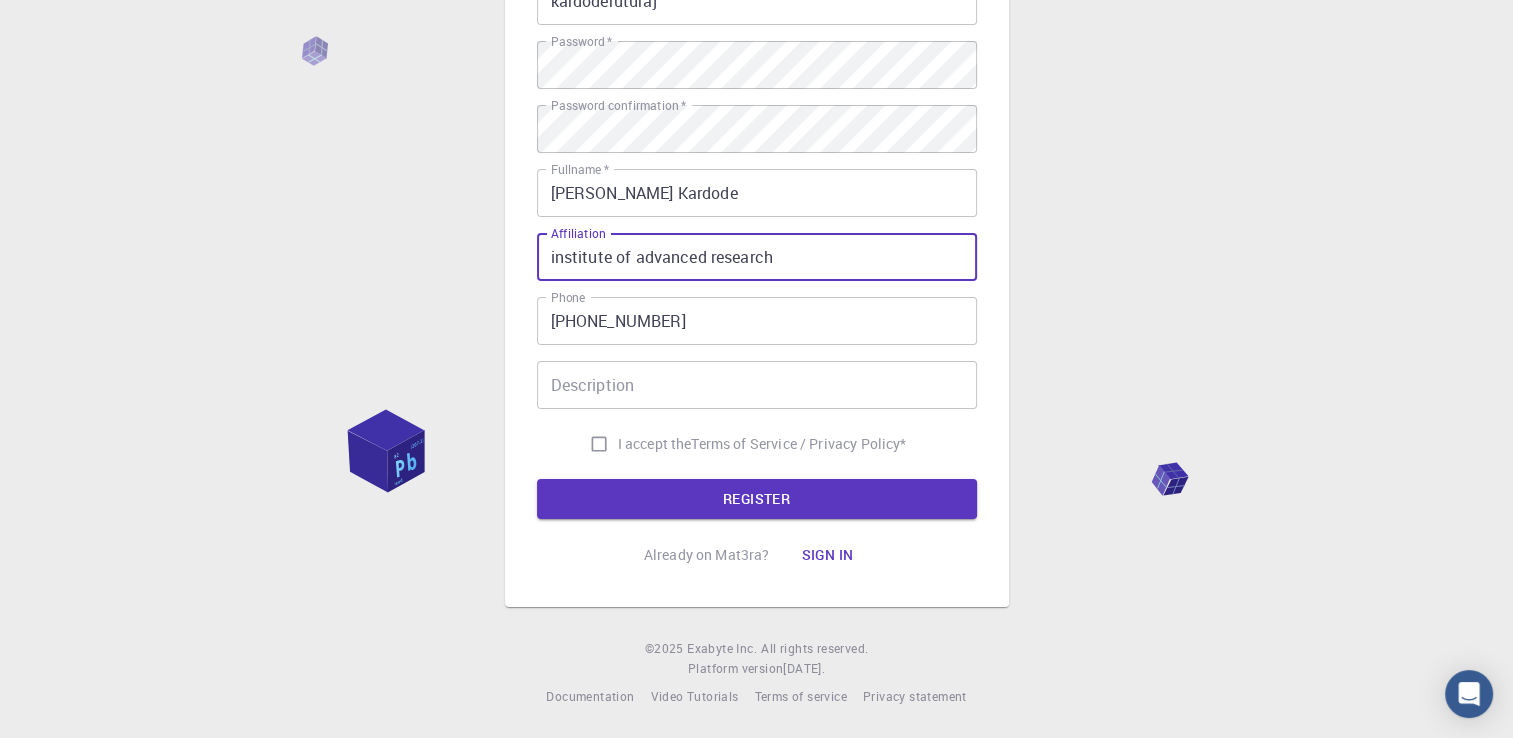 type on "institute of advanced research" 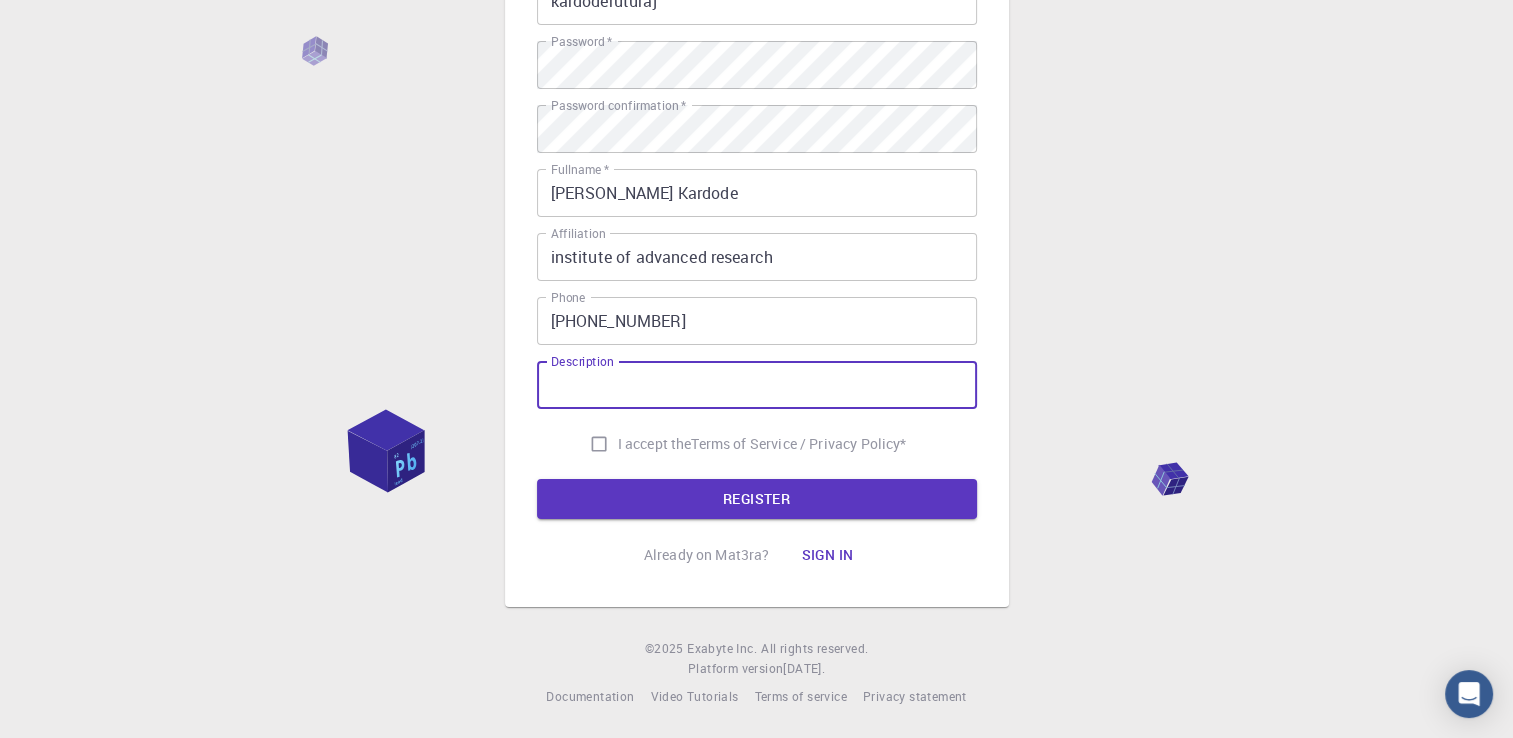 click on "Description" at bounding box center [757, 385] 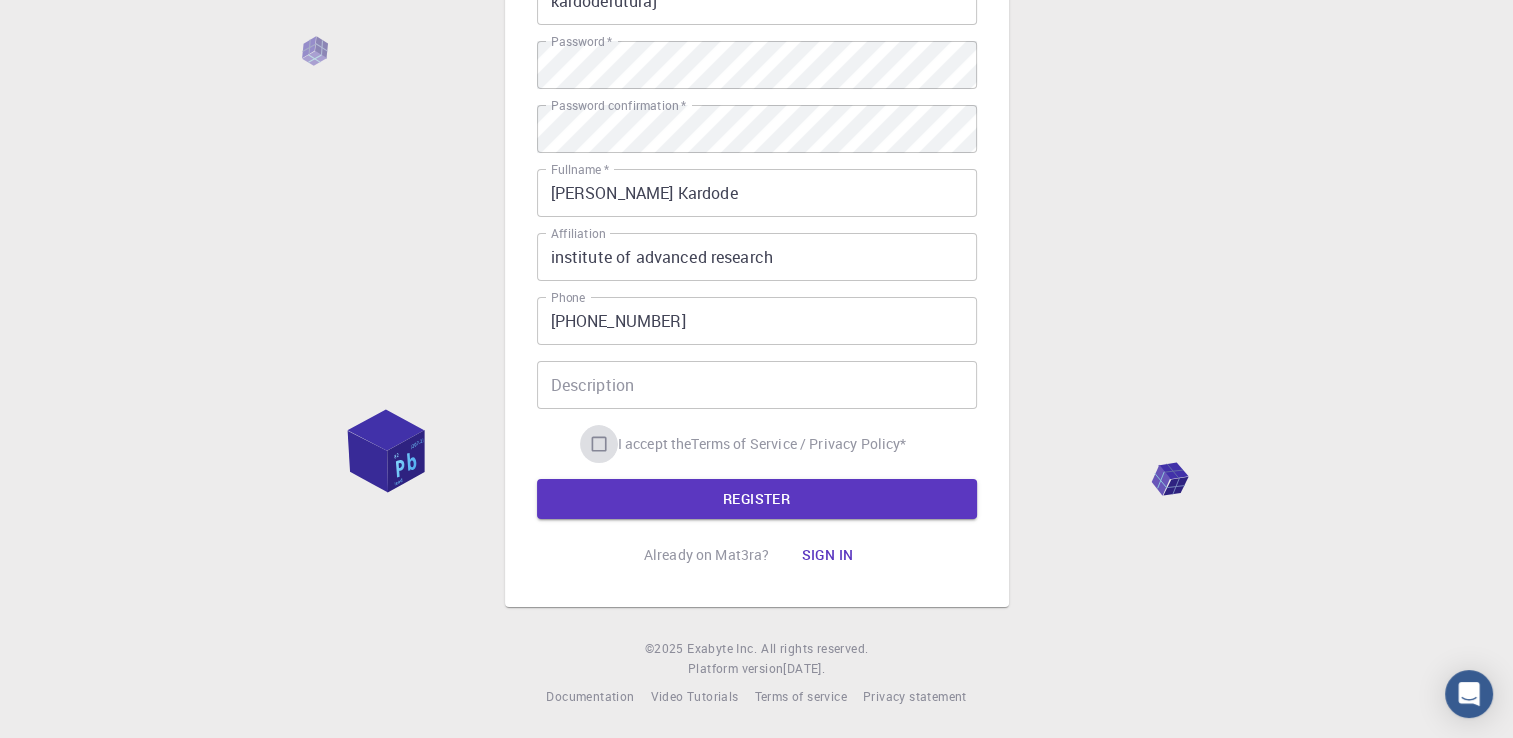click on "I accept the  Terms of Service / Privacy Policy  *" at bounding box center [599, 444] 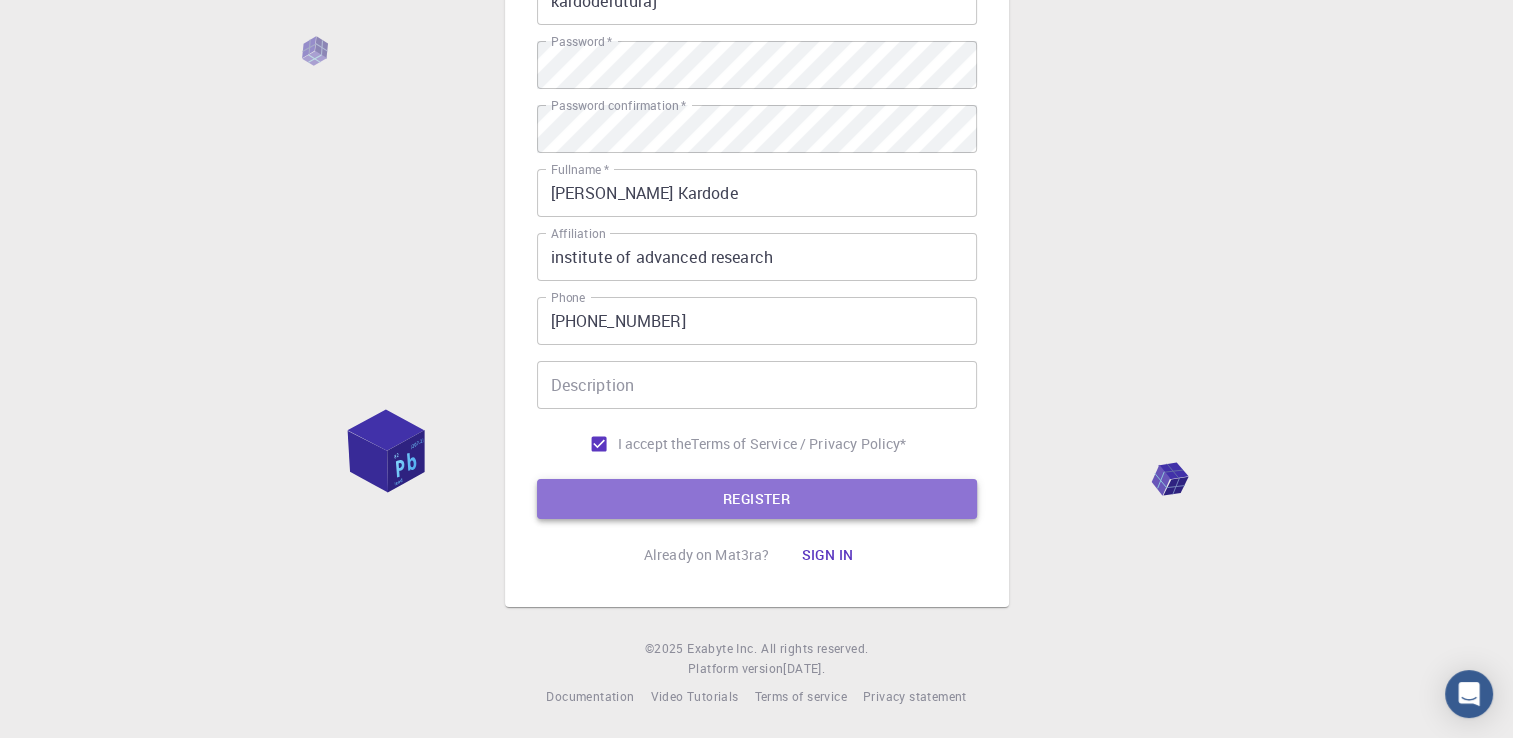 click on "REGISTER" at bounding box center (757, 499) 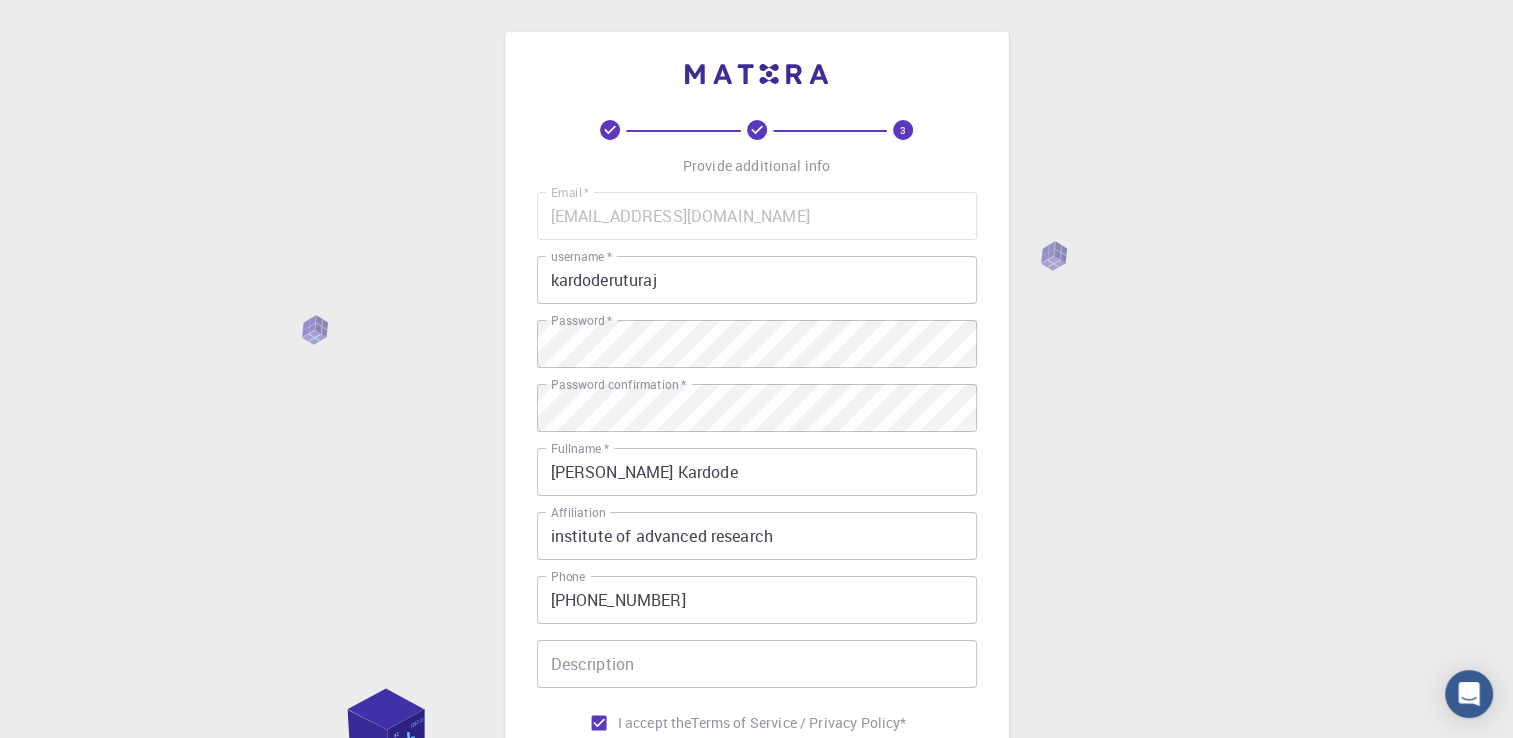scroll, scrollTop: 279, scrollLeft: 0, axis: vertical 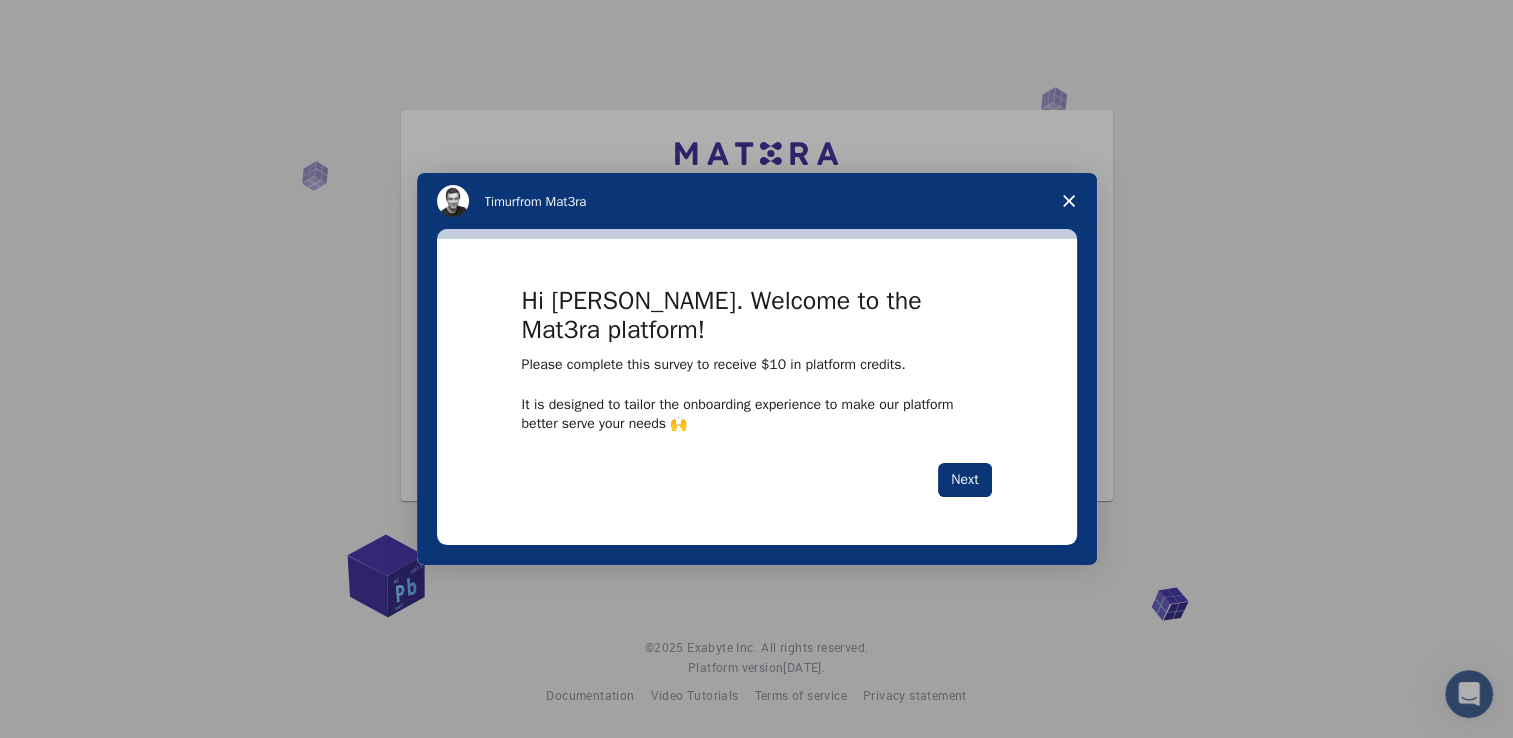 click at bounding box center [1069, 201] 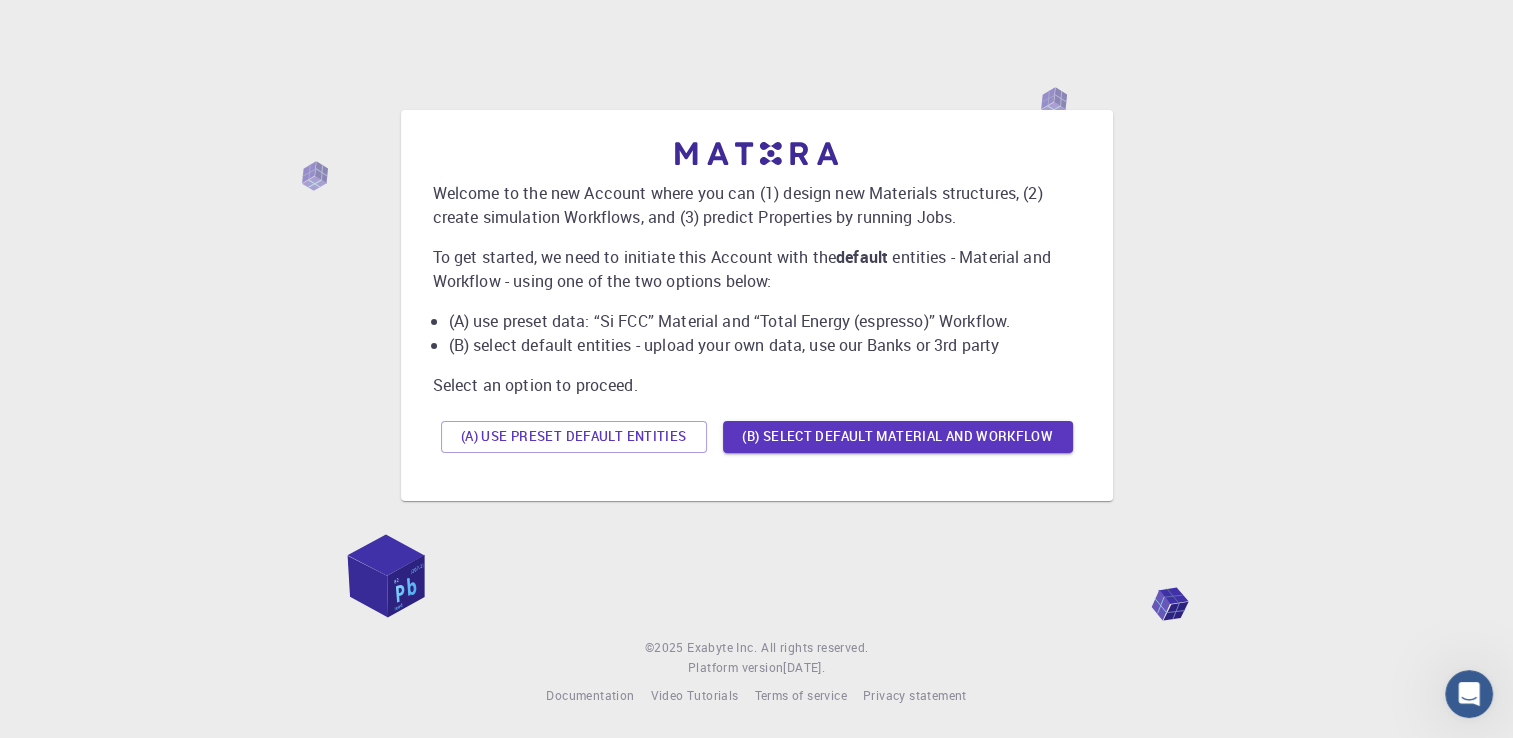 click on "(A) Use preset default entities (B) Select default material and workflow" at bounding box center (757, 437) 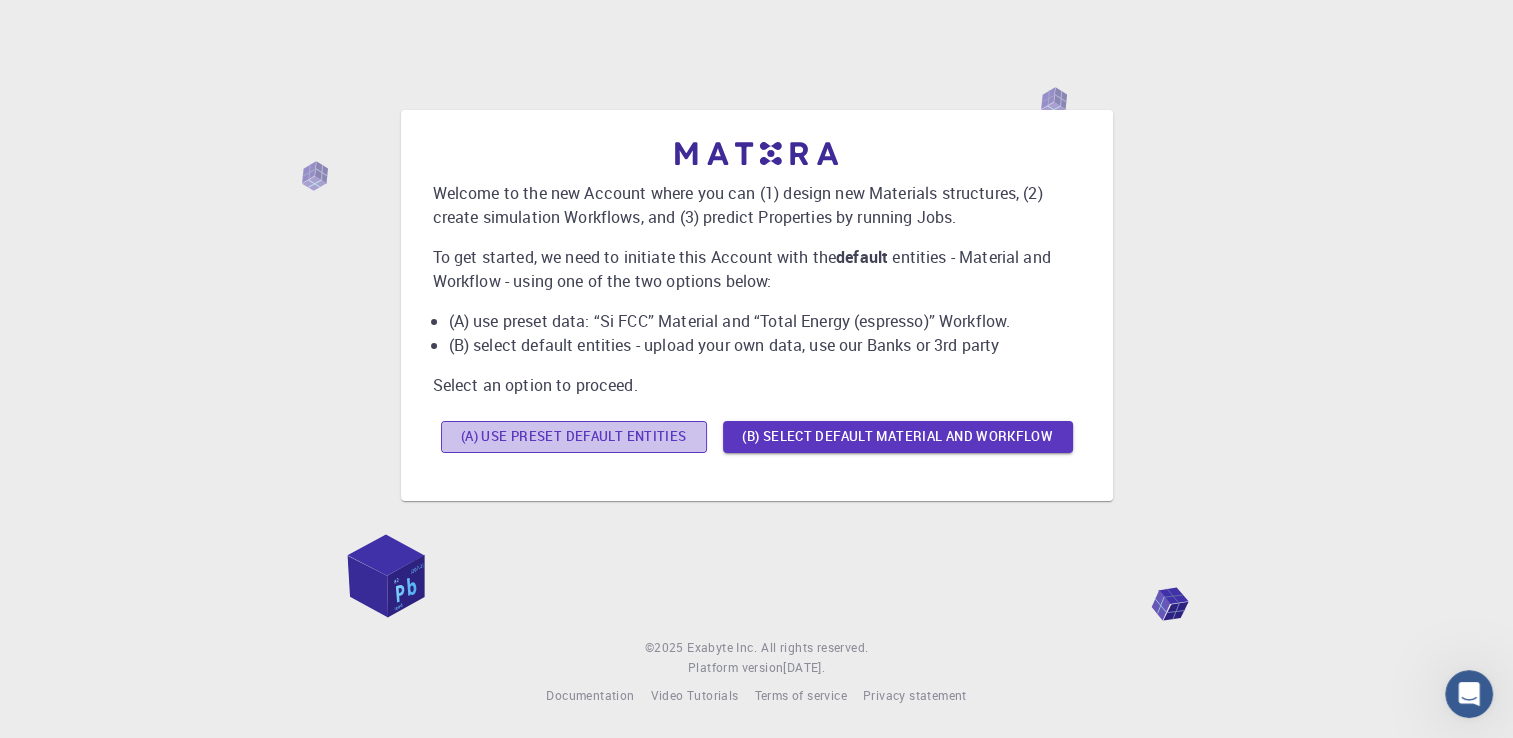 click on "(A) Use preset default entities" at bounding box center (574, 437) 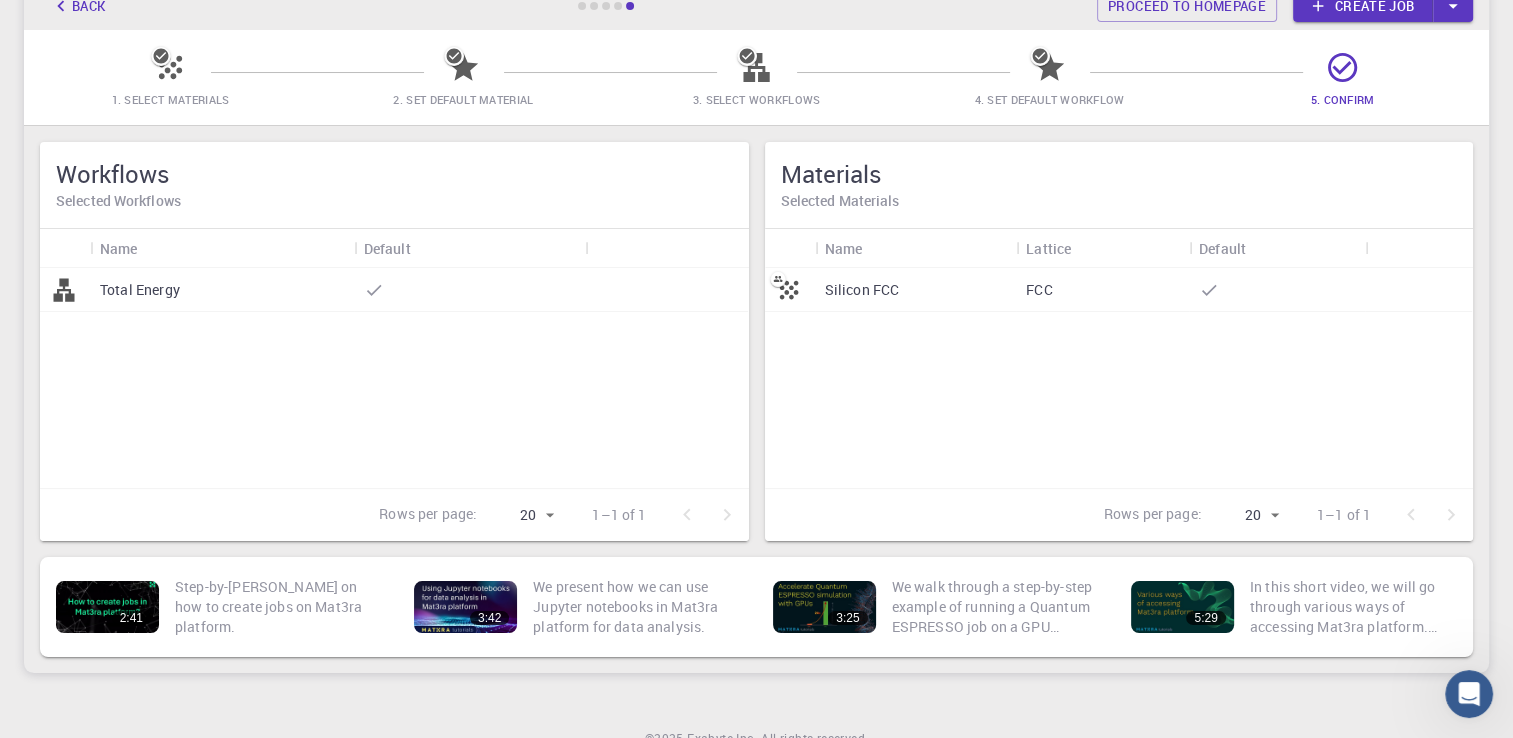 scroll, scrollTop: 134, scrollLeft: 0, axis: vertical 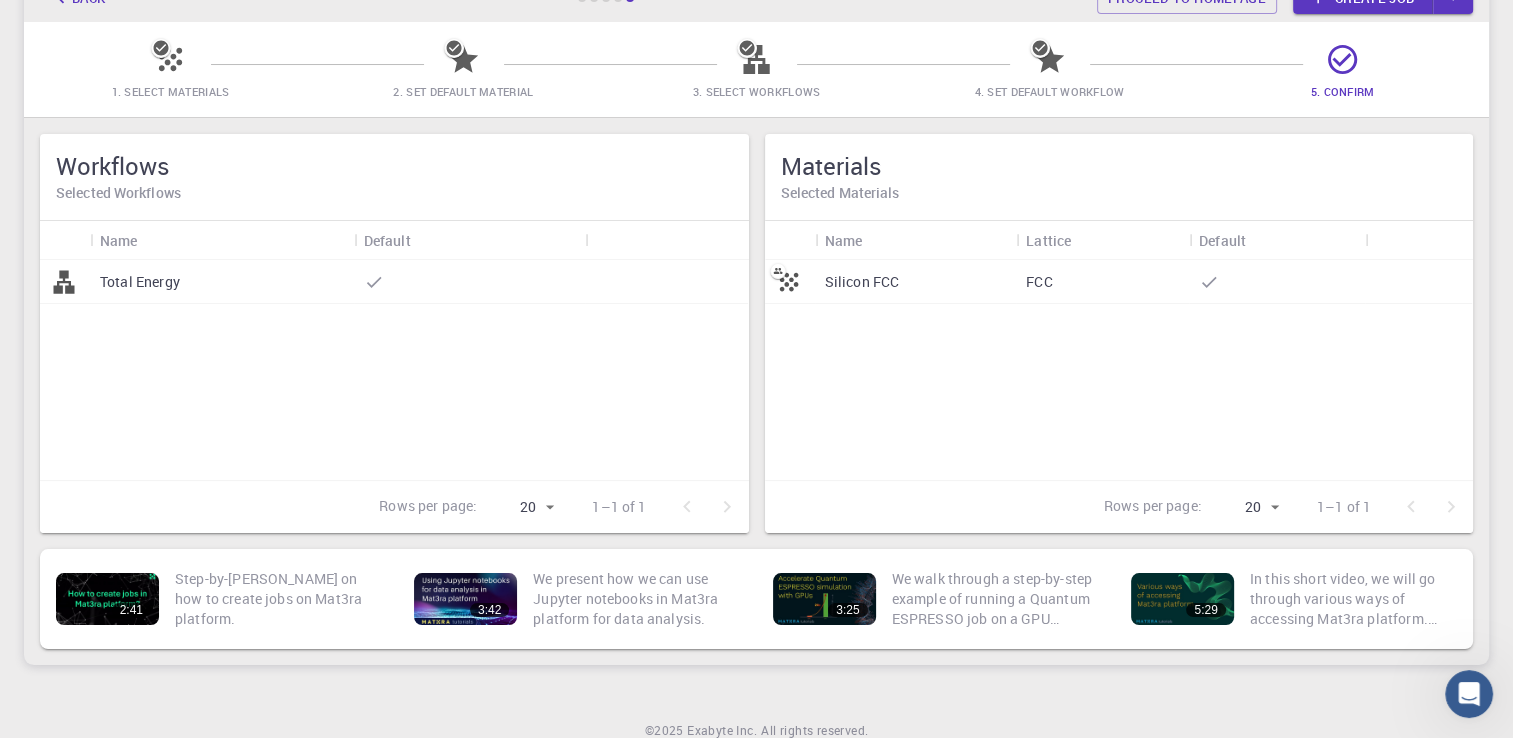 click on "Total Energy" at bounding box center (222, 282) 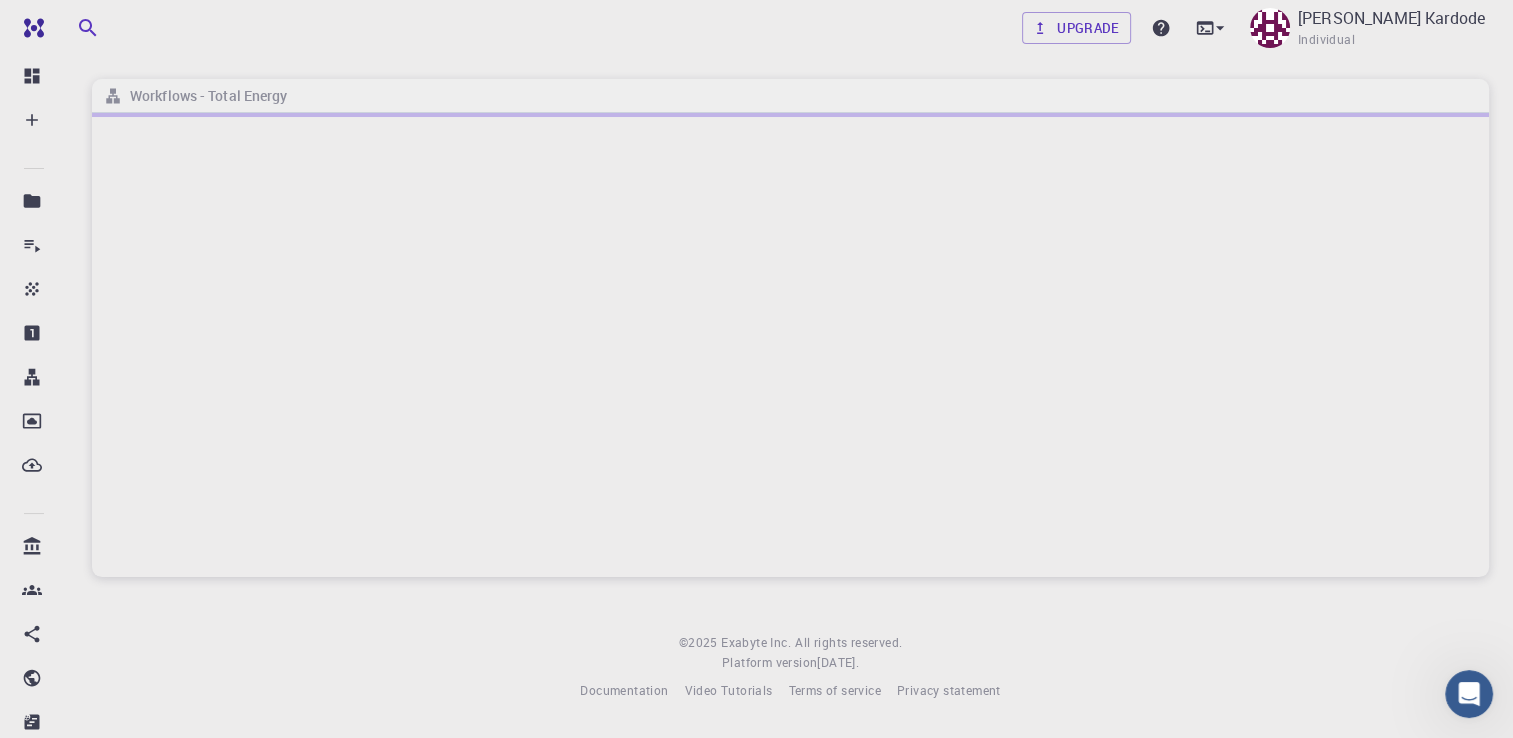 scroll, scrollTop: 0, scrollLeft: 0, axis: both 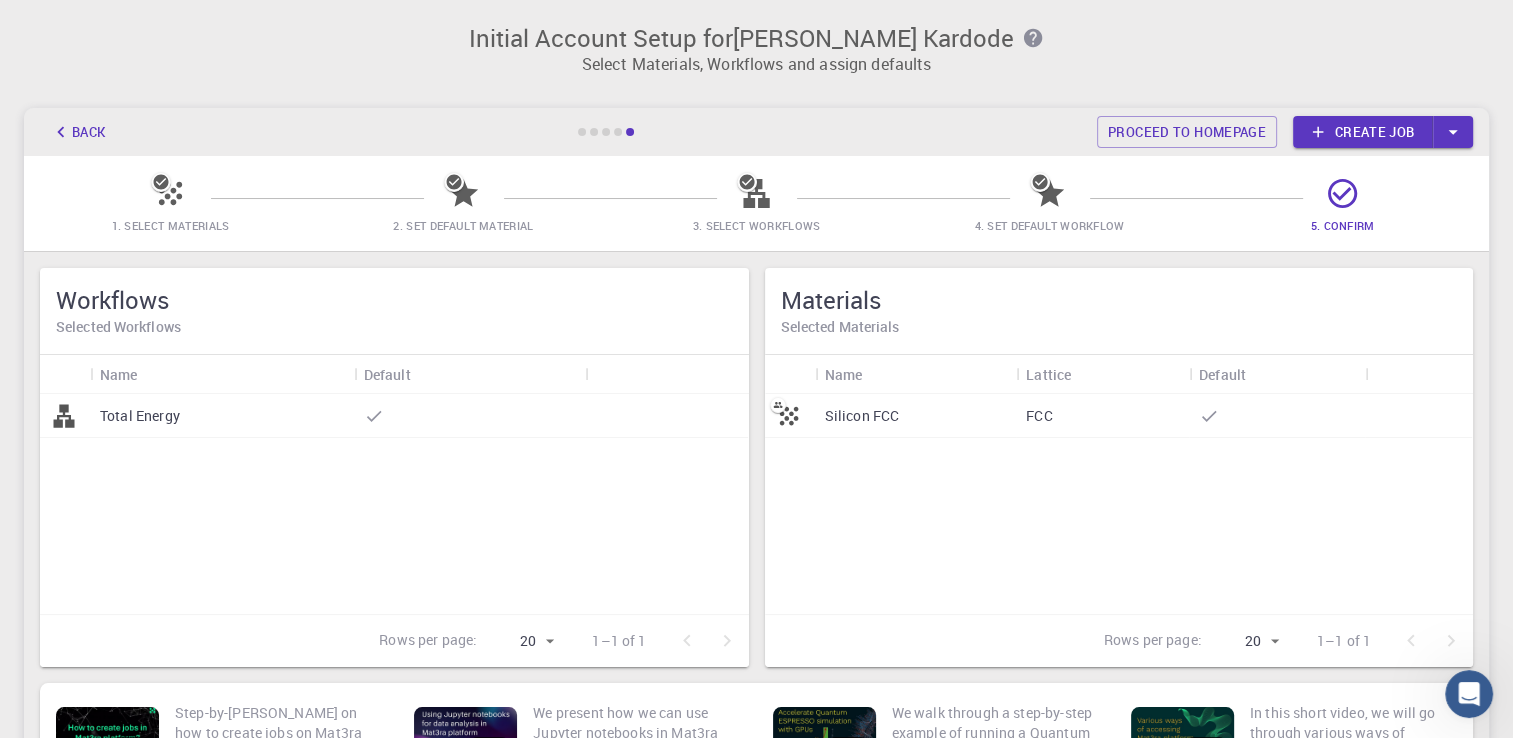 click 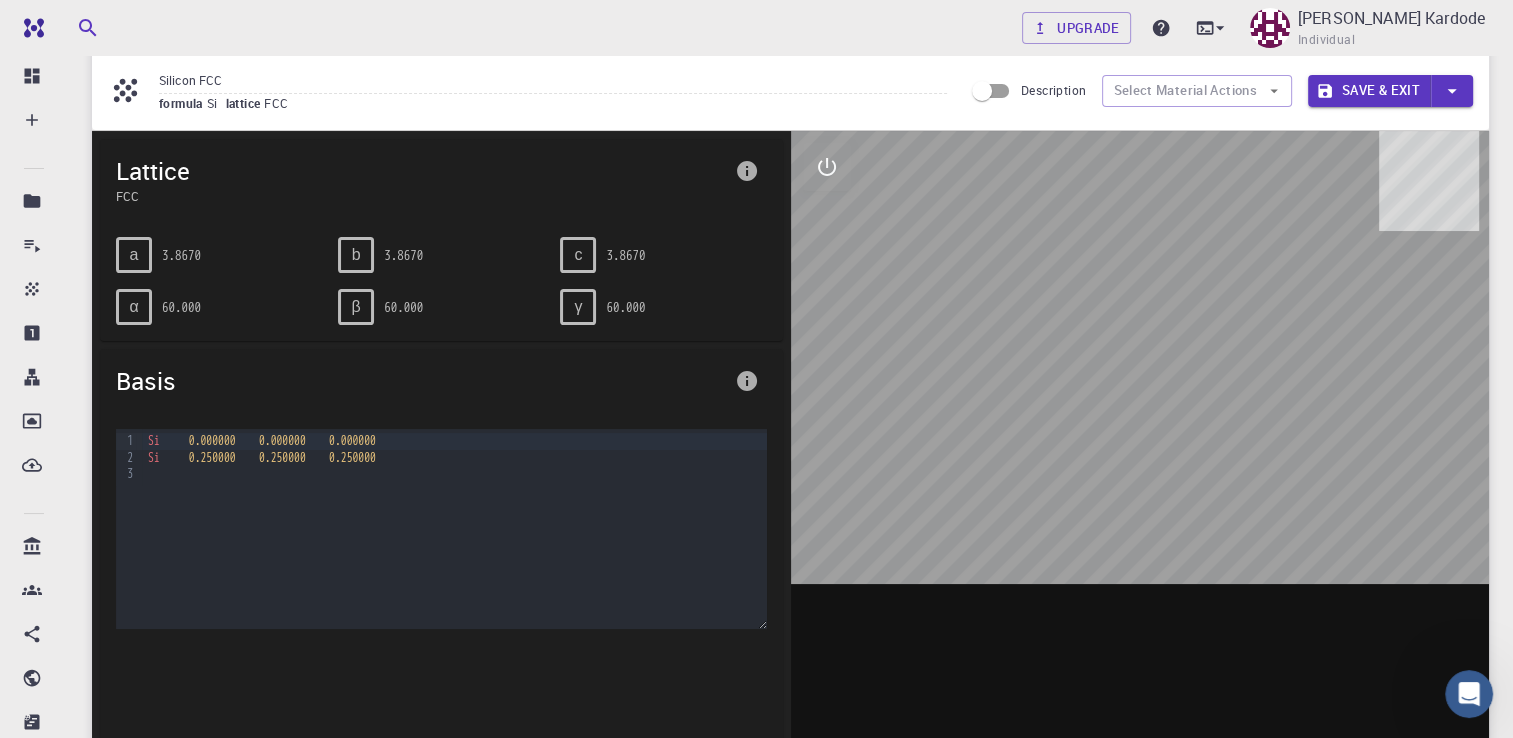scroll, scrollTop: 0, scrollLeft: 0, axis: both 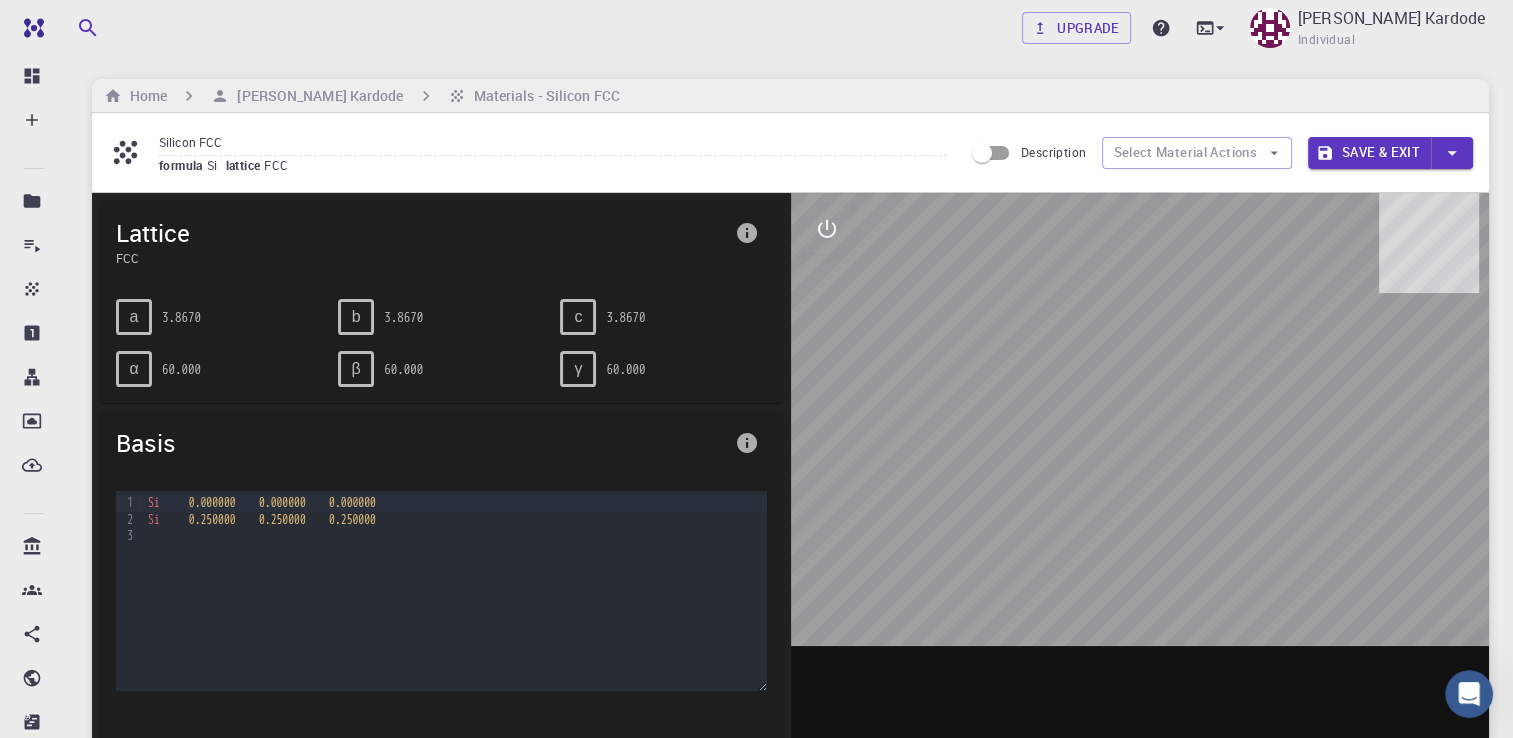 drag, startPoint x: 1286, startPoint y: 412, endPoint x: 1005, endPoint y: 406, distance: 281.06406 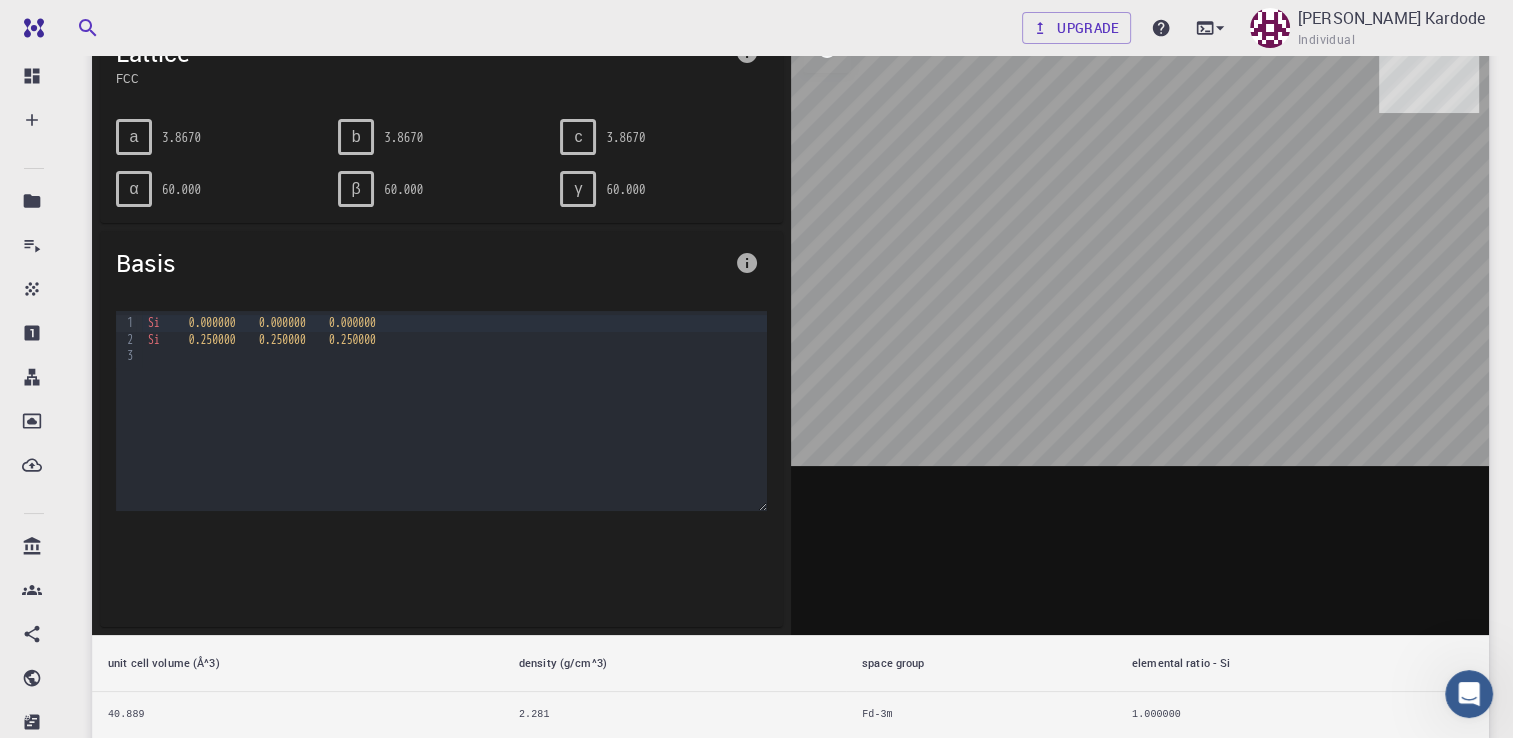 scroll, scrollTop: 180, scrollLeft: 0, axis: vertical 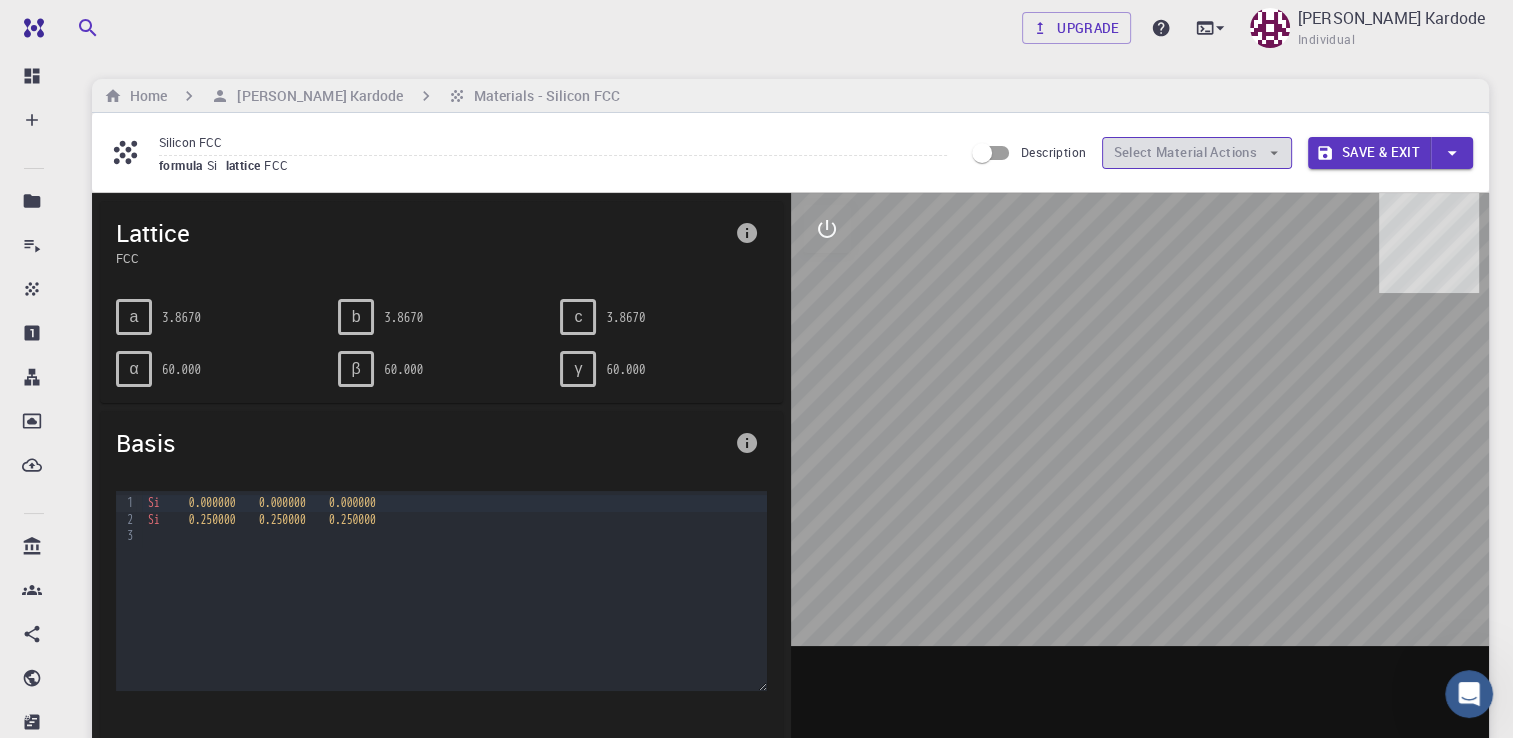 click on "Select Material Actions" at bounding box center (1197, 153) 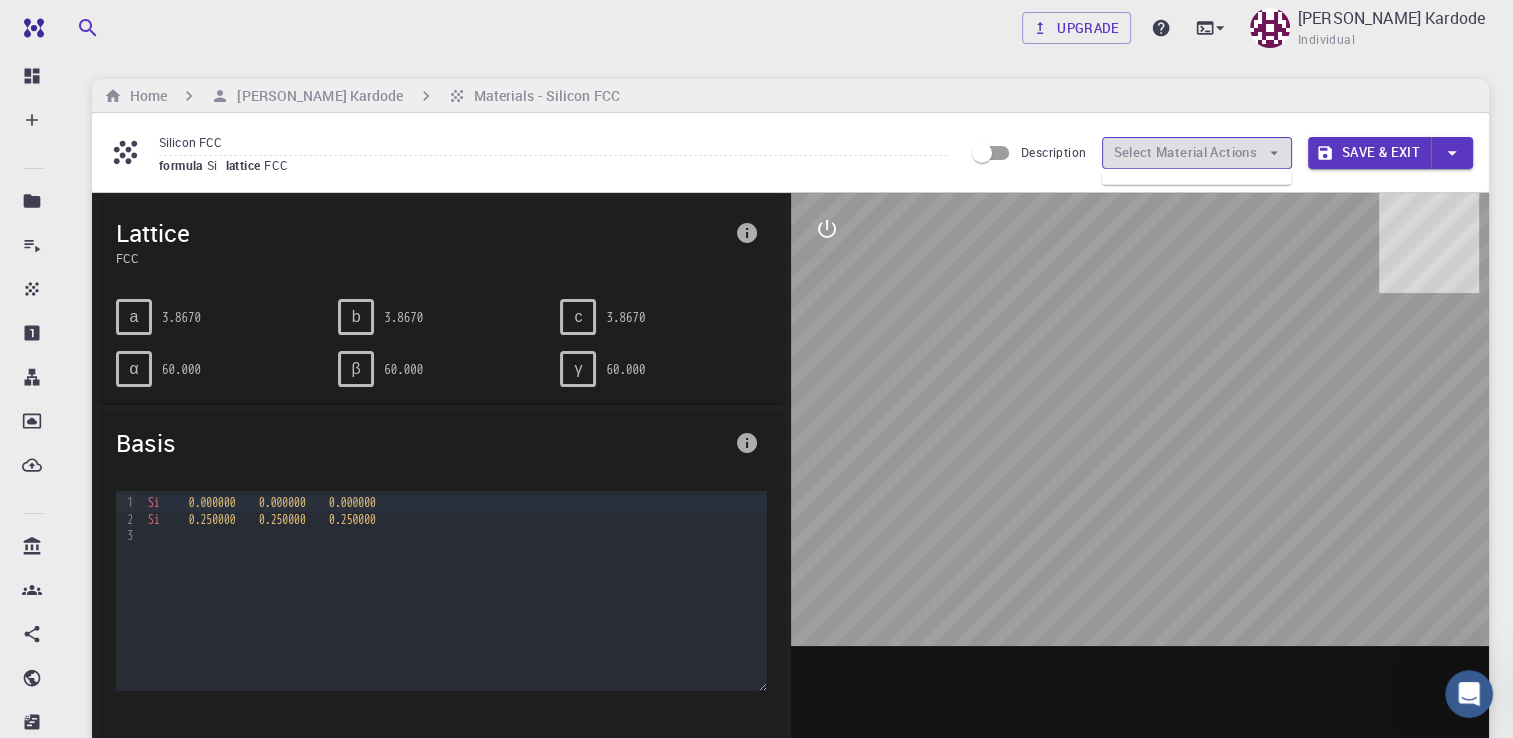 click 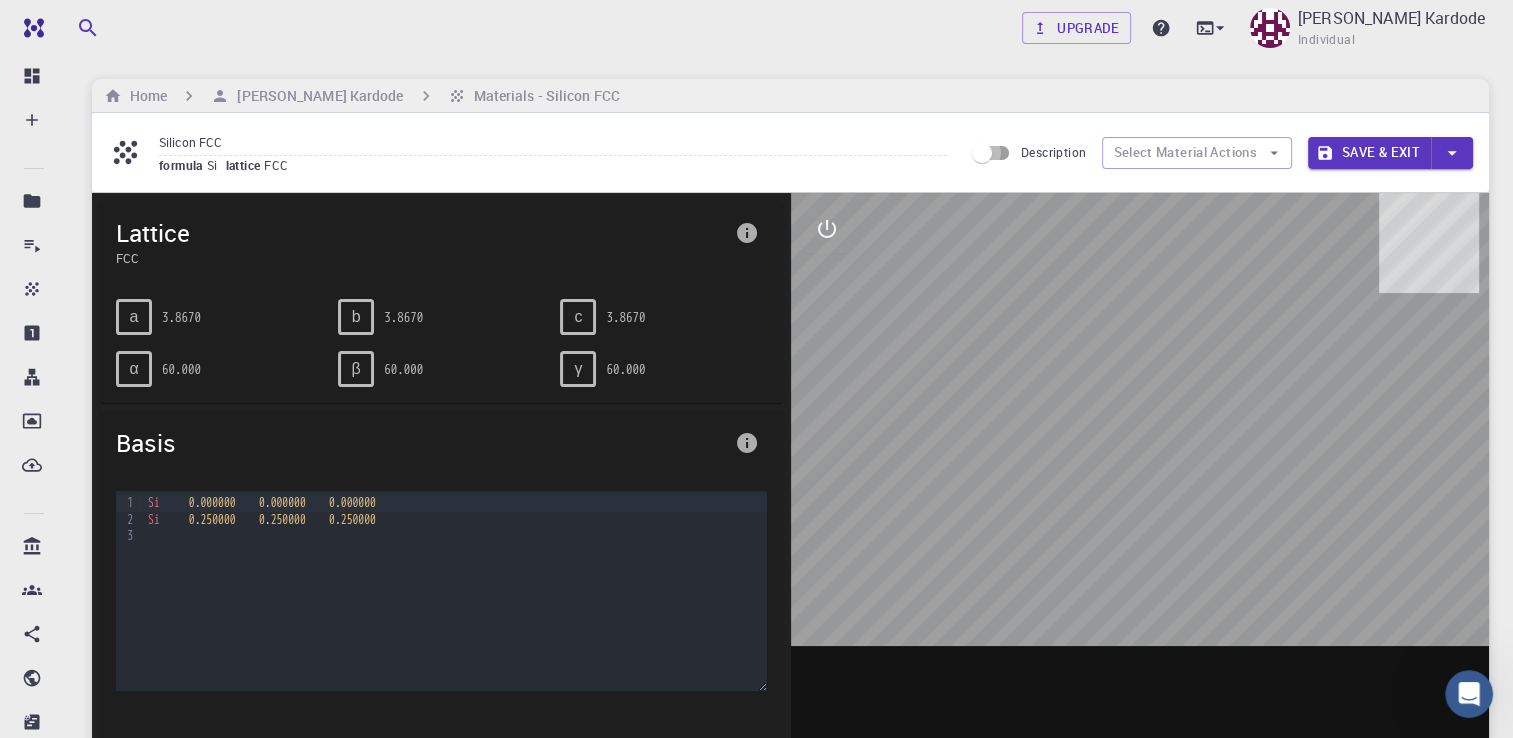 click on "Description" at bounding box center (982, 153) 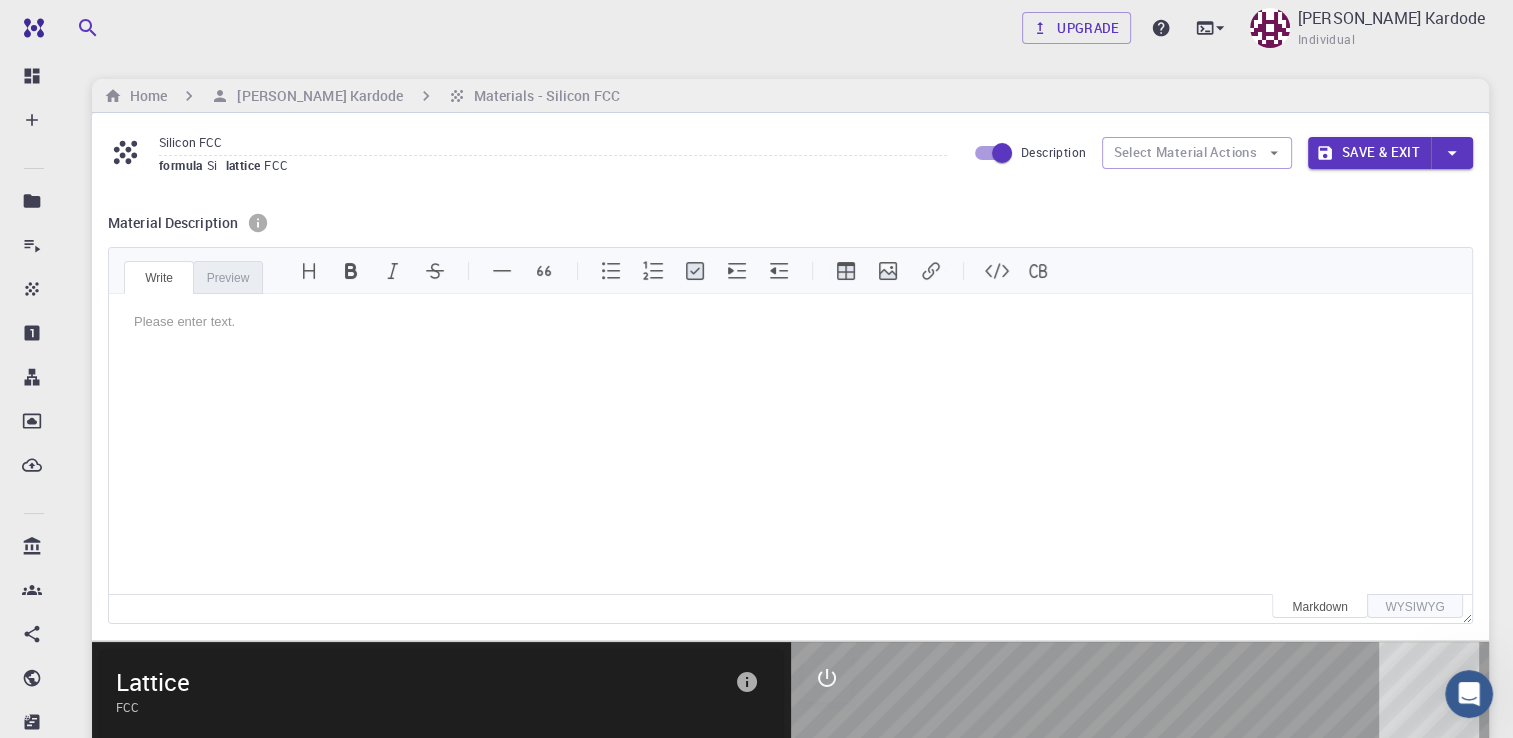 scroll, scrollTop: 0, scrollLeft: 0, axis: both 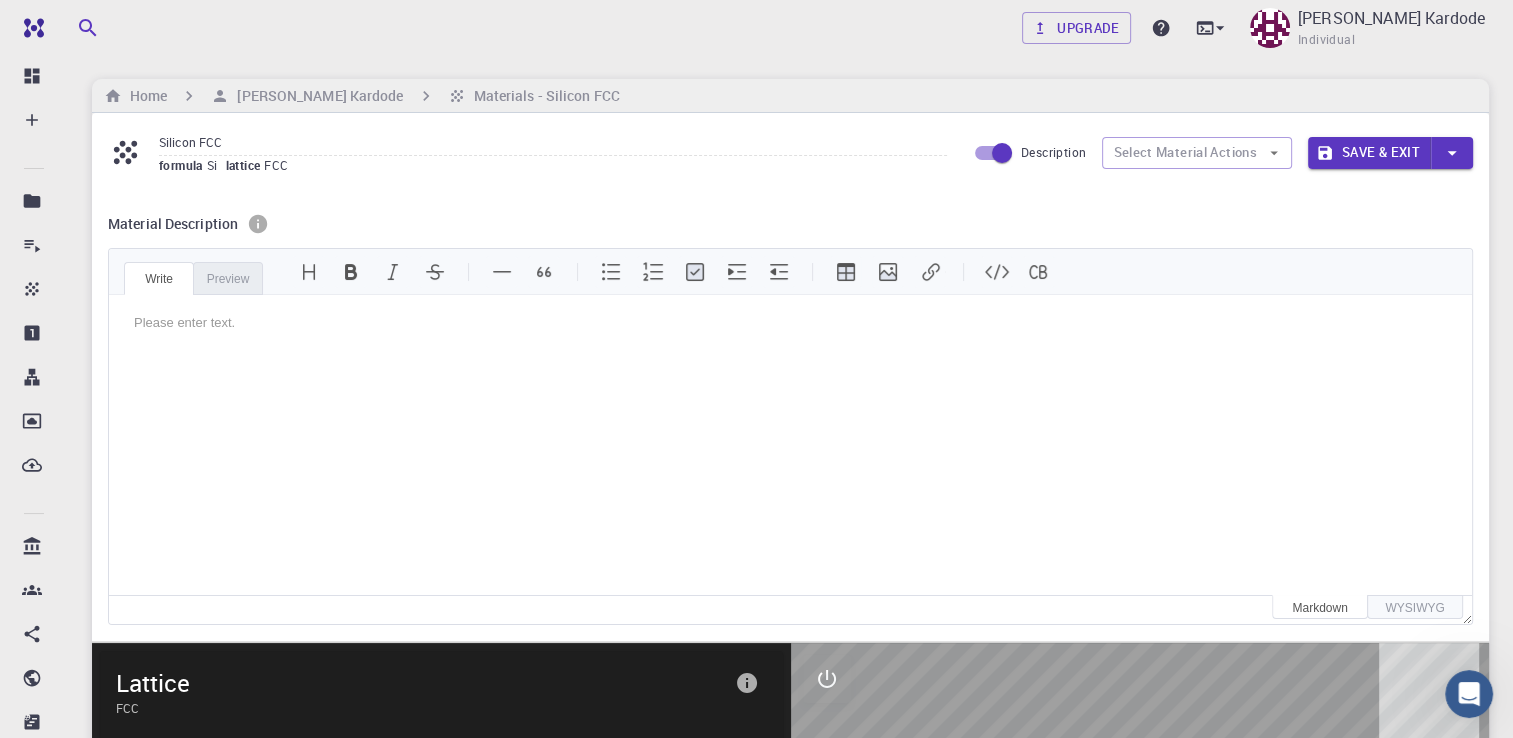 click on "Description" at bounding box center [1002, 153] 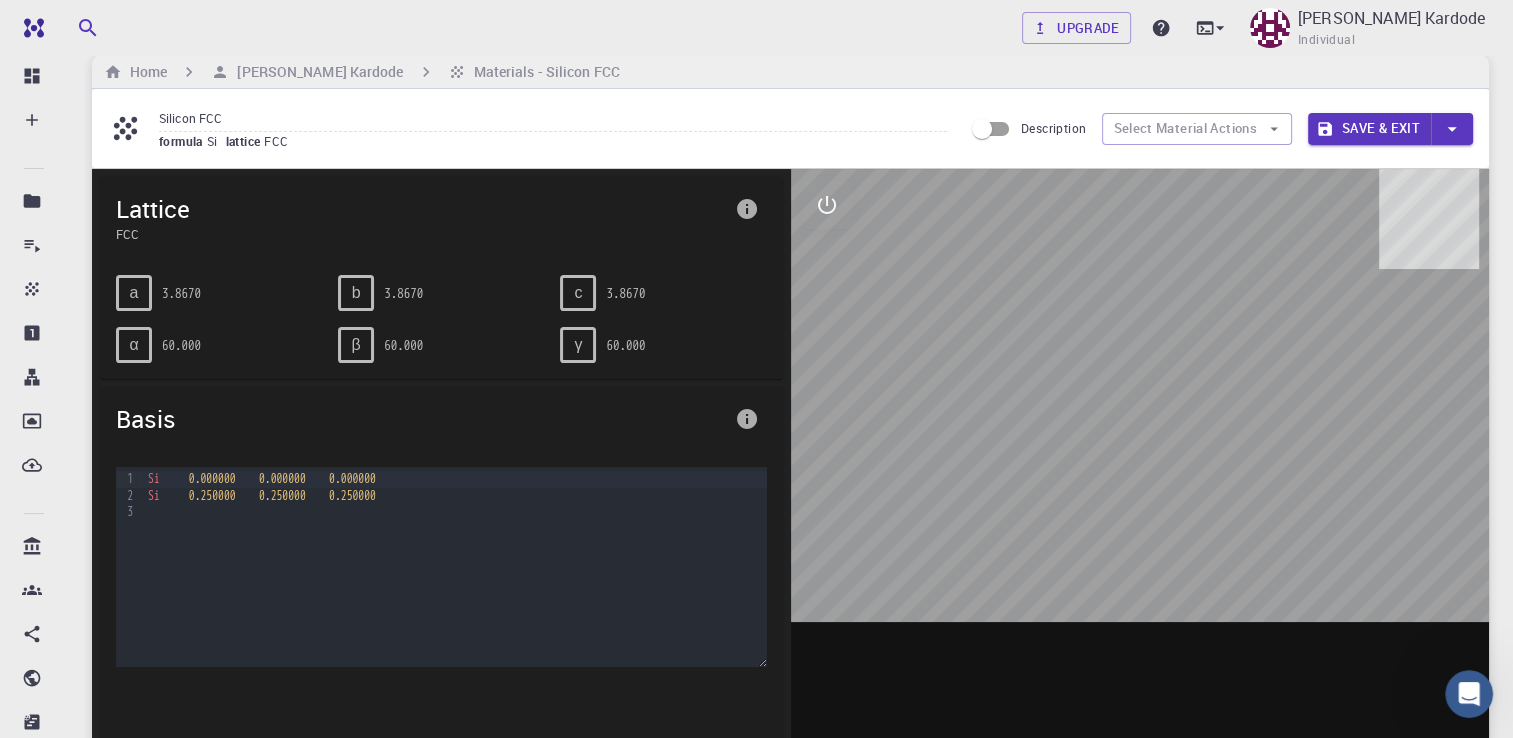 scroll, scrollTop: 23, scrollLeft: 0, axis: vertical 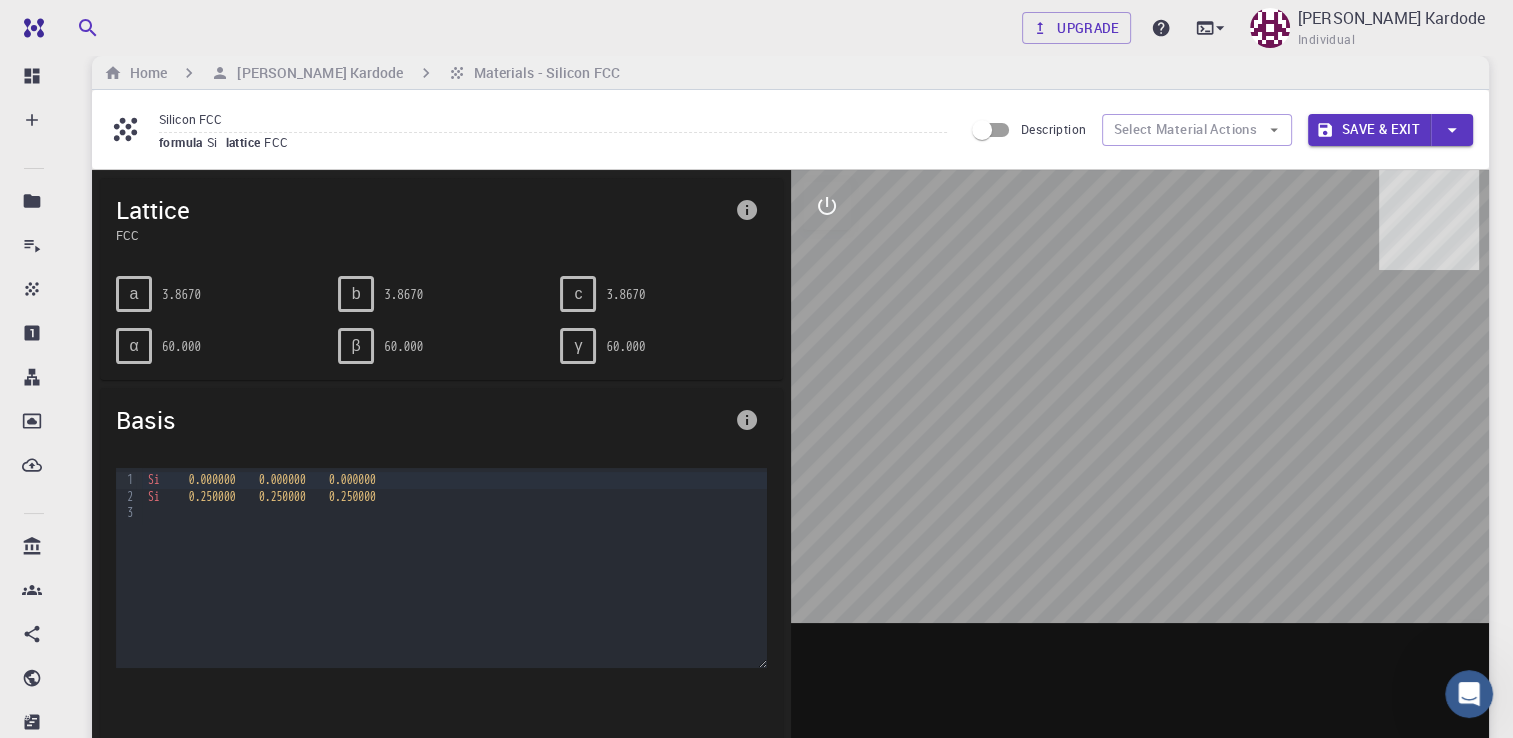 click 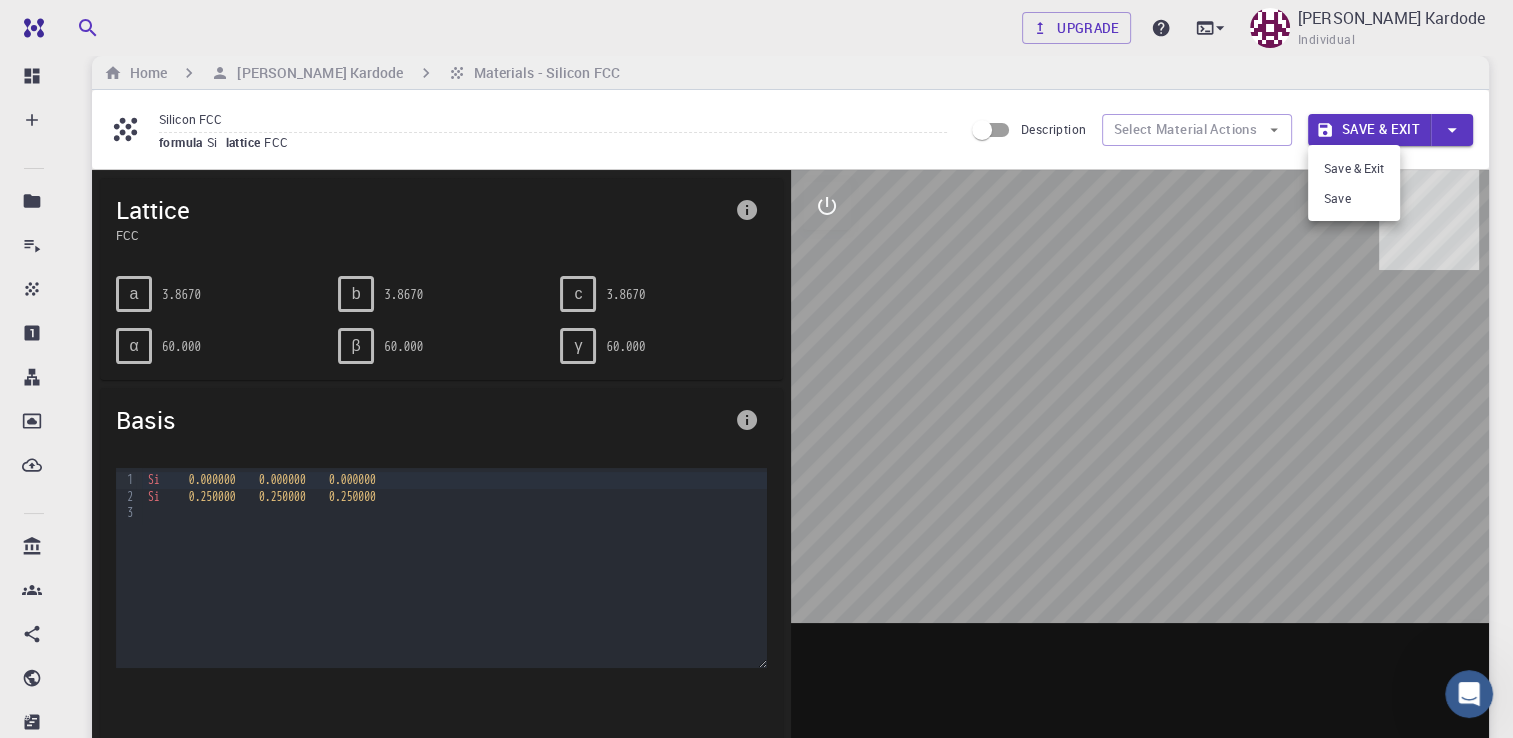 click at bounding box center [756, 369] 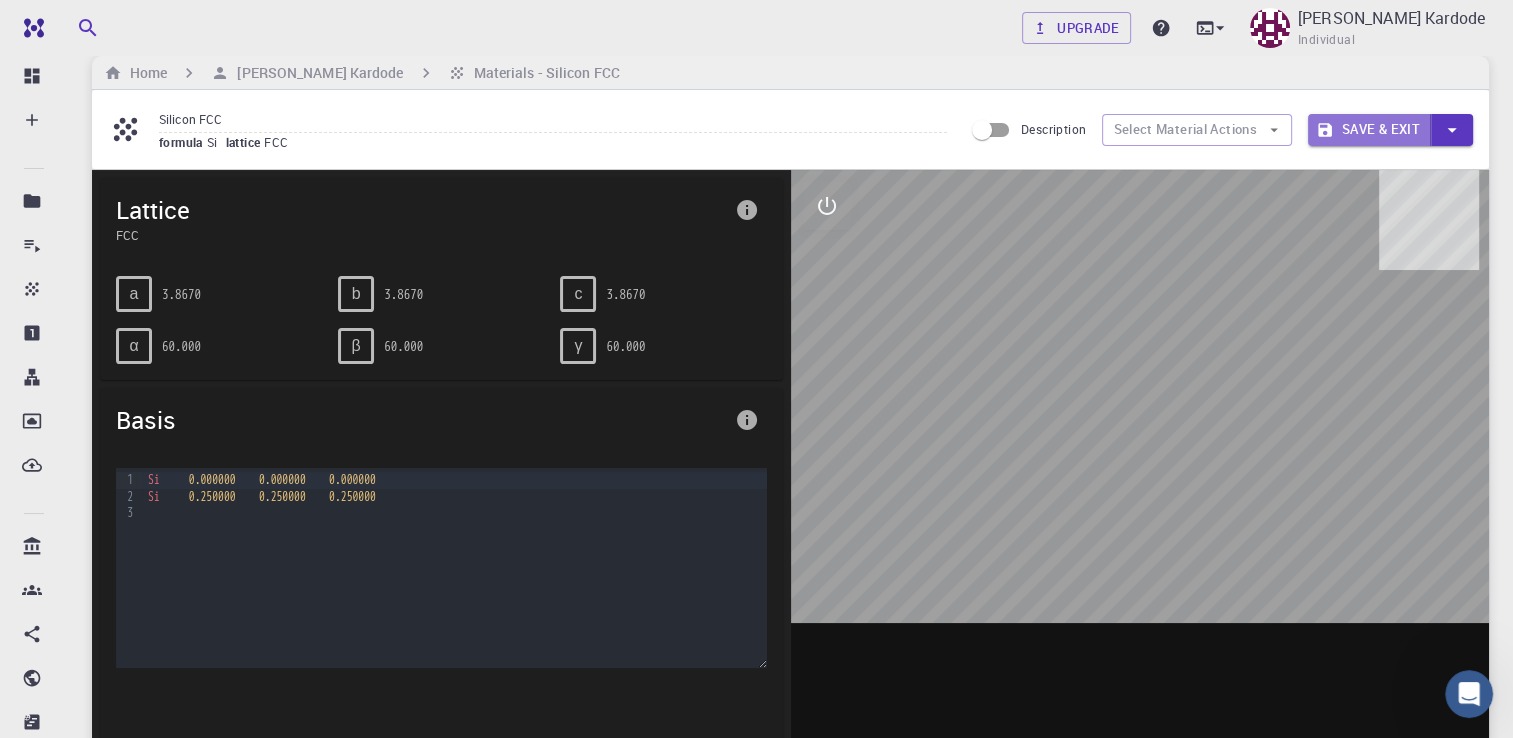 click on "Save & Exit" at bounding box center (1369, 130) 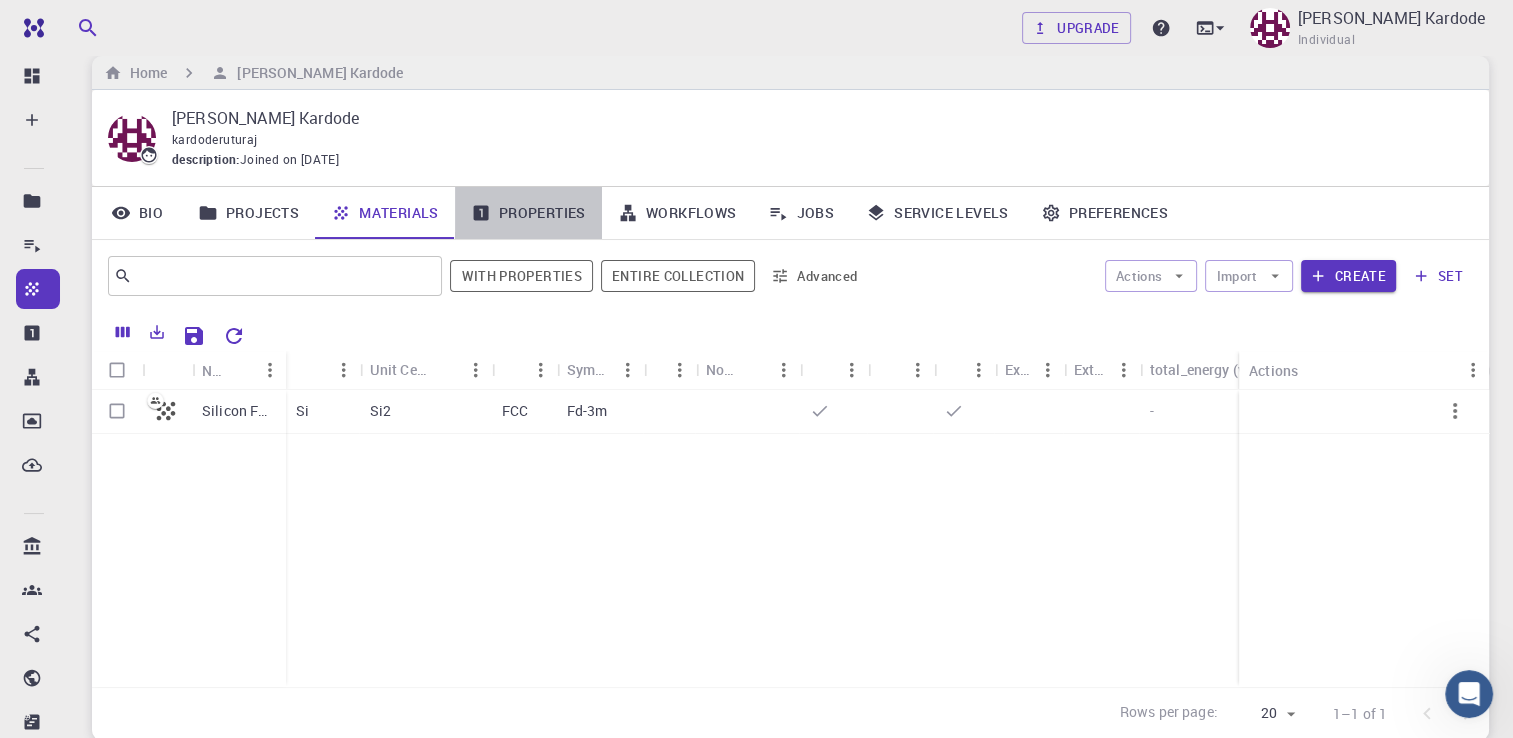 click on "Properties" at bounding box center (528, 213) 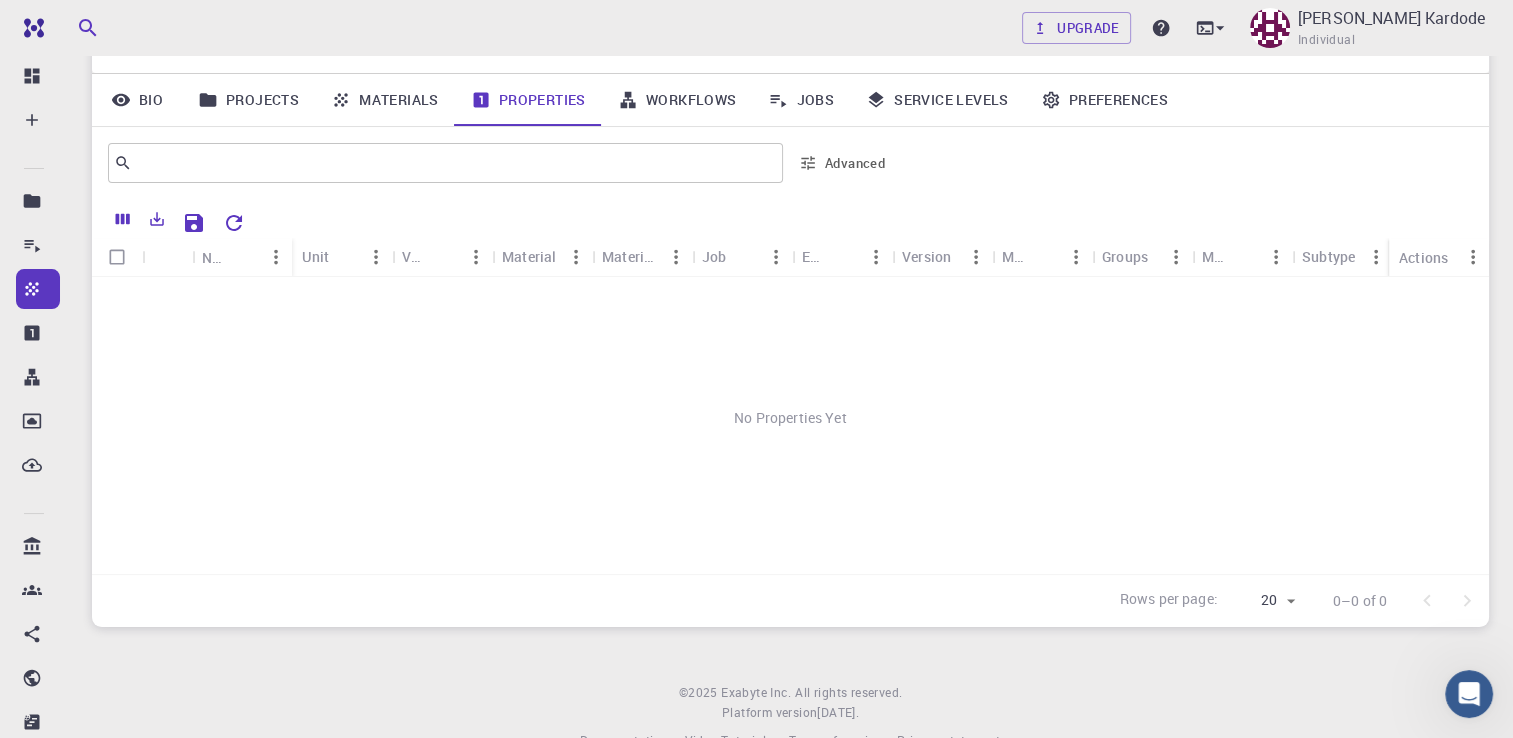 scroll, scrollTop: 0, scrollLeft: 0, axis: both 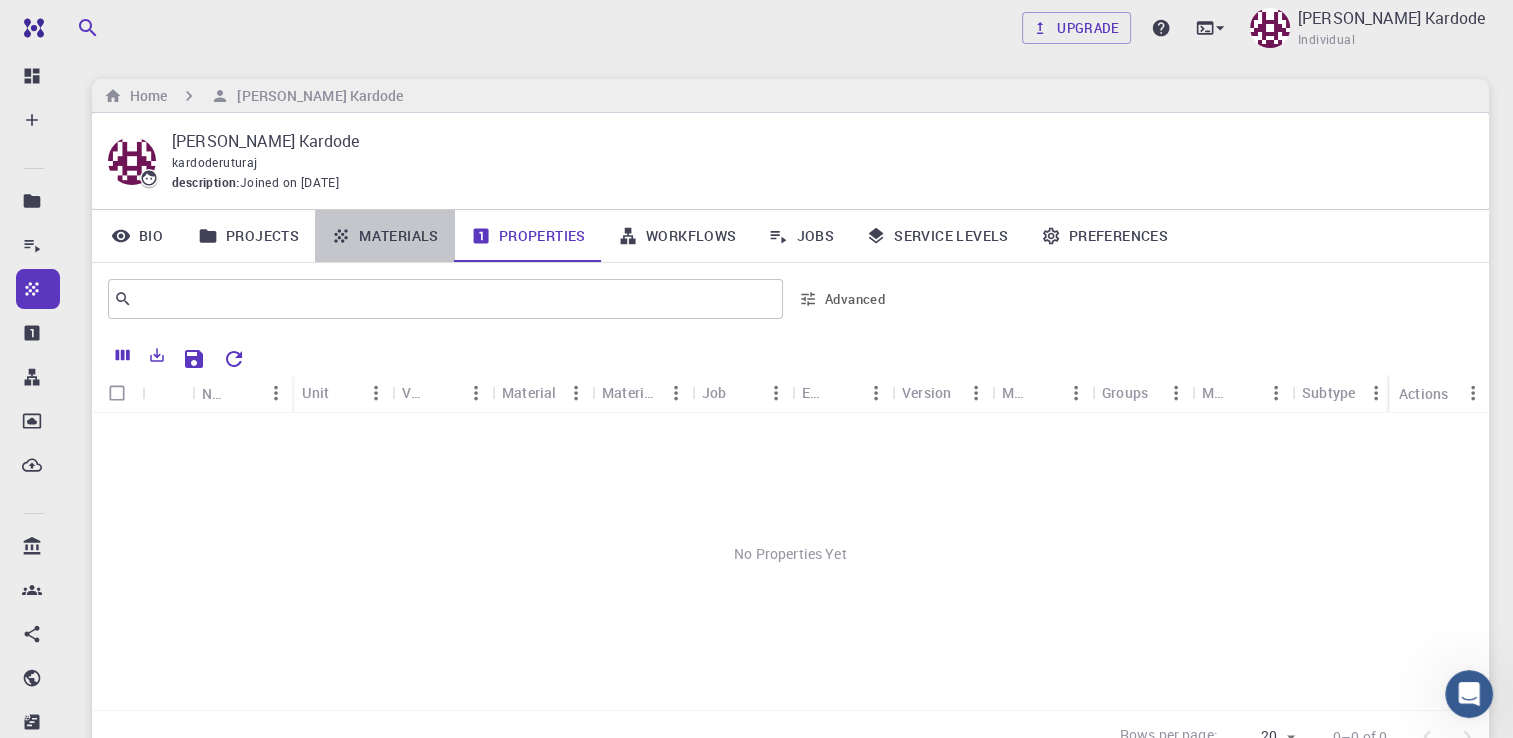 click on "Materials" at bounding box center (385, 236) 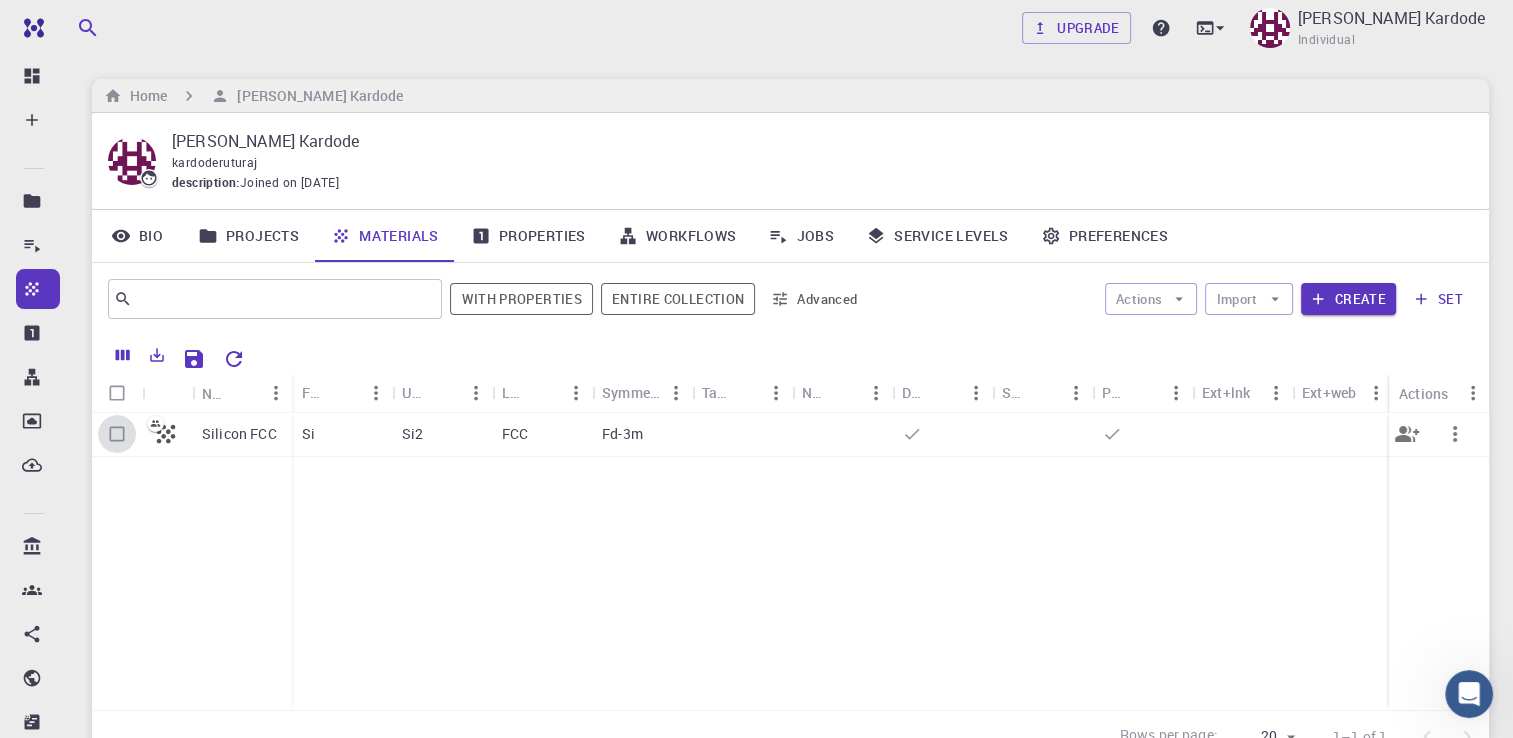 click at bounding box center [117, 434] 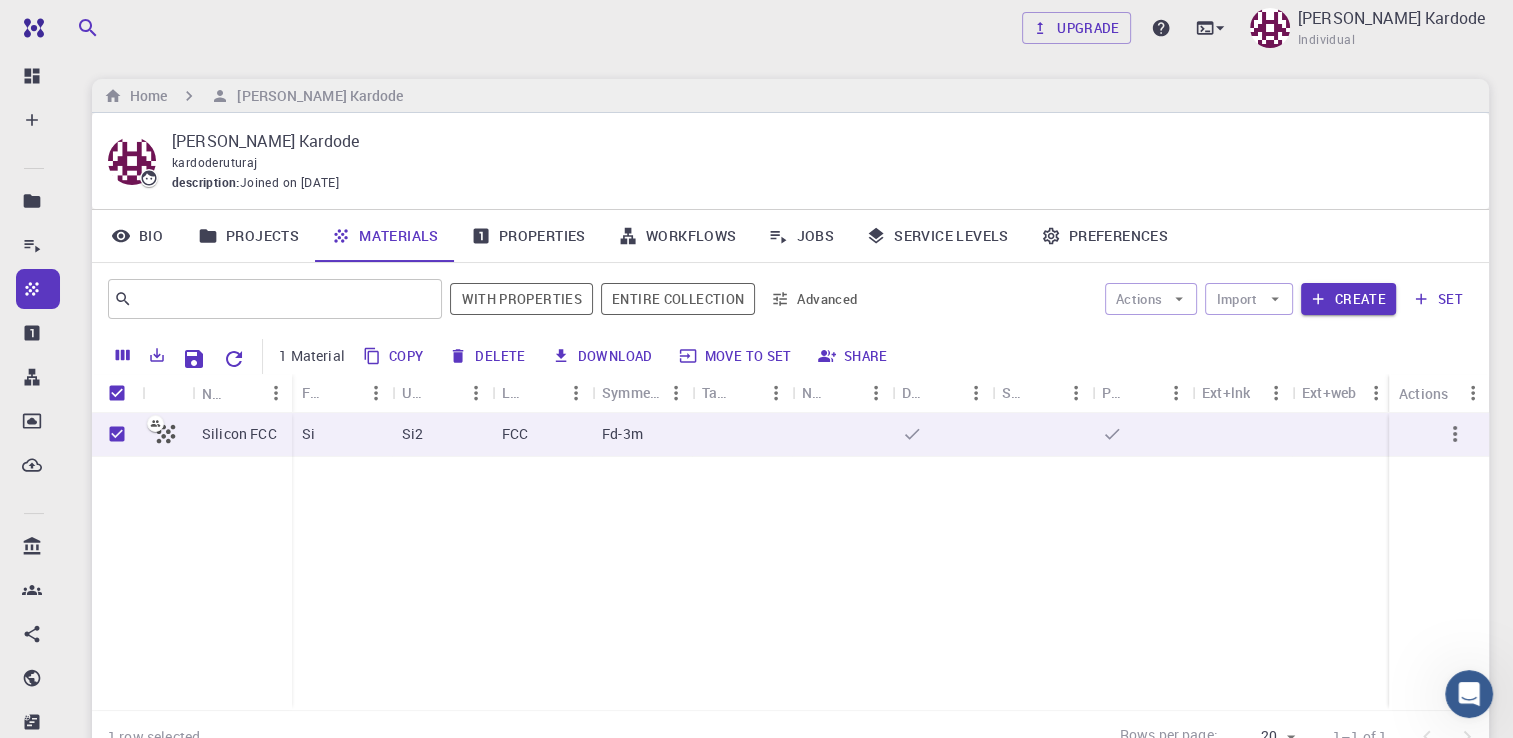 click on "Properties" at bounding box center (528, 236) 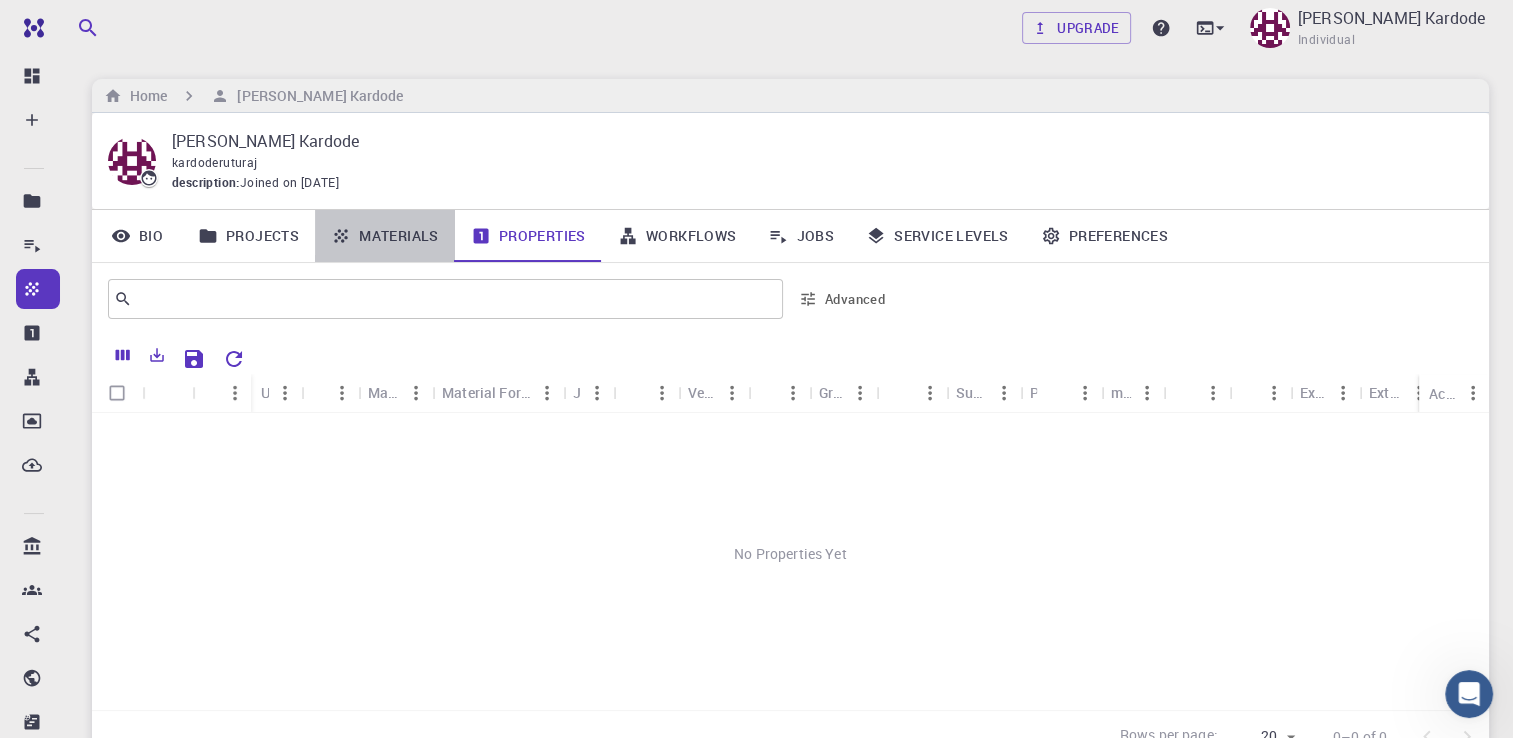 click on "Materials" at bounding box center [385, 236] 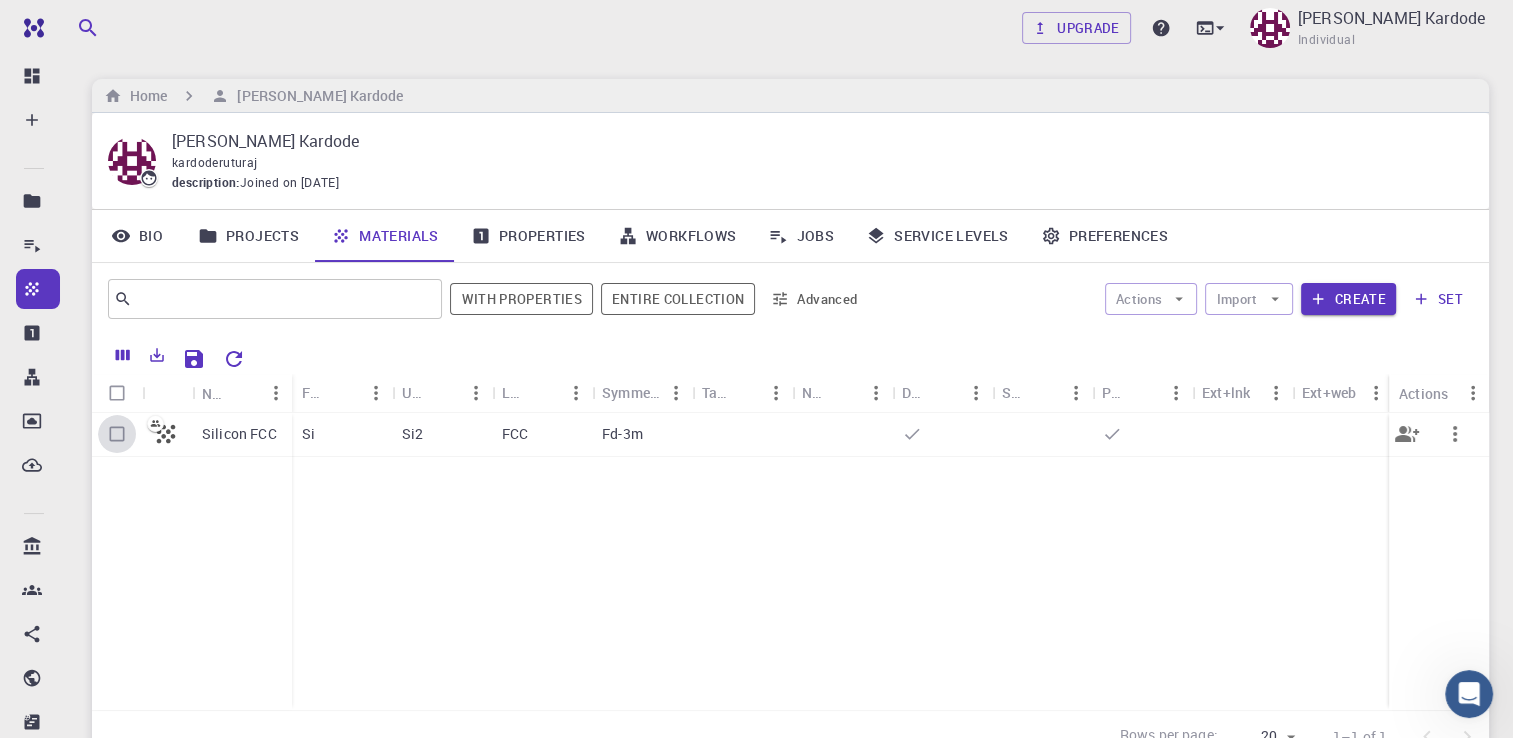 click at bounding box center [117, 434] 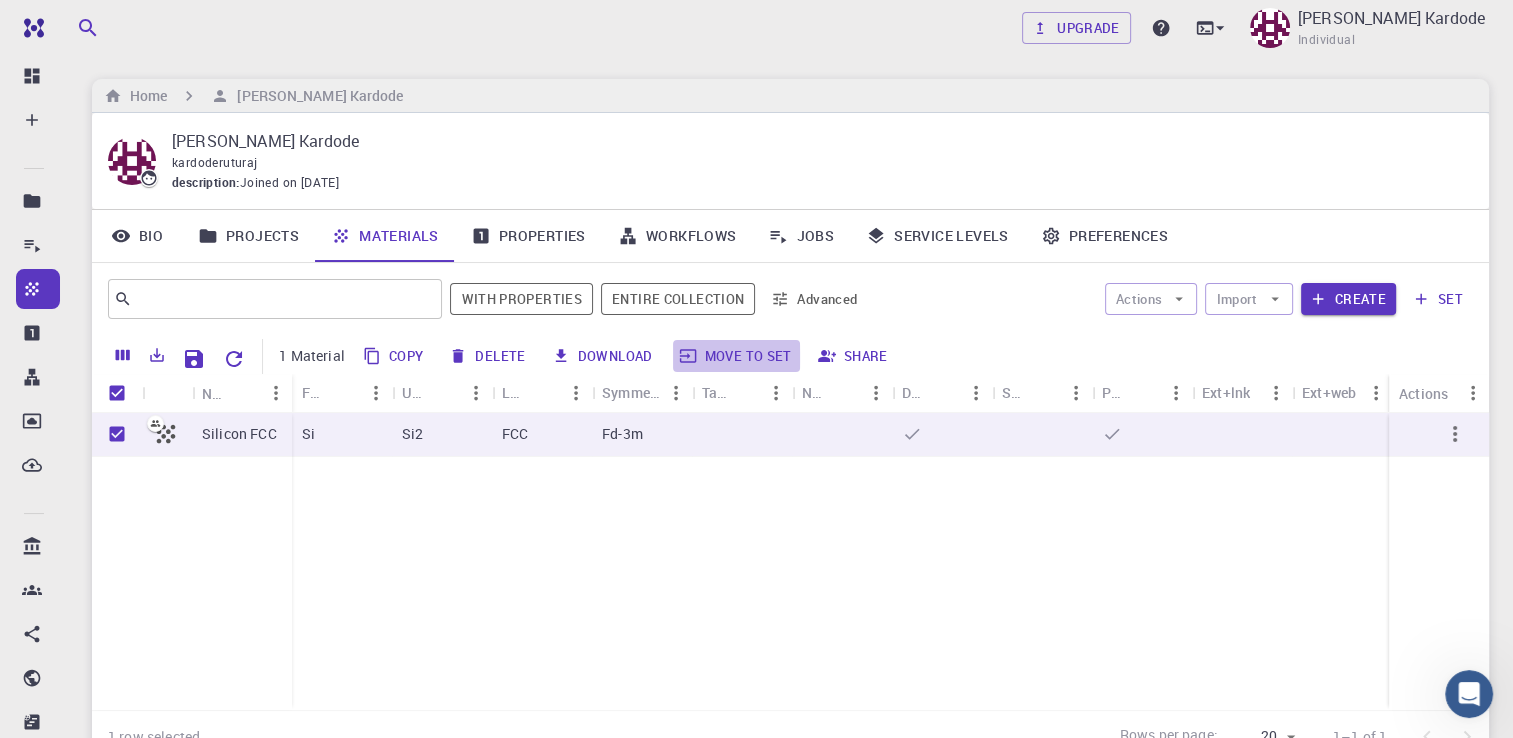 click on "Move to set" at bounding box center [736, 356] 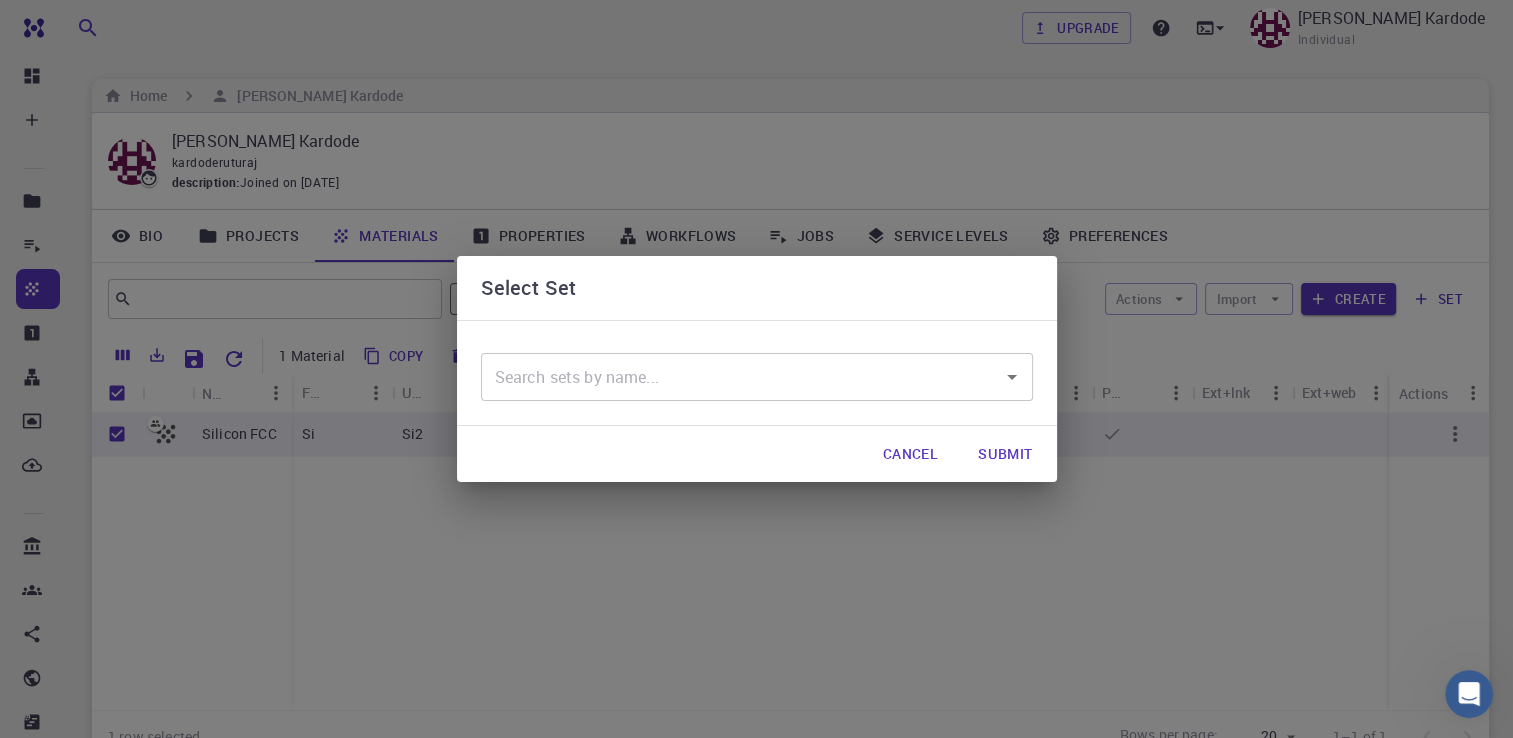 click on "Cancel" at bounding box center (910, 454) 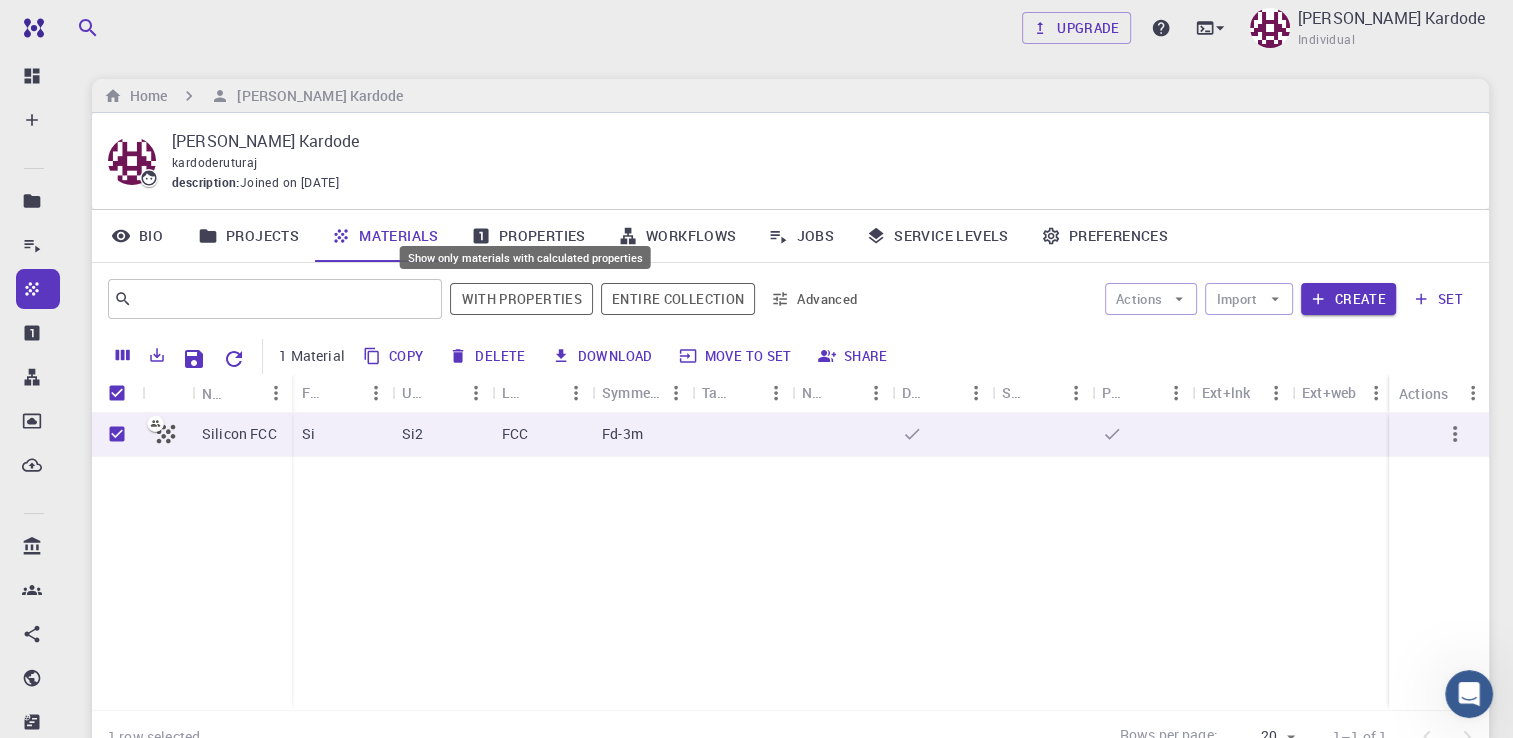 click on "Show only materials with calculated properties" at bounding box center (525, 257) 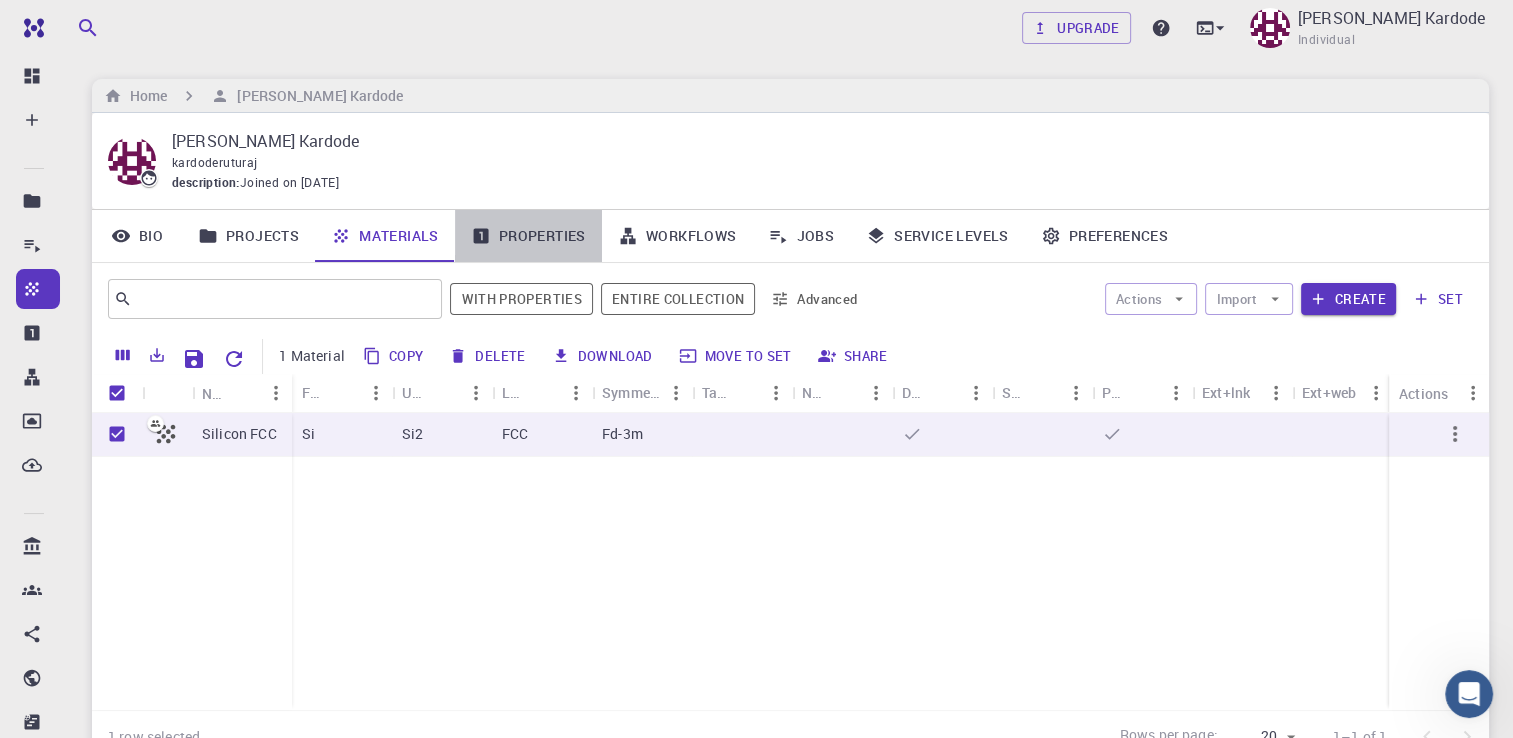 click on "Properties" at bounding box center (528, 236) 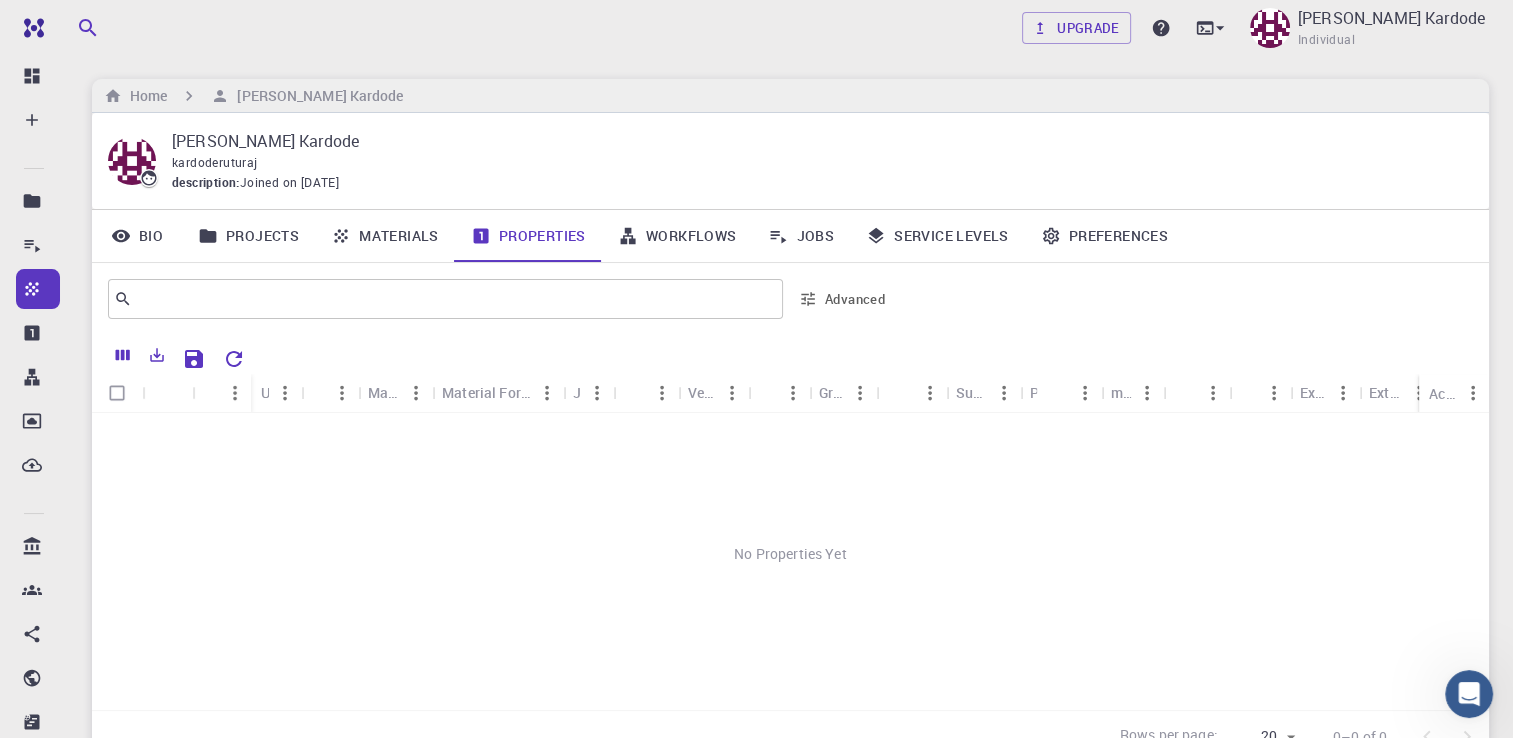 click on "No Properties Yet" at bounding box center [790, 554] 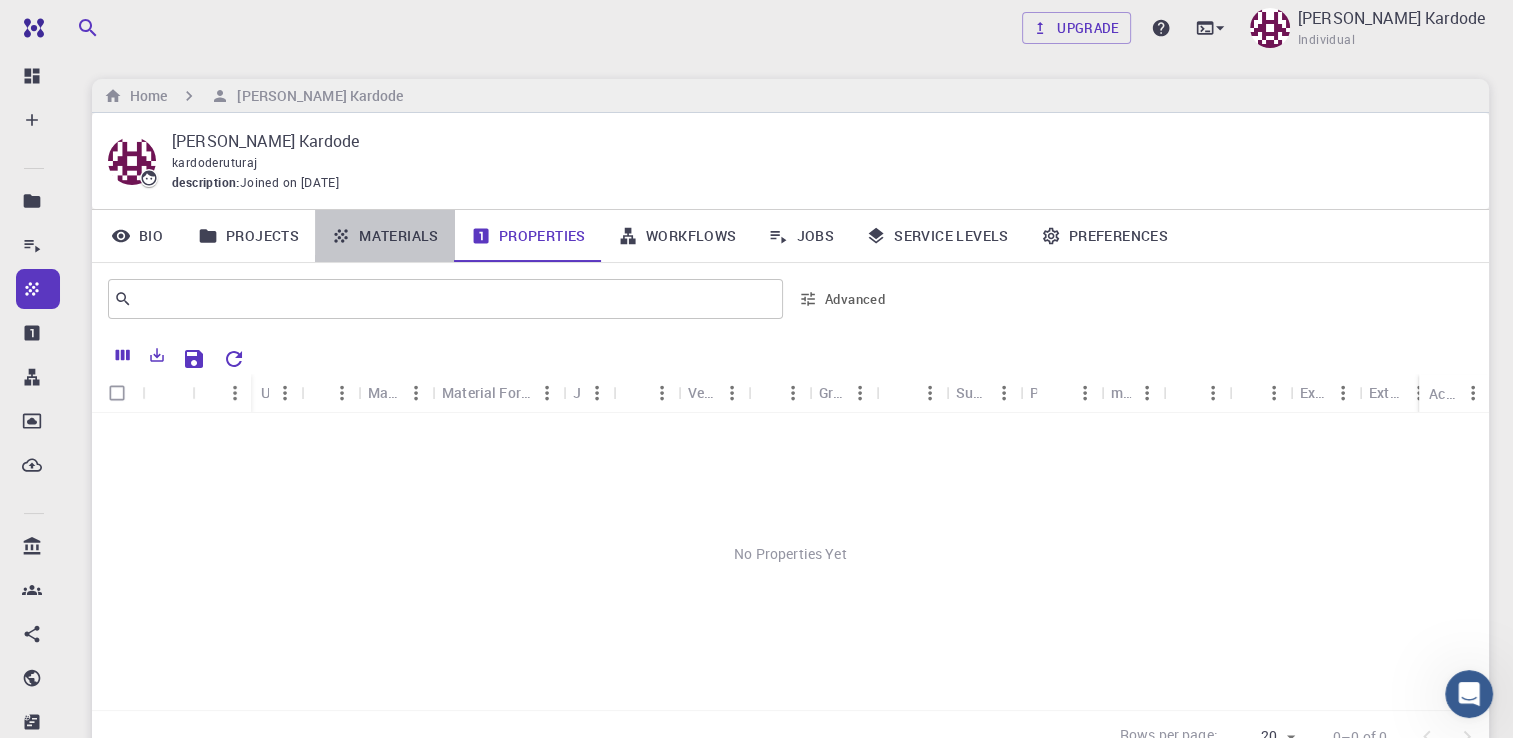 click on "Materials" at bounding box center (385, 236) 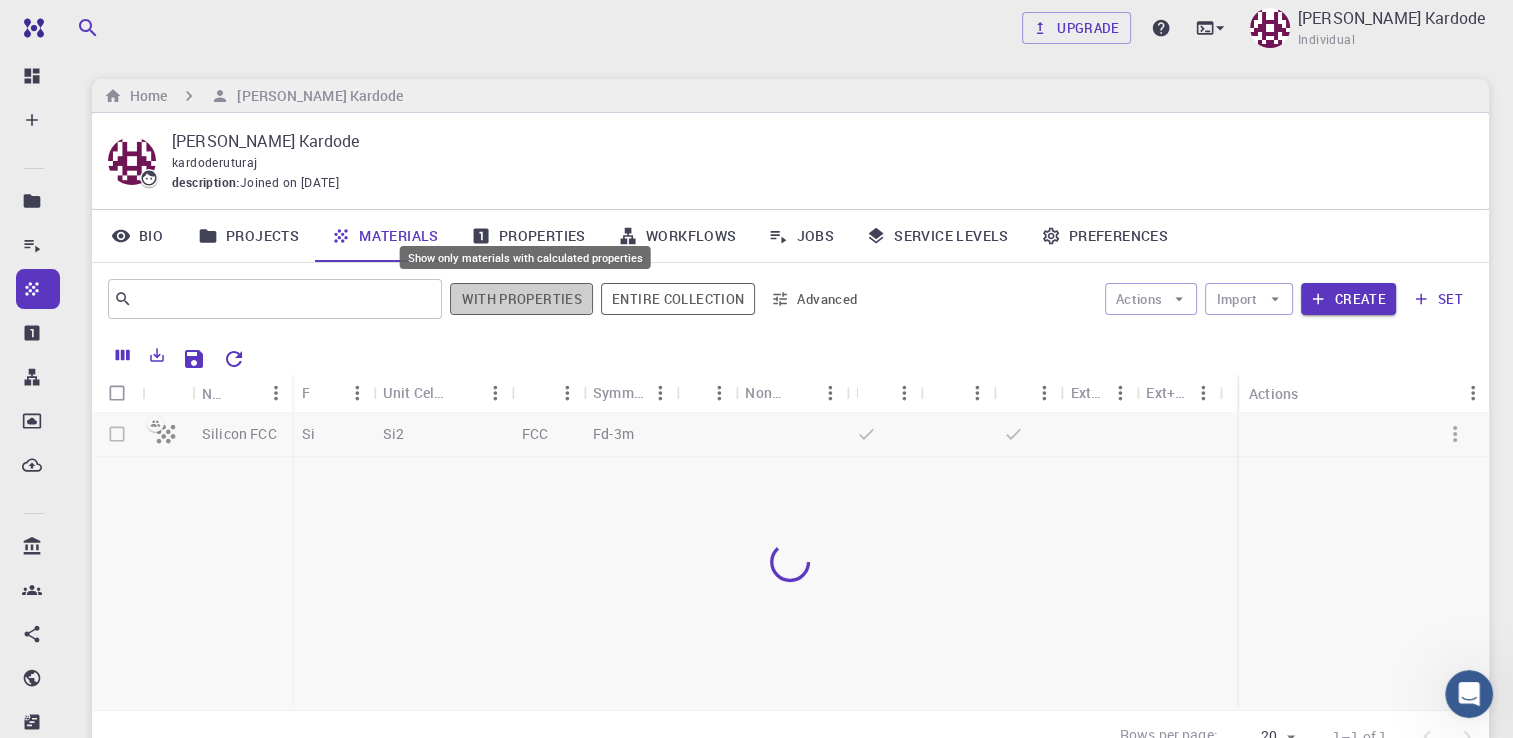 click on "With properties" at bounding box center (521, 299) 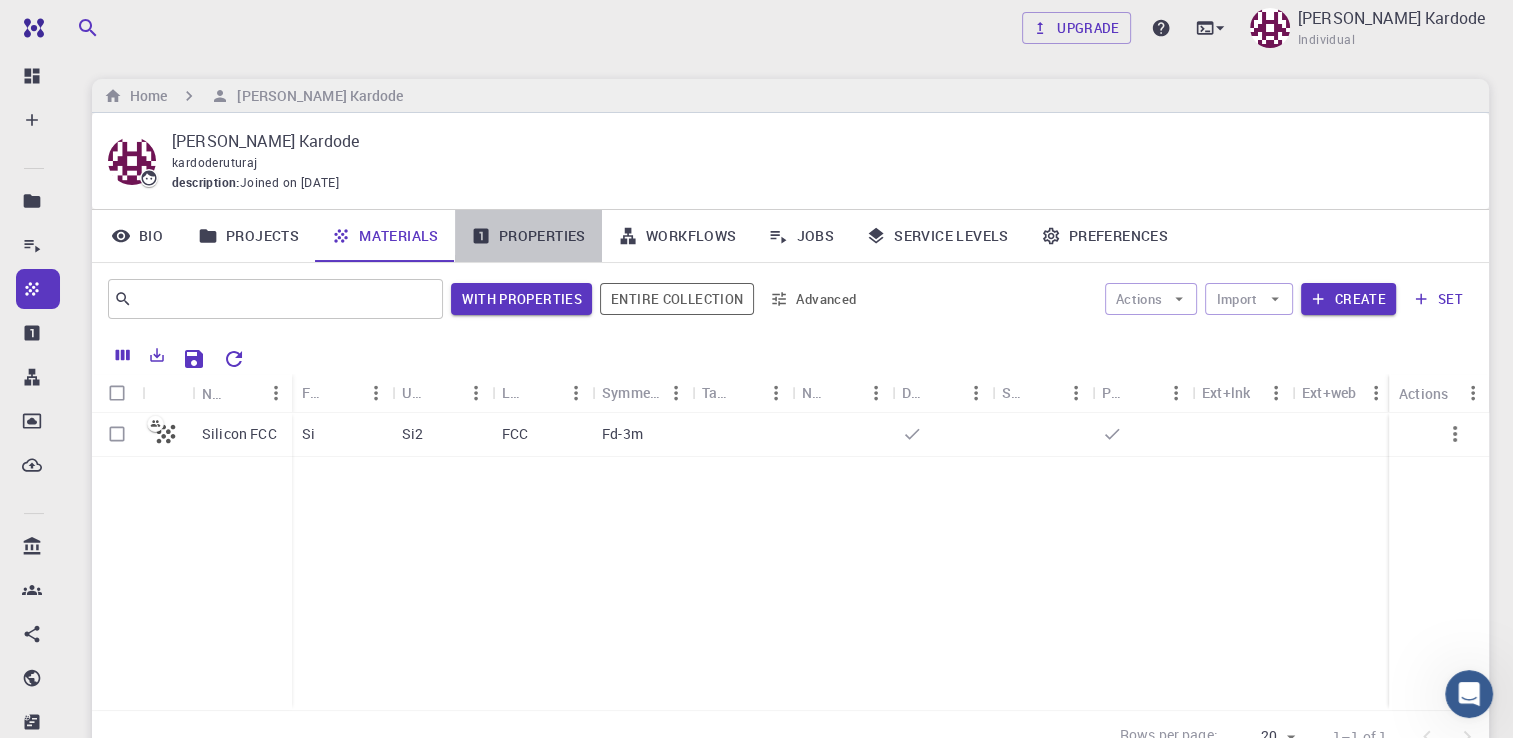 click on "Properties" at bounding box center (528, 236) 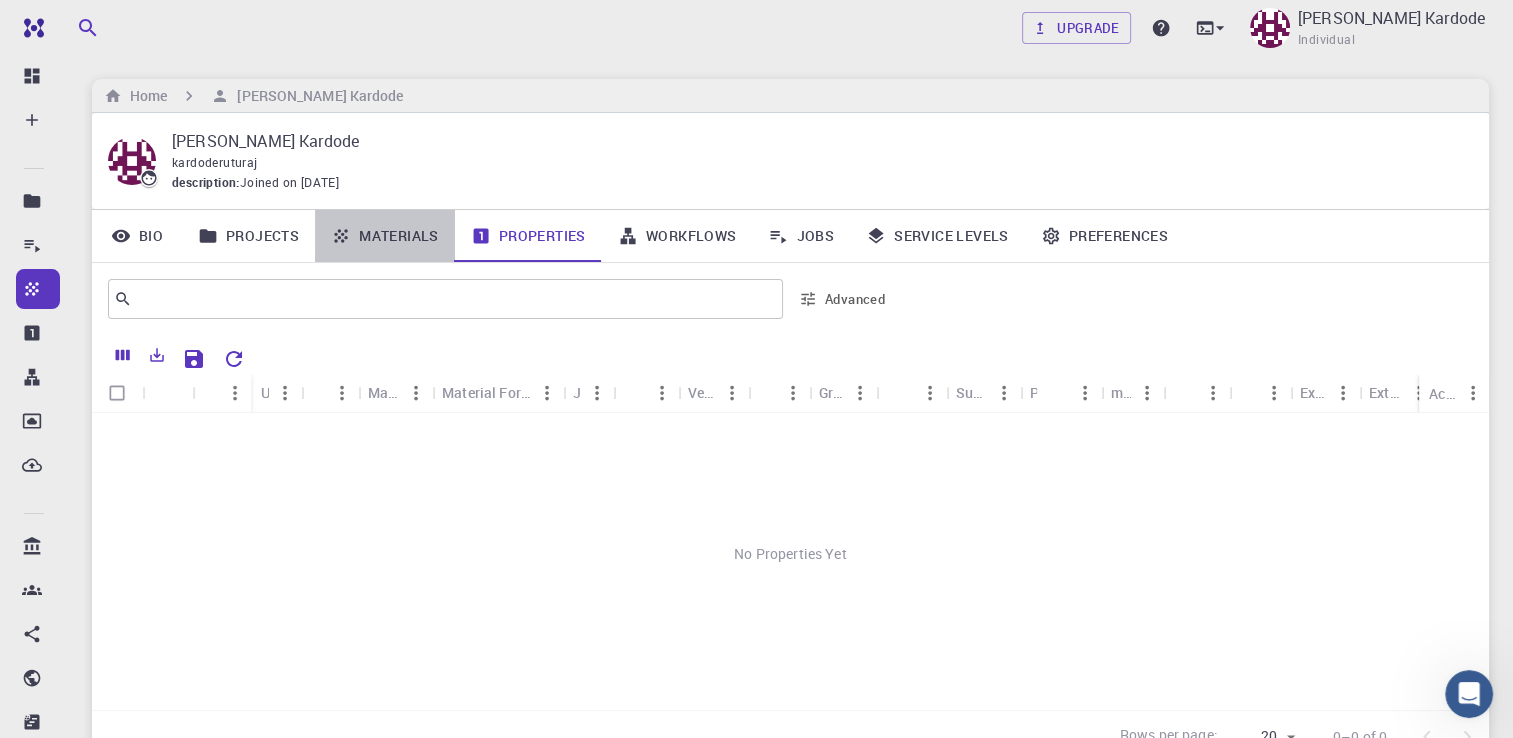 click on "Materials" at bounding box center (385, 236) 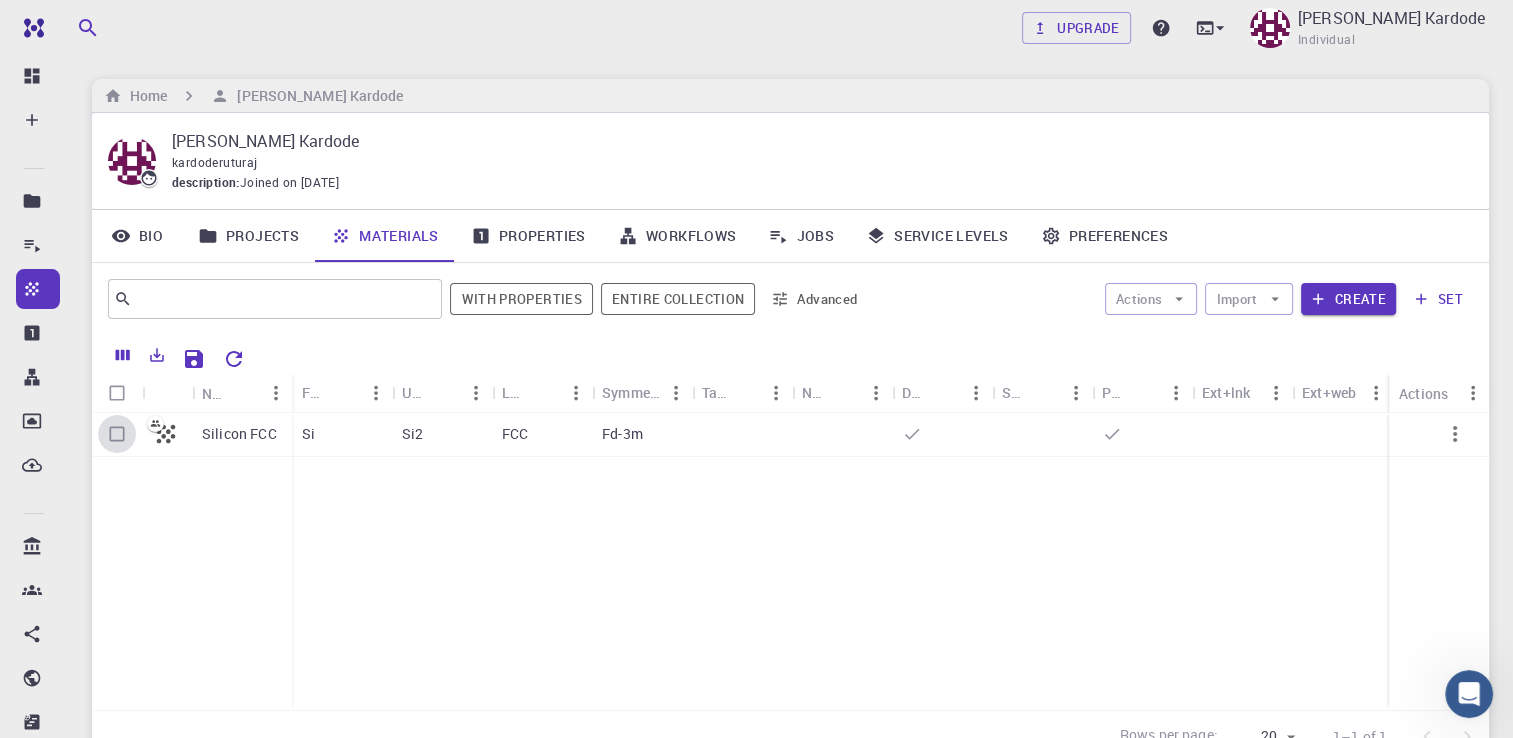 click at bounding box center (117, 434) 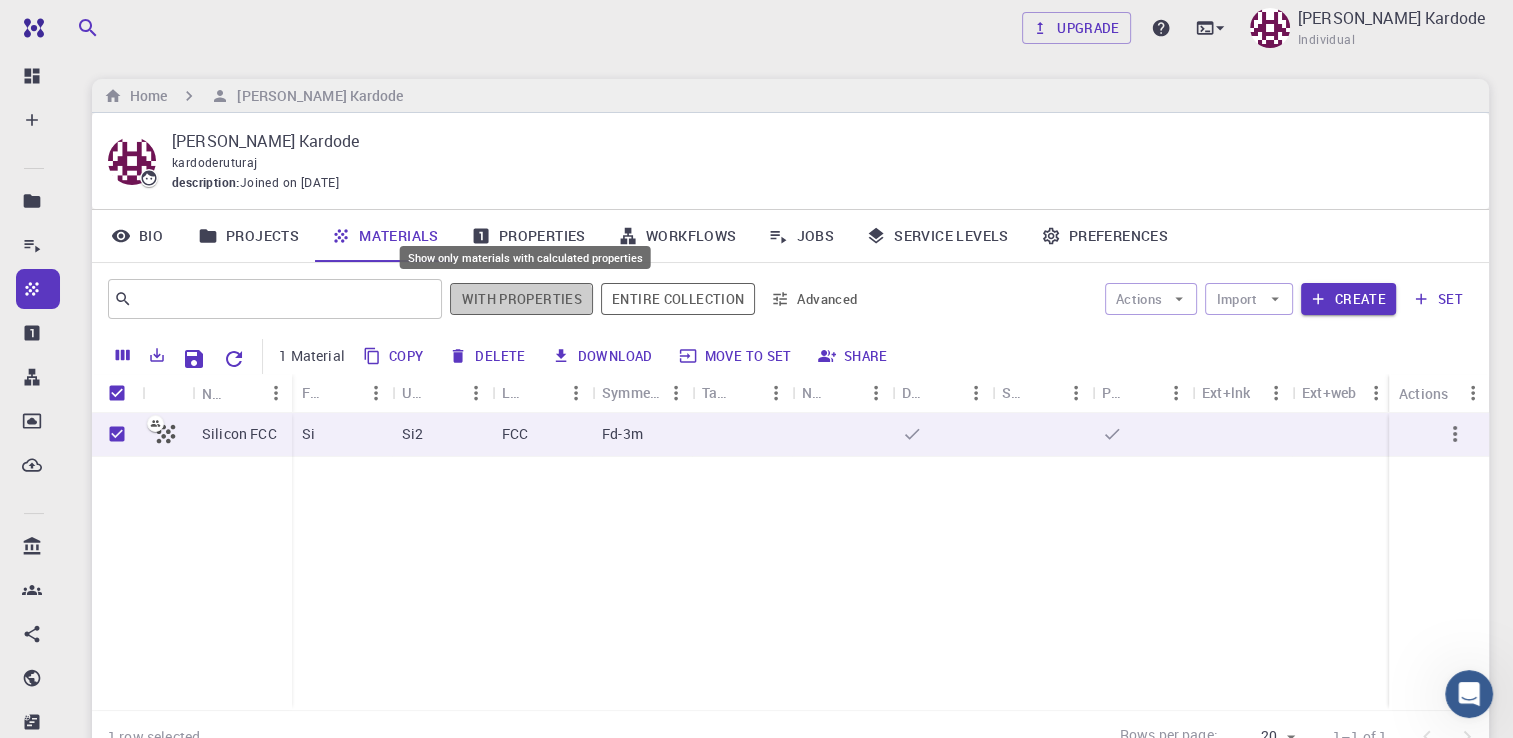 click on "With properties" at bounding box center (521, 299) 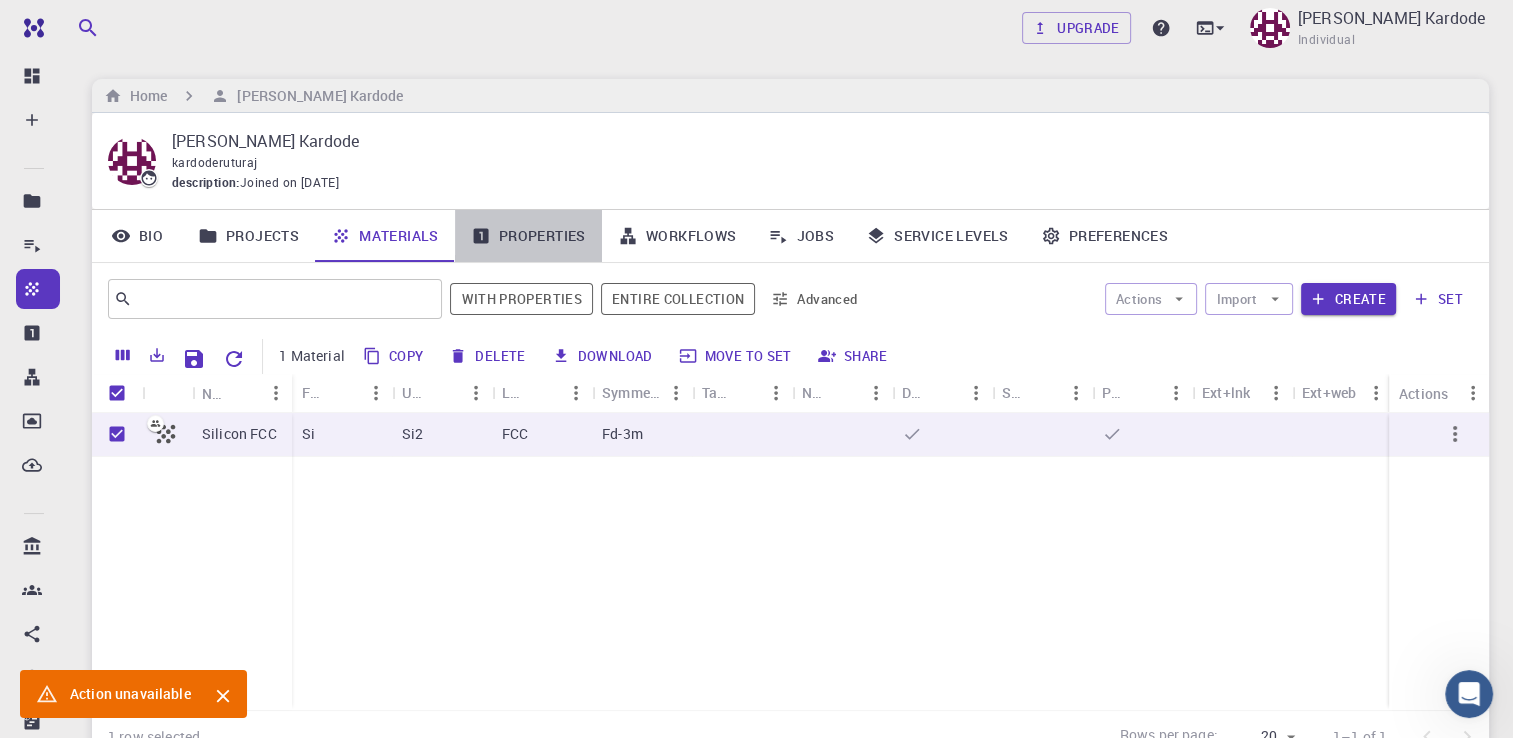 click on "Properties" at bounding box center (528, 236) 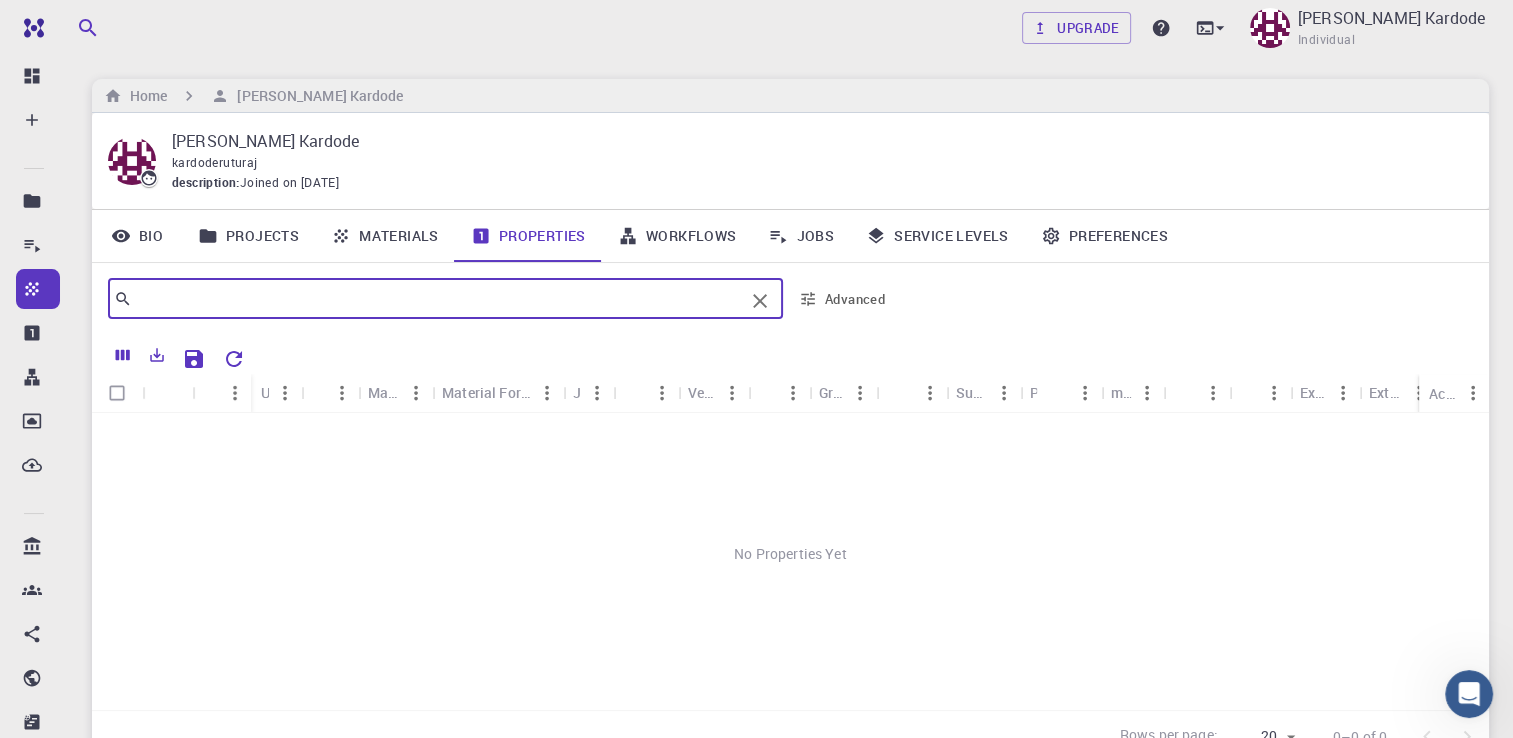 click at bounding box center [438, 299] 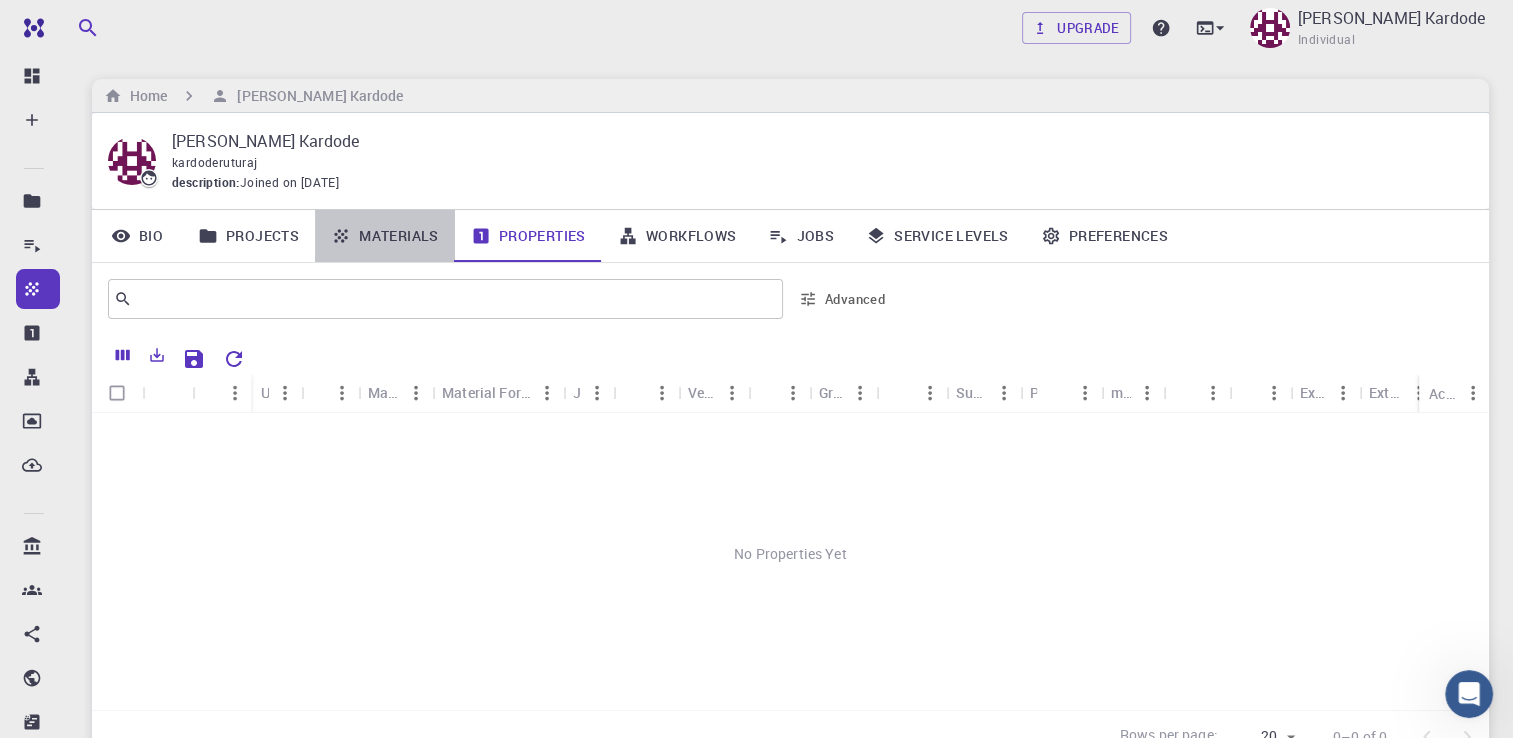 drag, startPoint x: 392, startPoint y: 225, endPoint x: 378, endPoint y: 226, distance: 14.035668 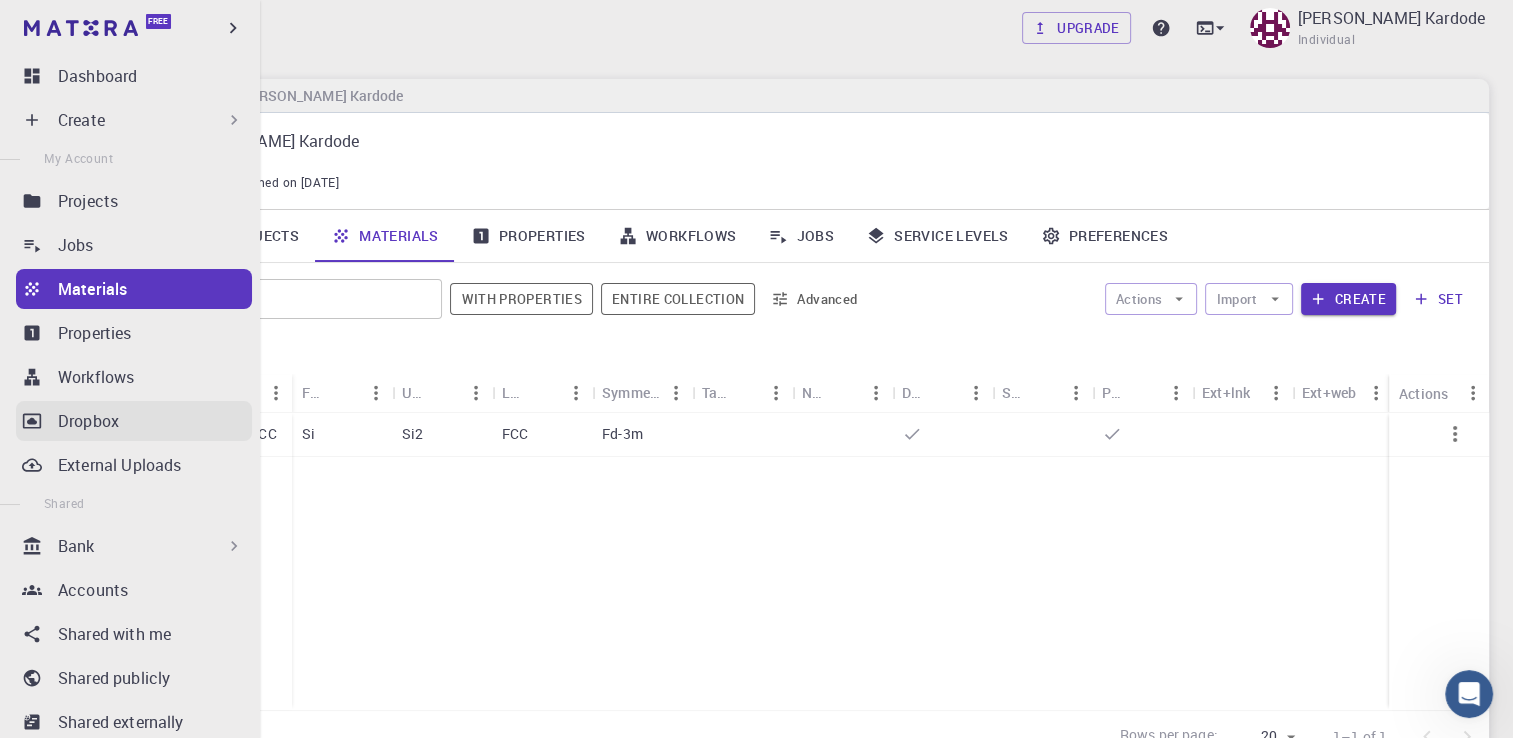 scroll, scrollTop: 257, scrollLeft: 0, axis: vertical 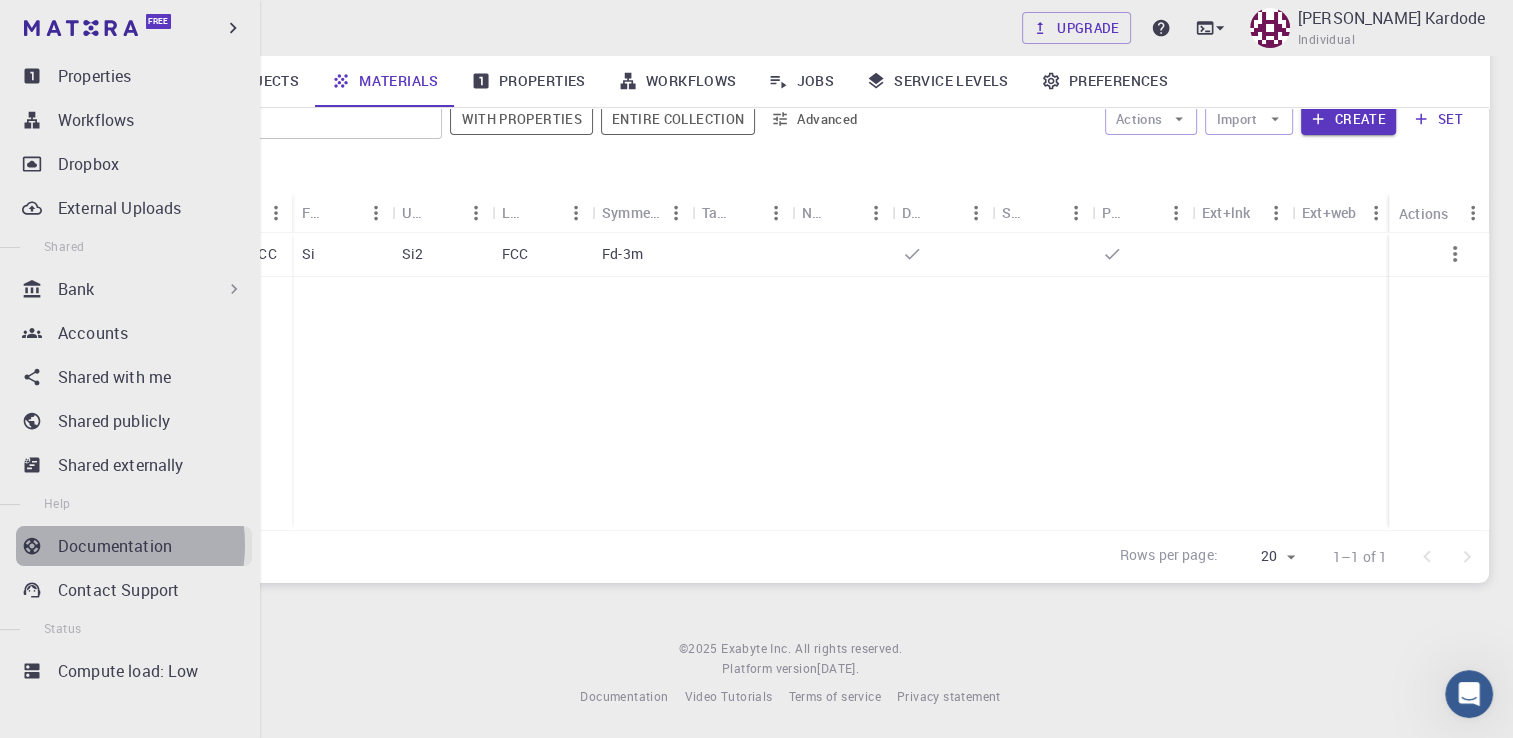 click on "Documentation" at bounding box center (115, 546) 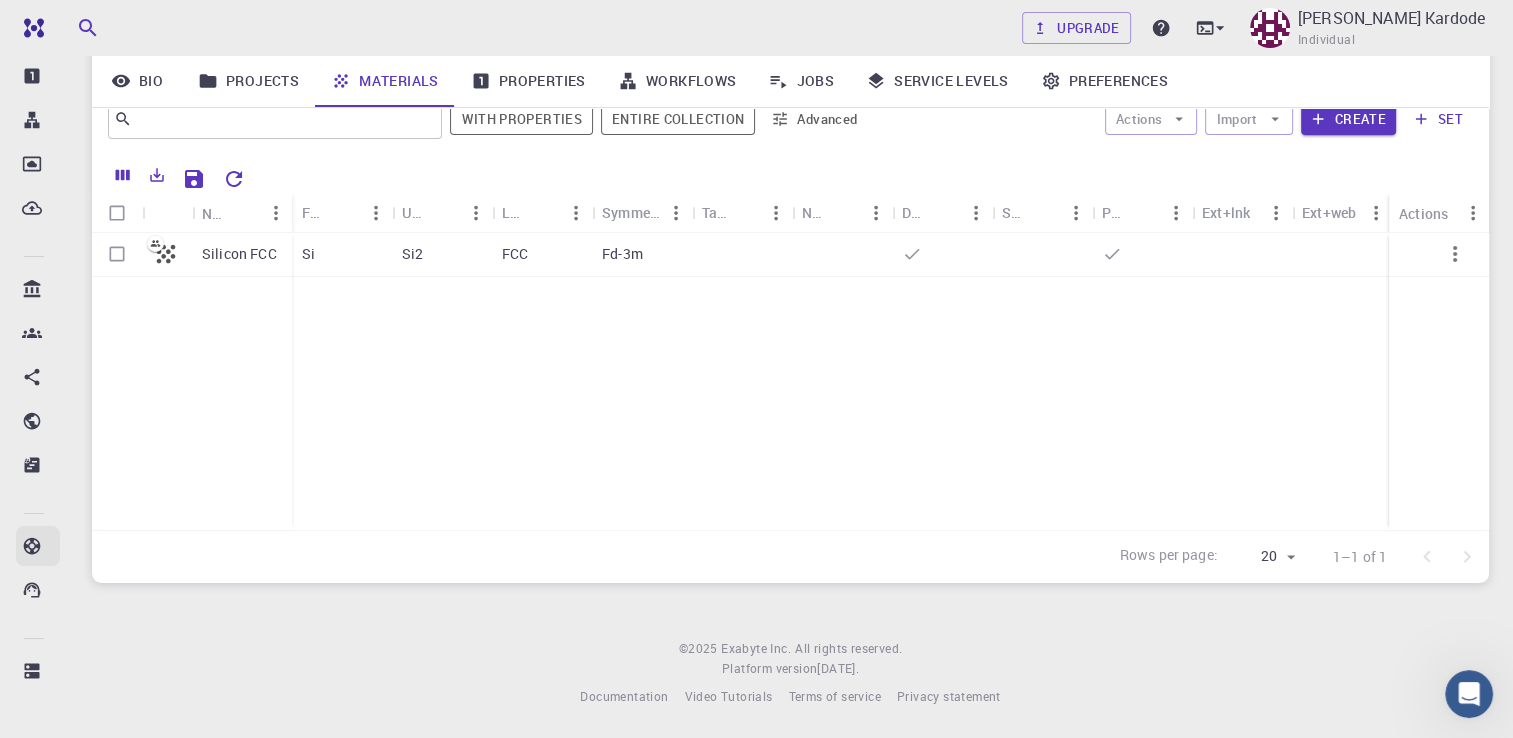 scroll, scrollTop: 256, scrollLeft: 0, axis: vertical 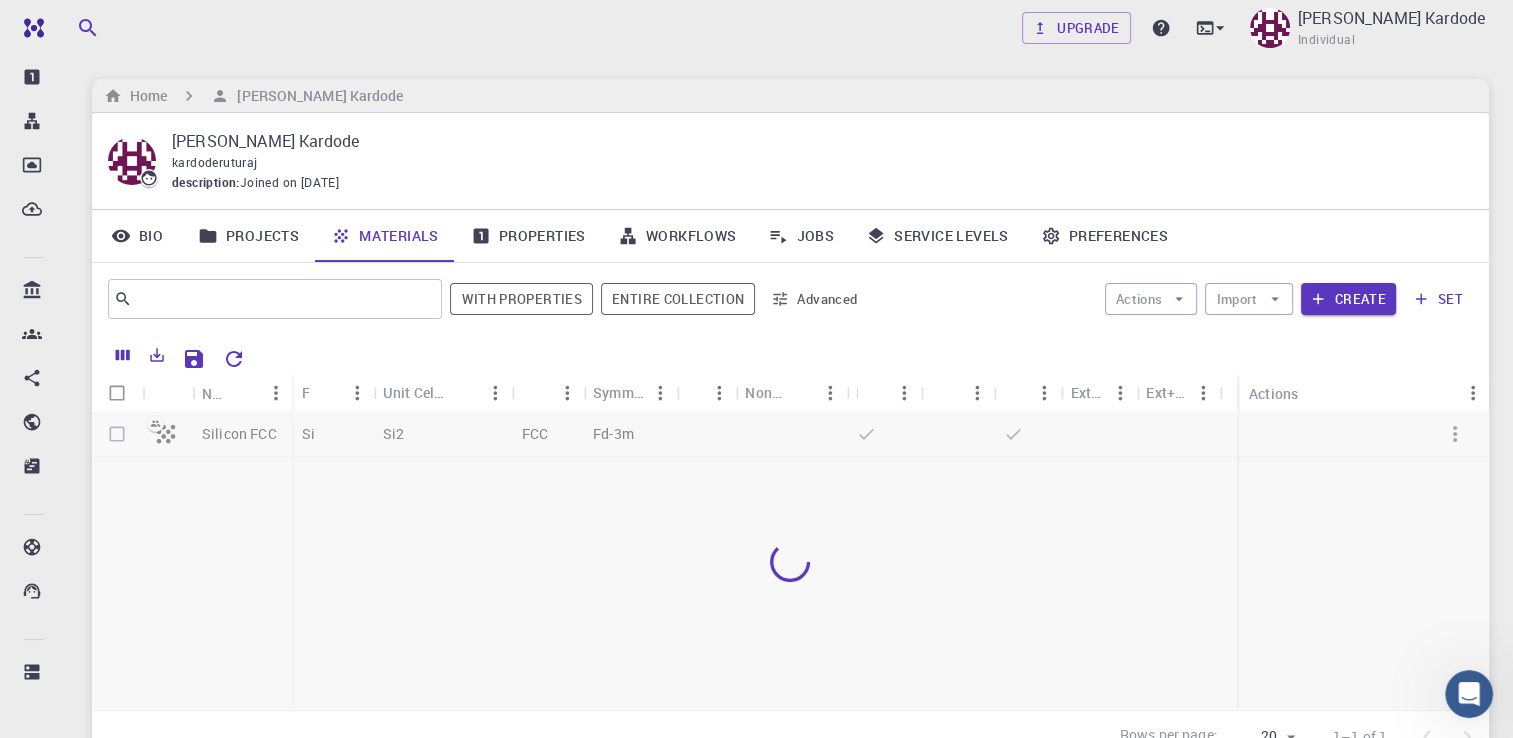 click on "Workflows" at bounding box center [677, 236] 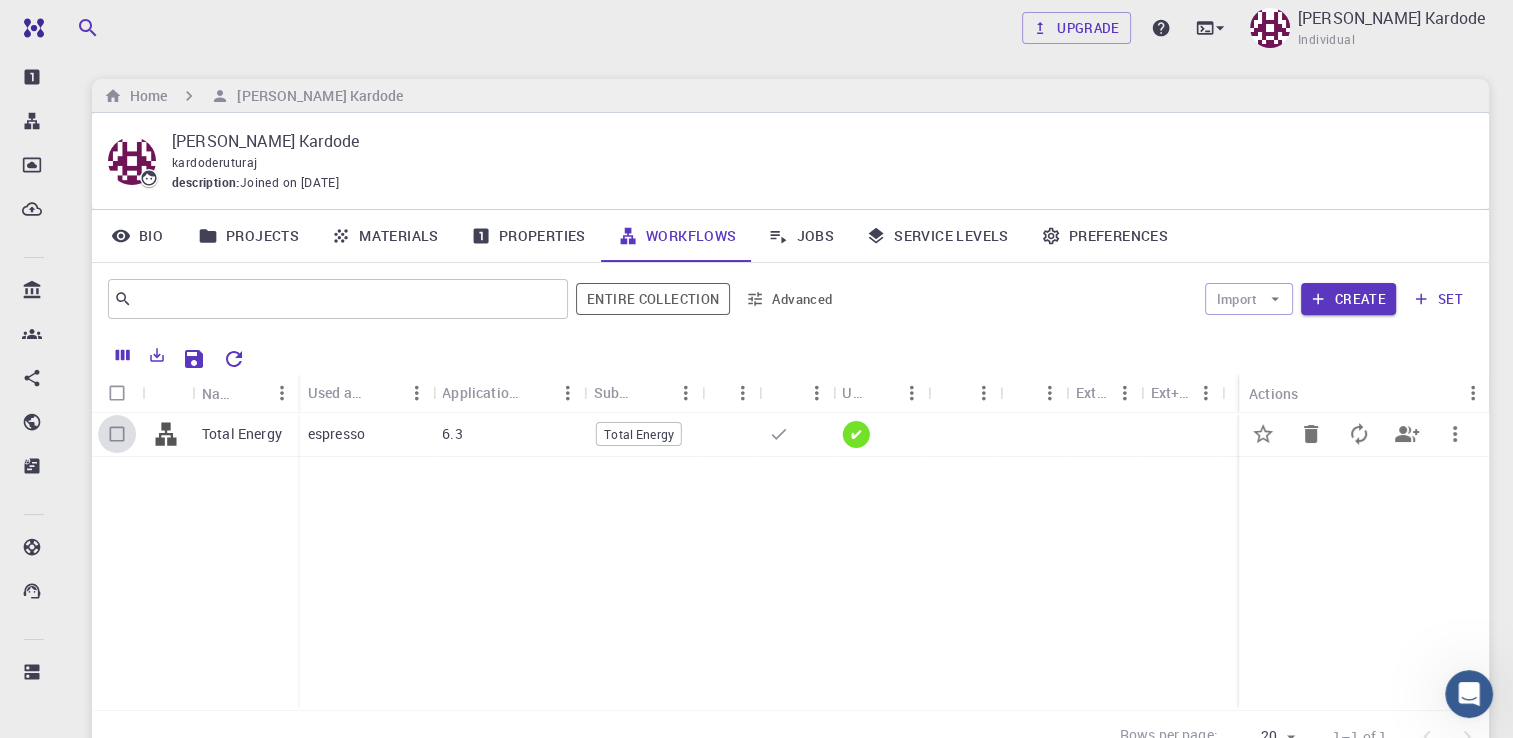 click at bounding box center [117, 434] 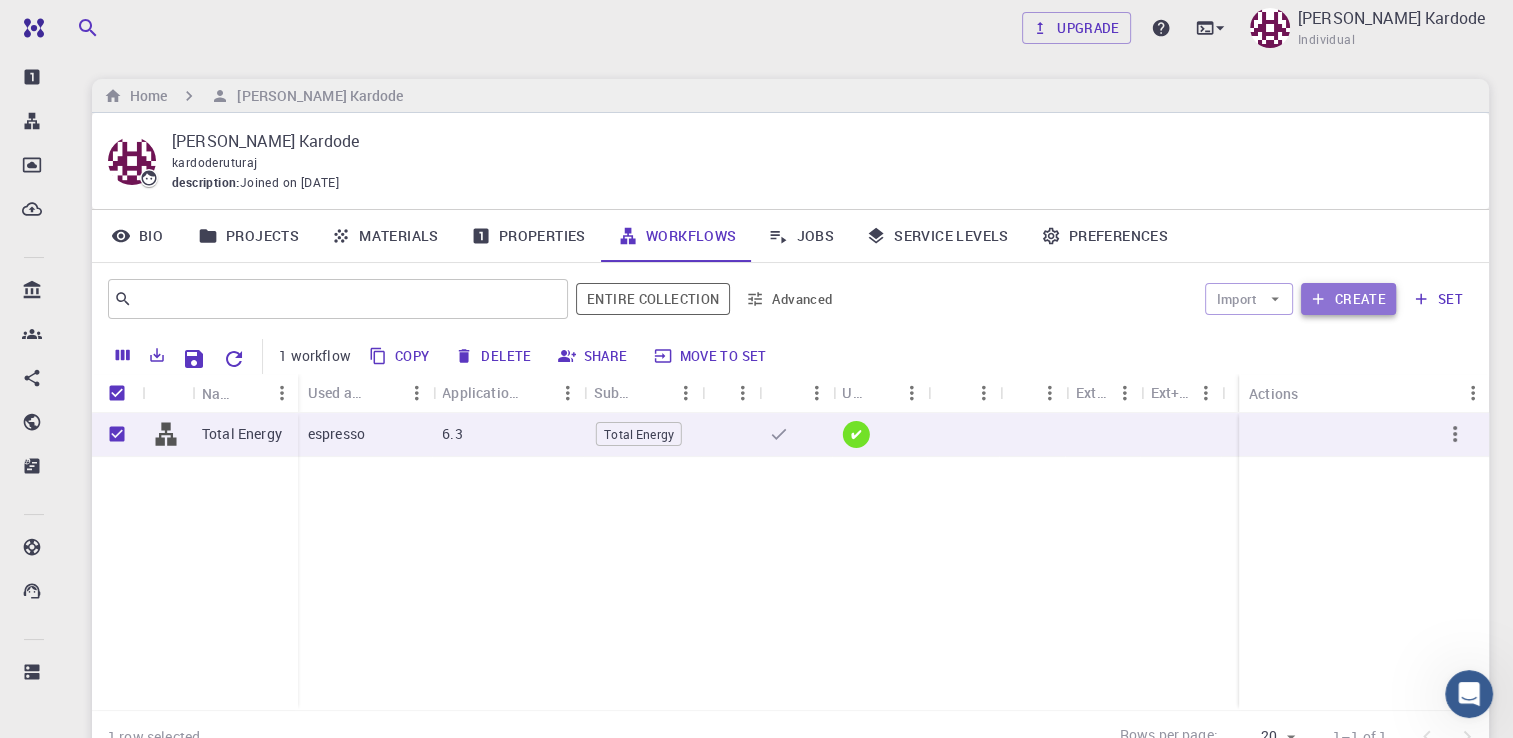 click 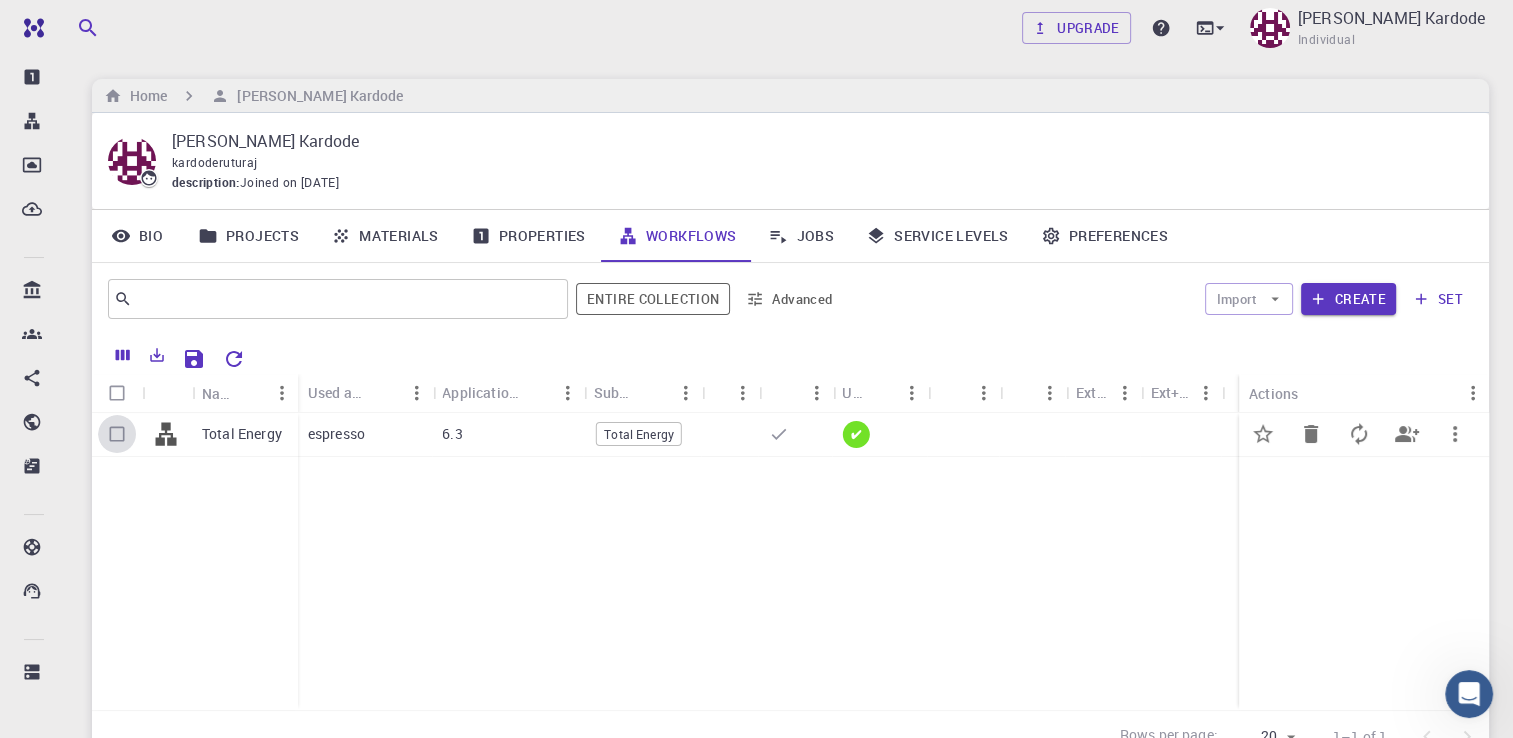 click at bounding box center (117, 434) 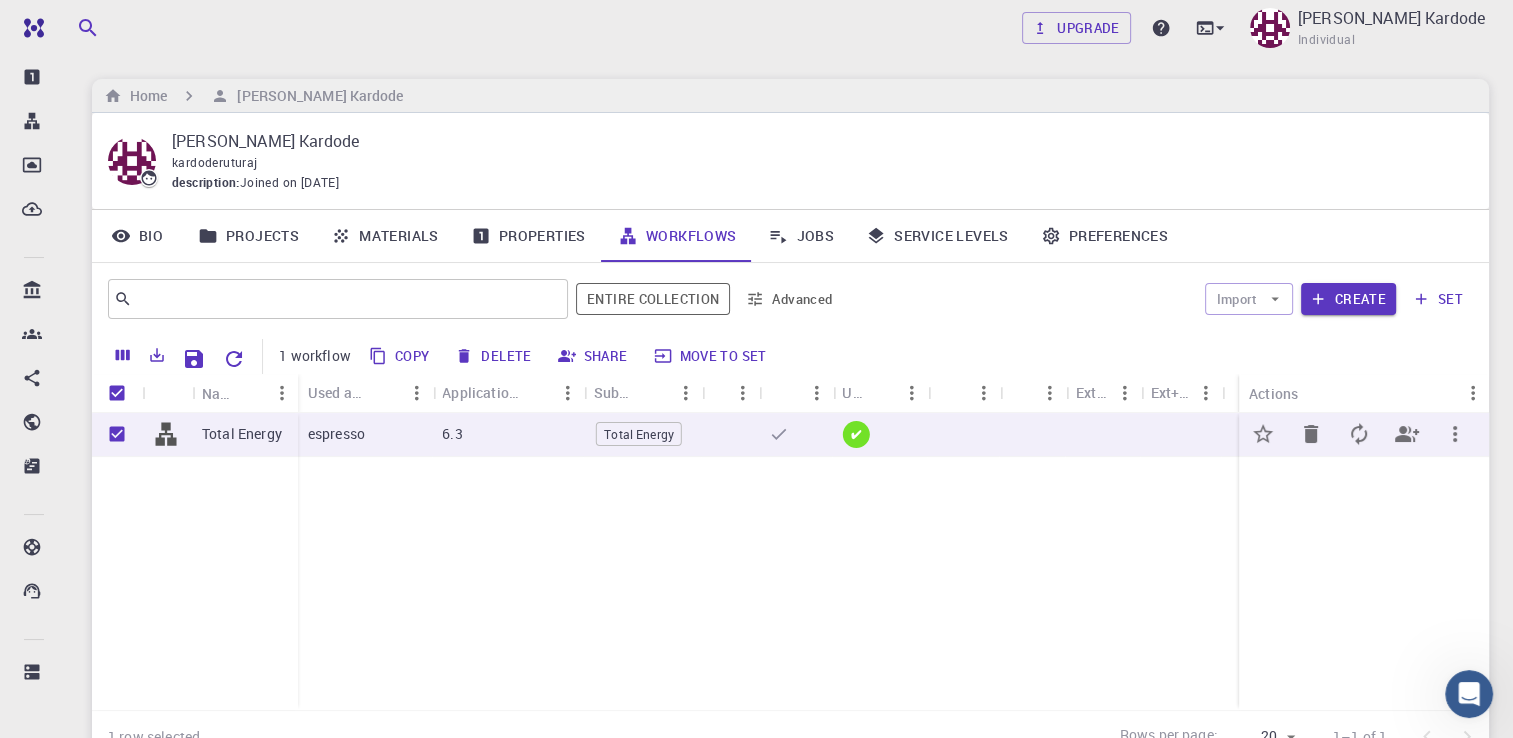 click 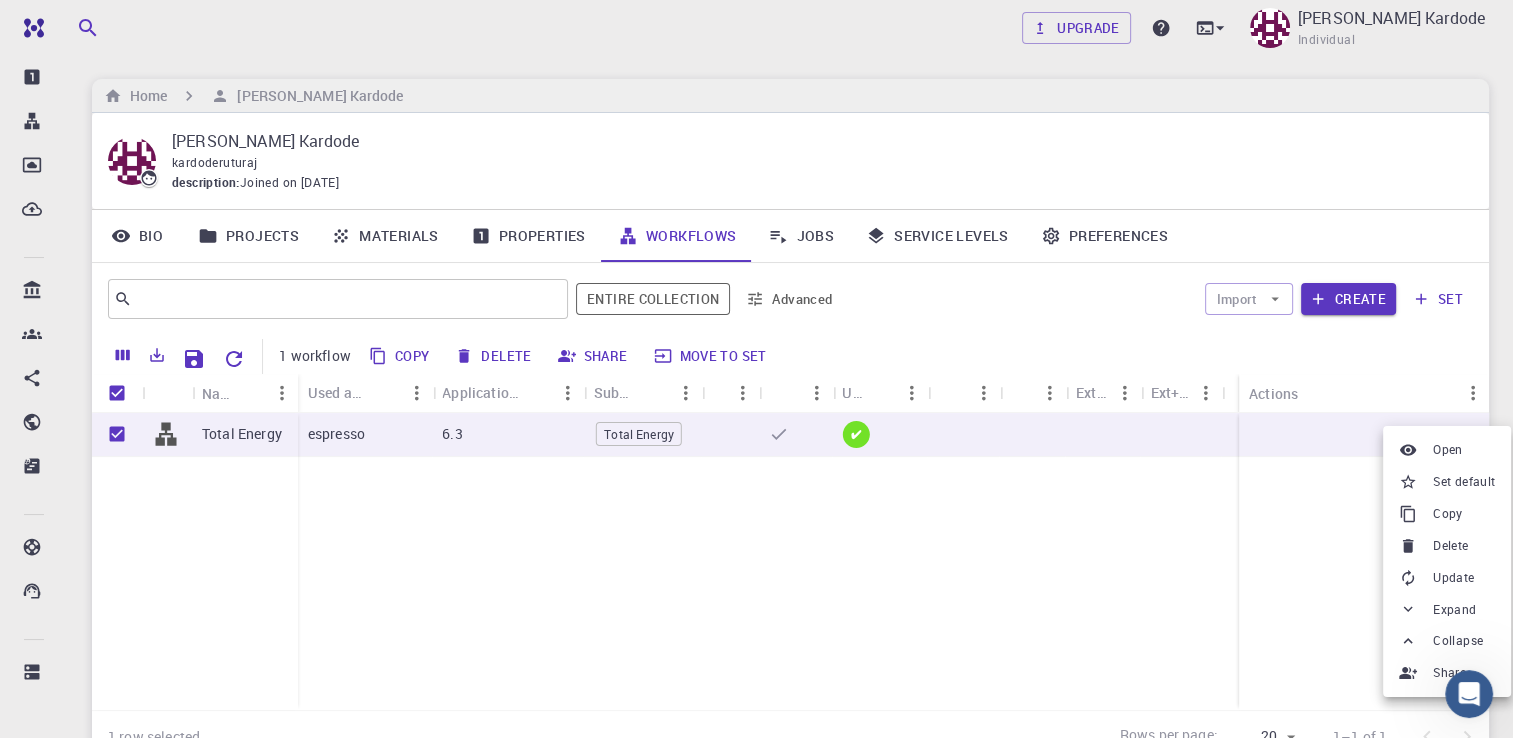click at bounding box center (756, 369) 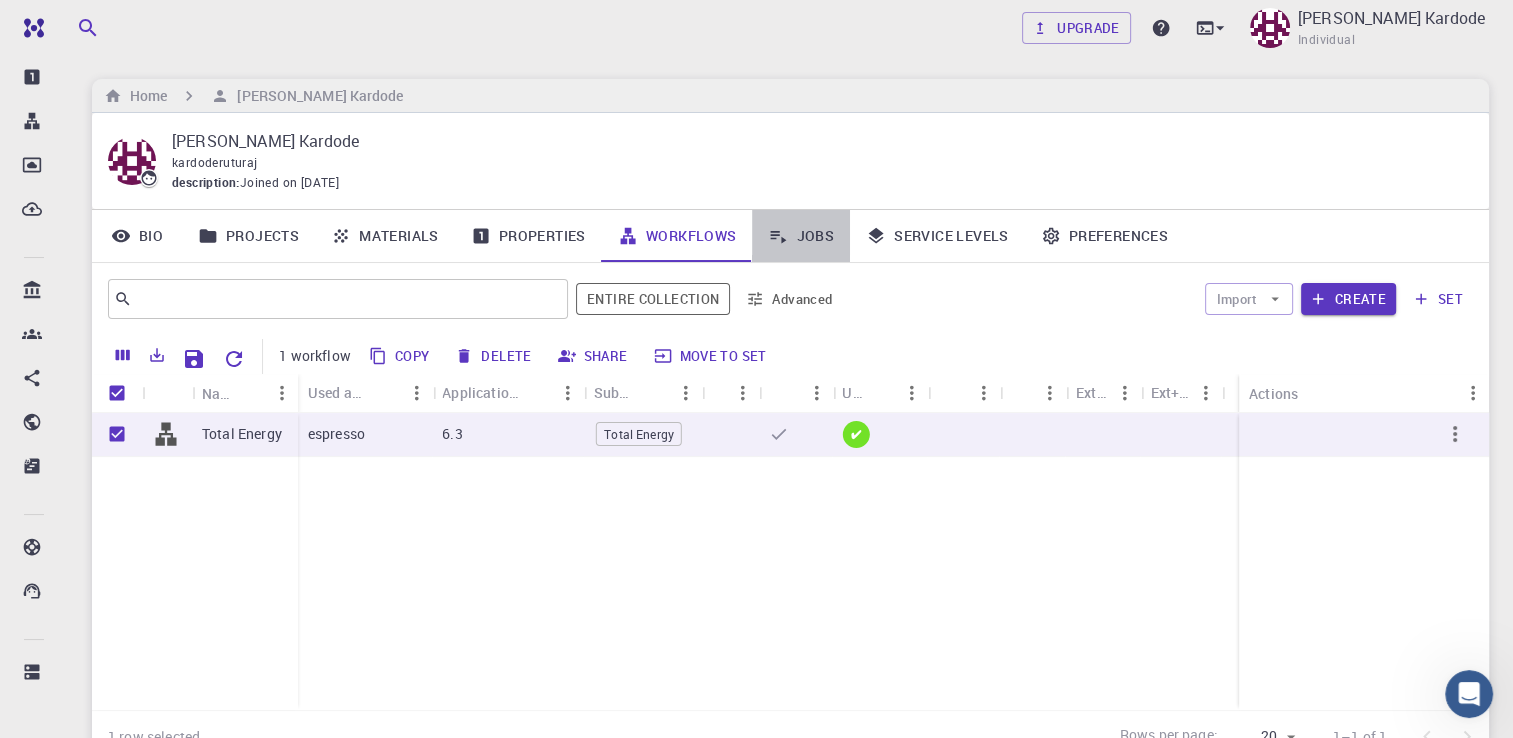 click 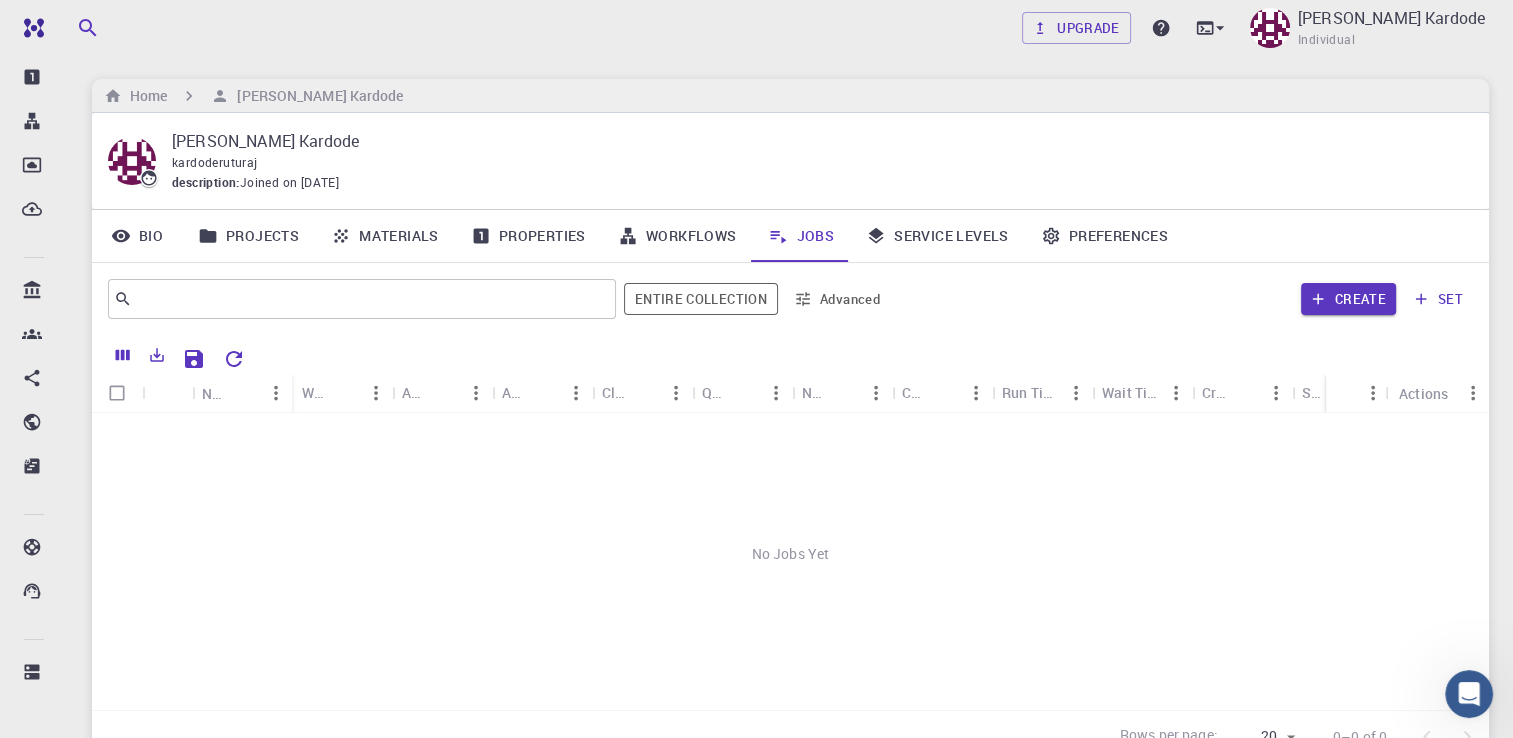 click on "Workflows" at bounding box center (677, 236) 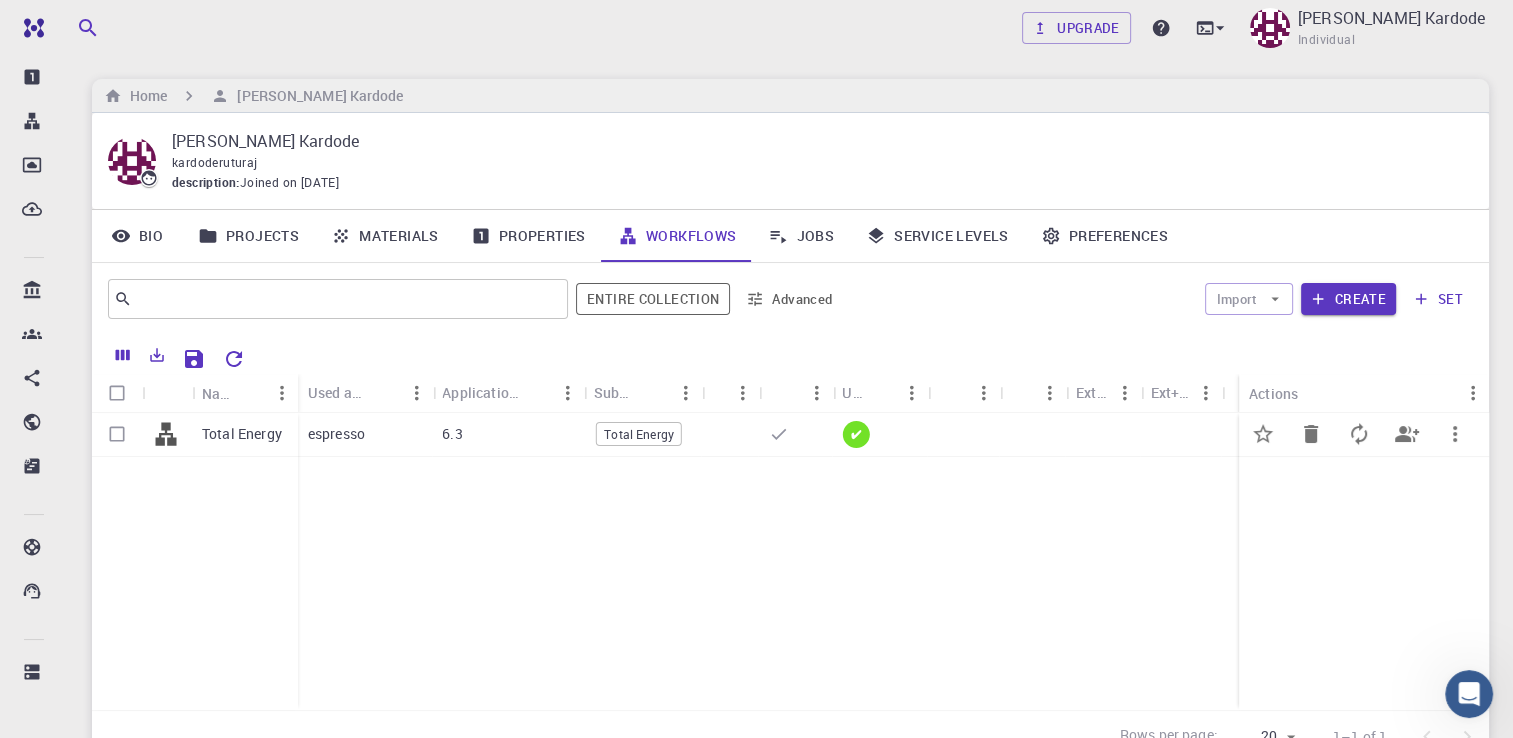 click at bounding box center [167, 435] 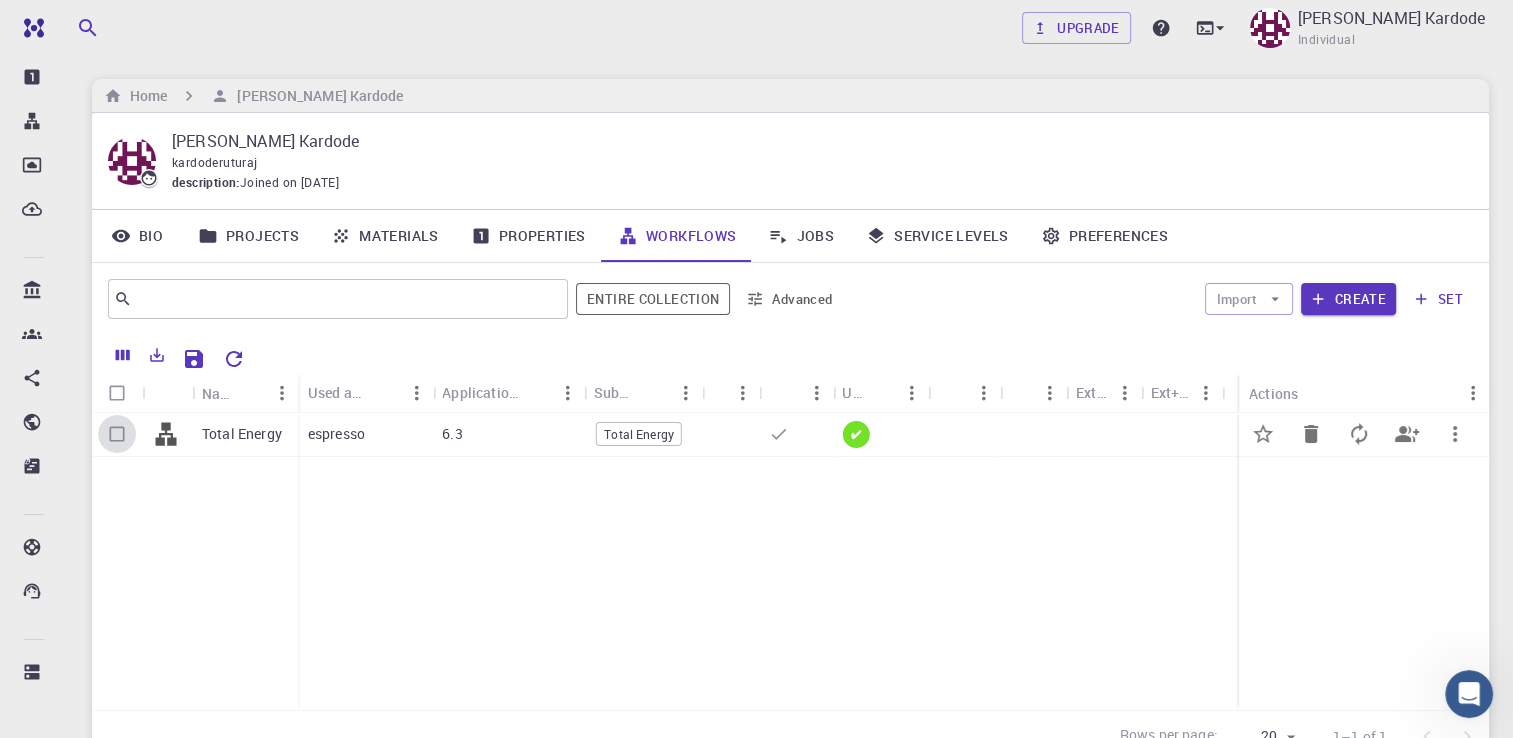 click at bounding box center [117, 434] 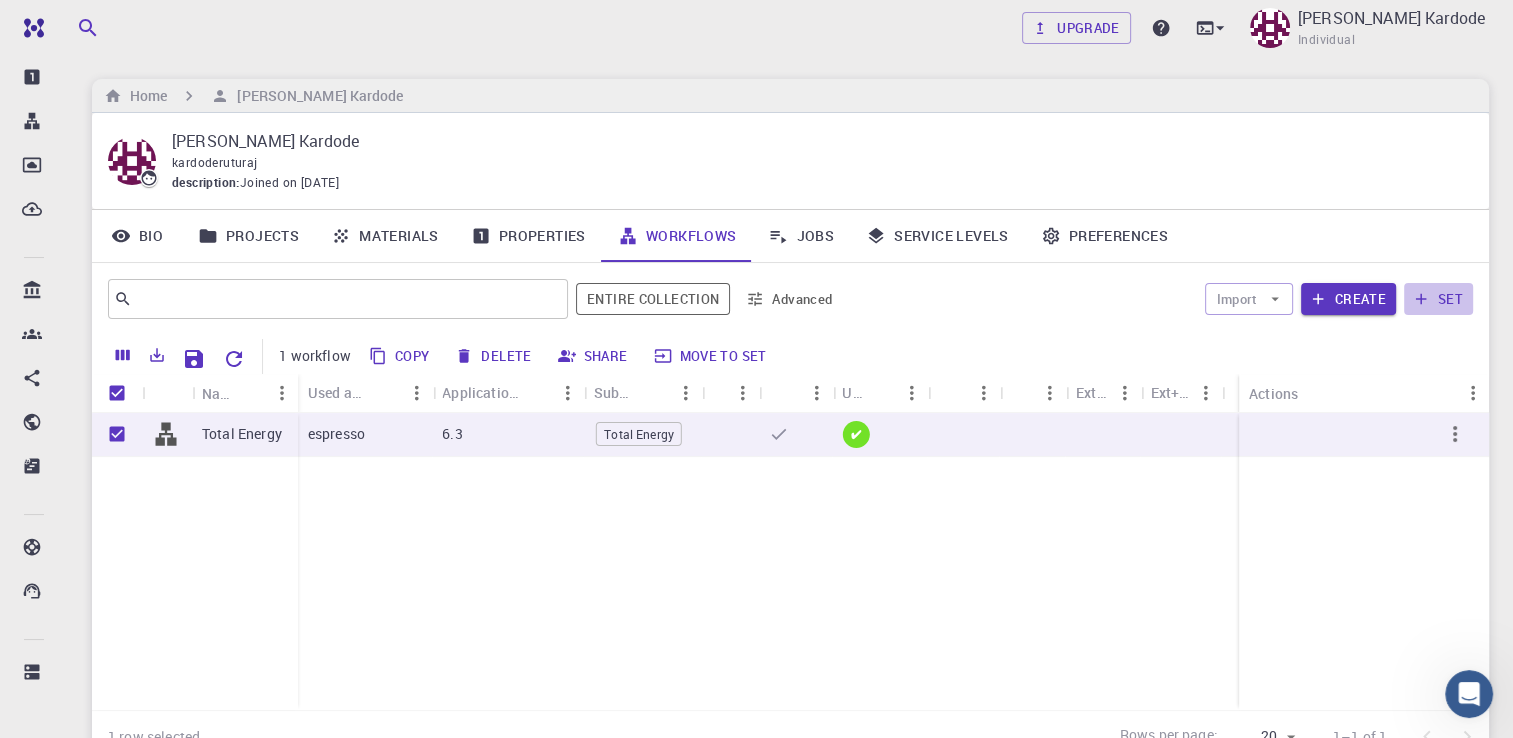 click on "set" at bounding box center [1438, 299] 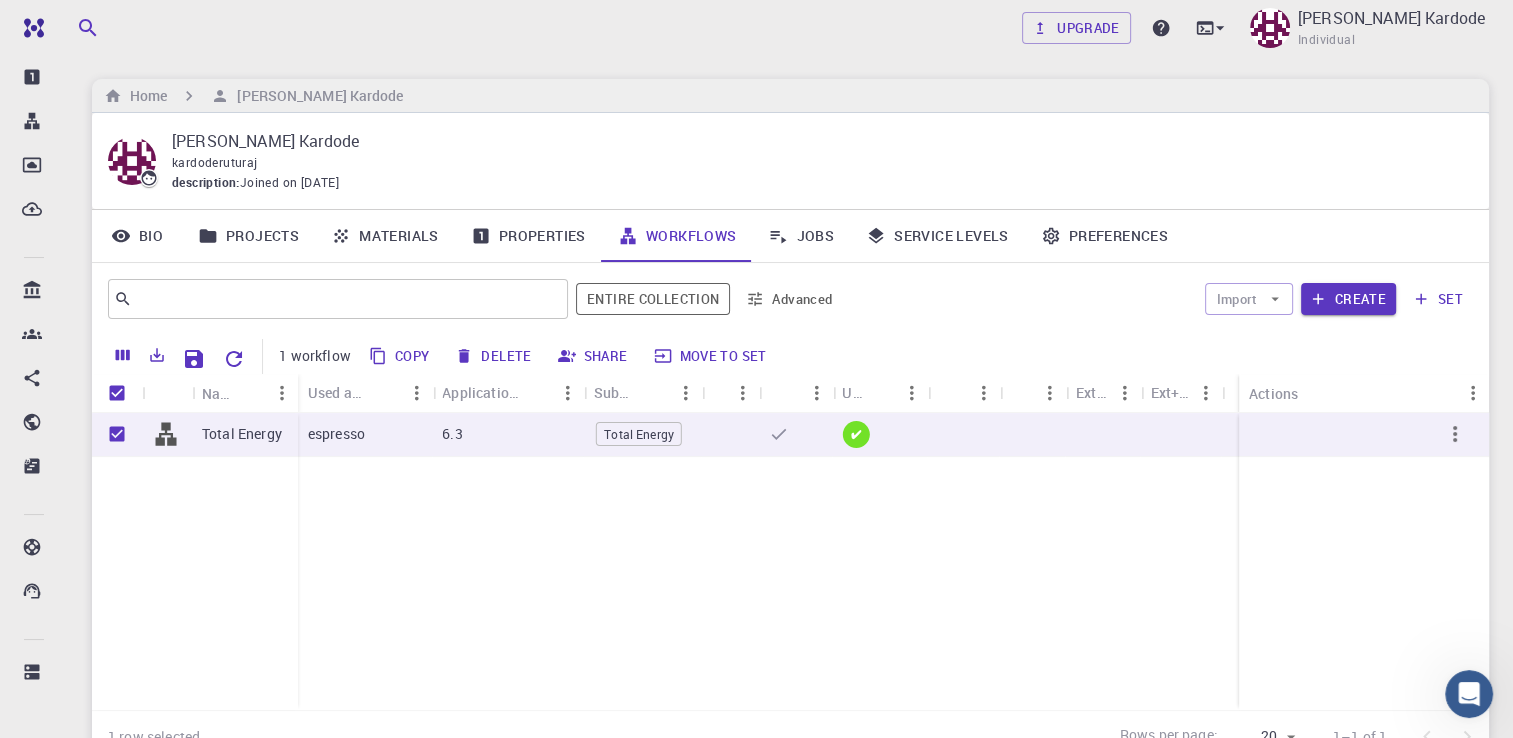 click on "Move to set" at bounding box center [711, 356] 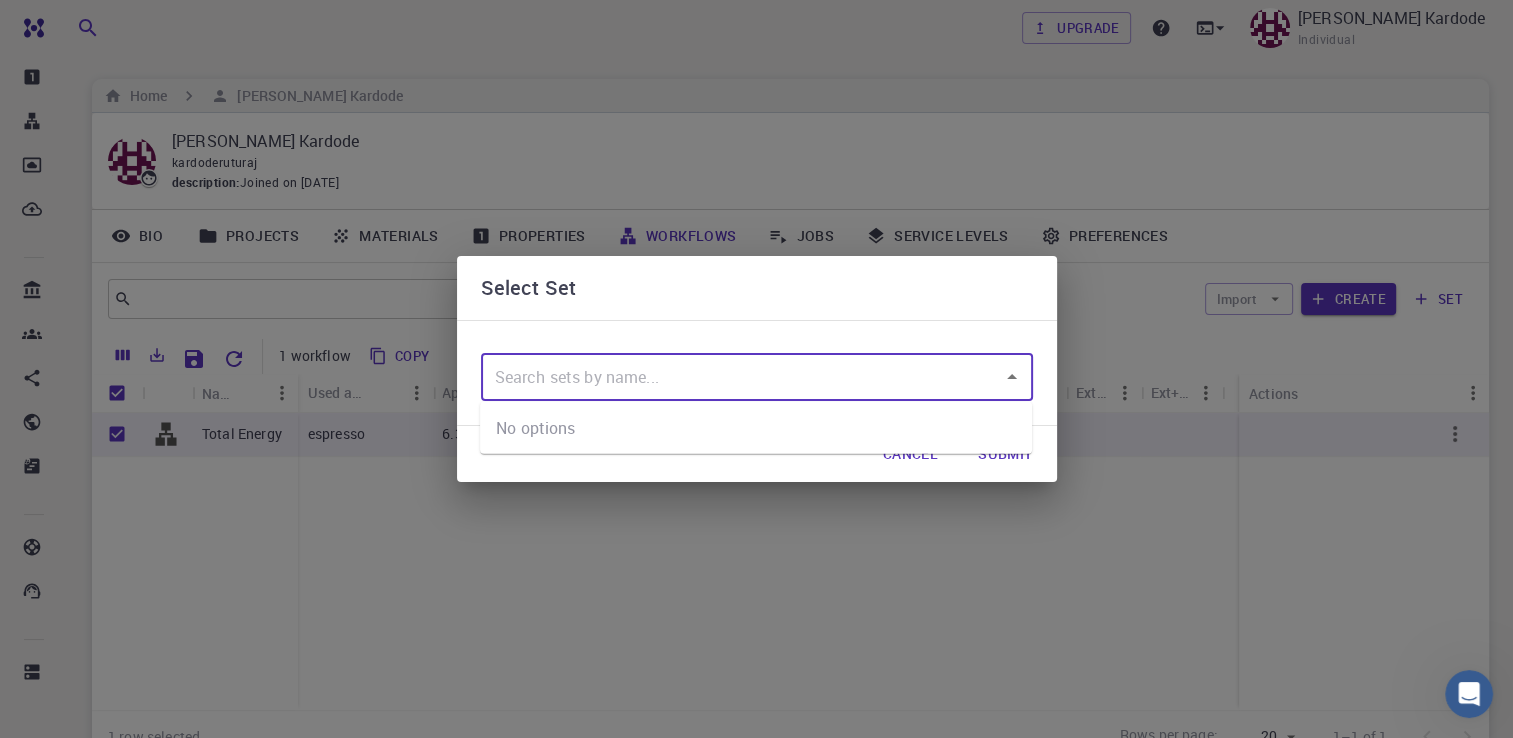 click at bounding box center (742, 377) 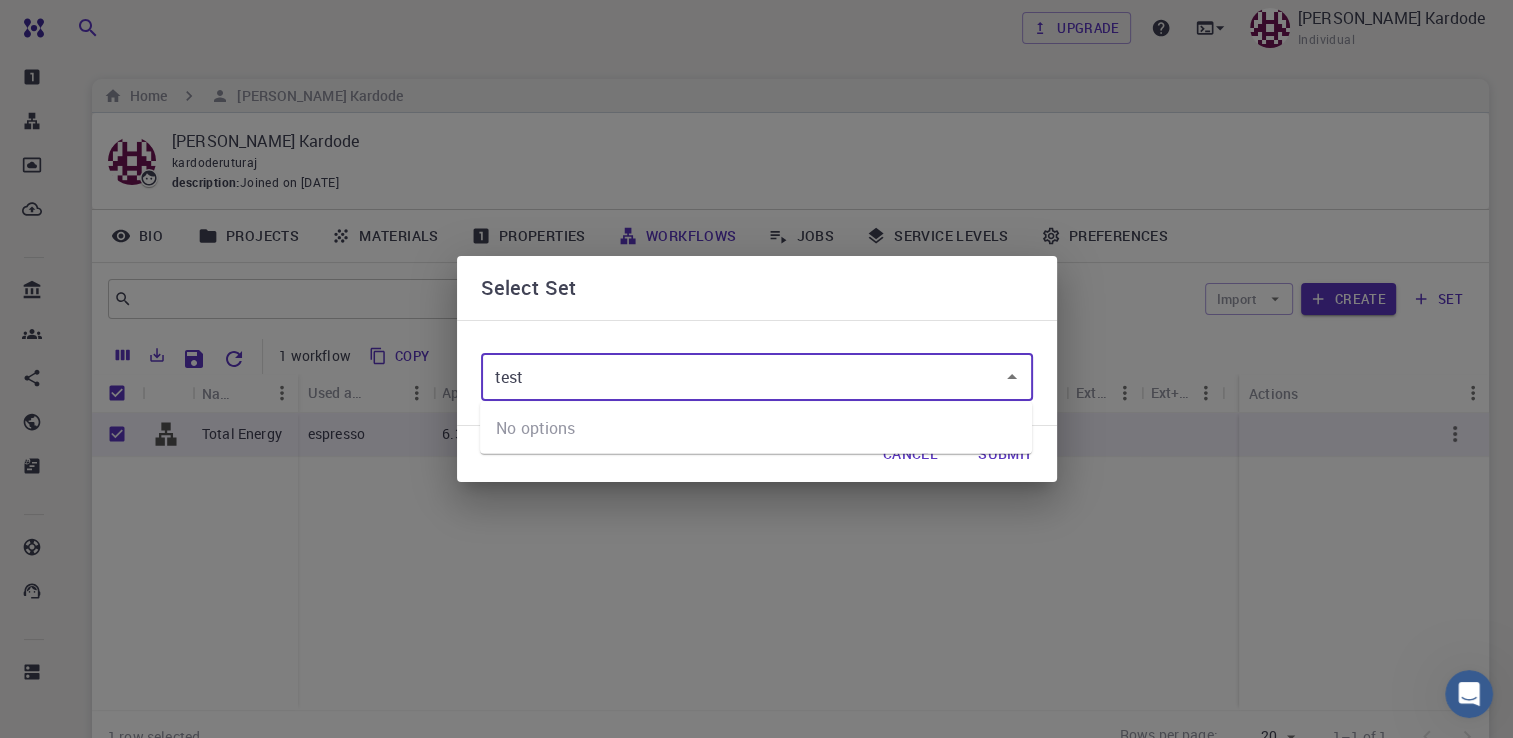 click on "test" at bounding box center (742, 377) 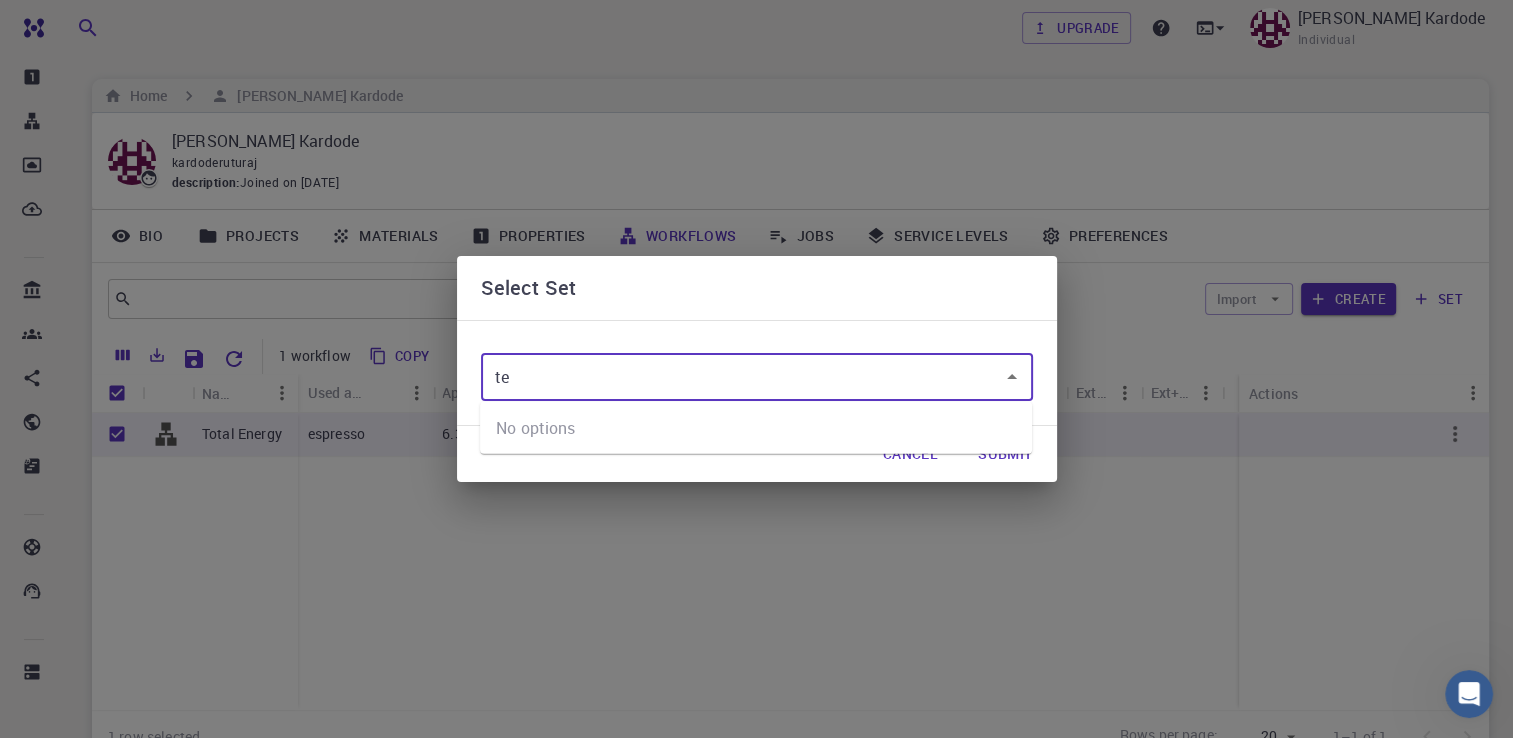 type on "t" 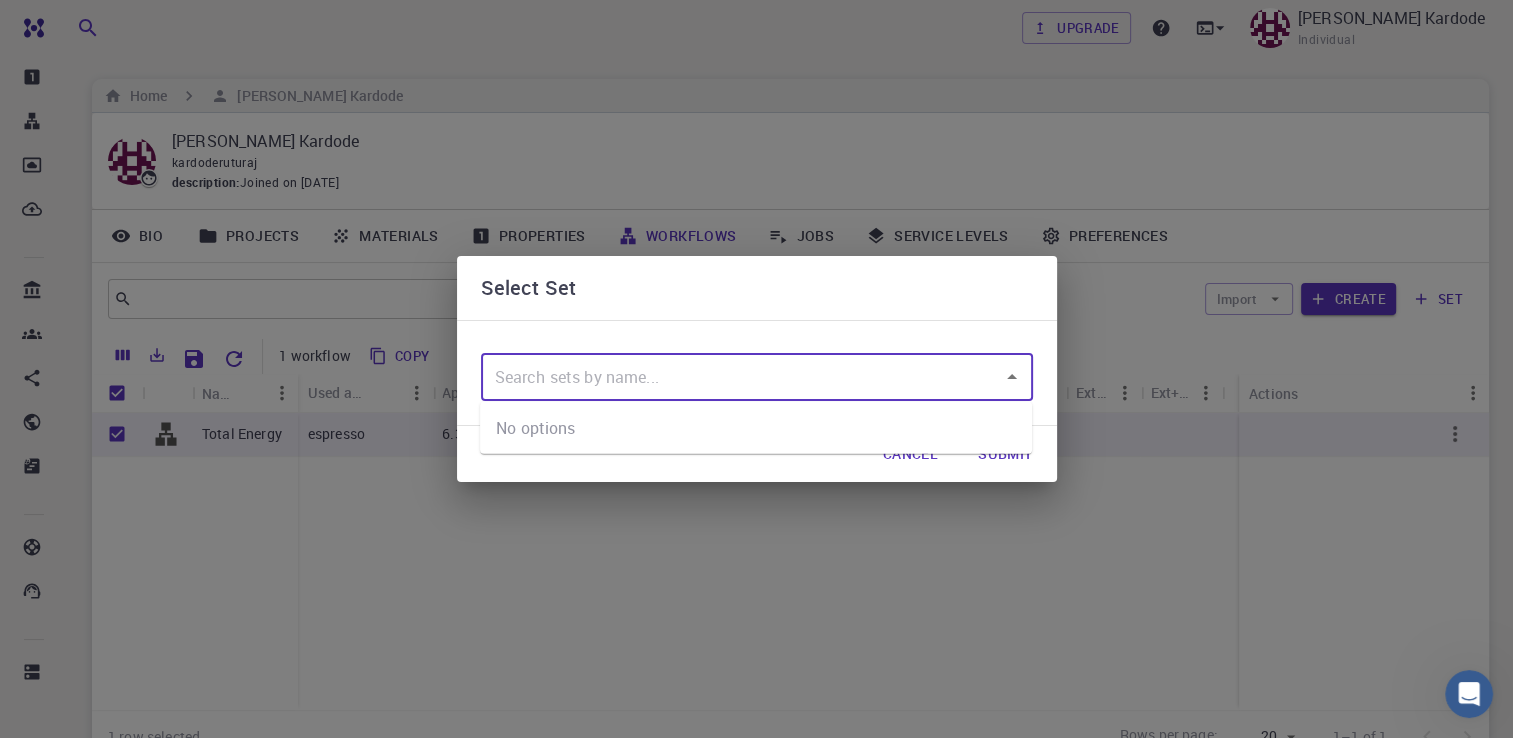click on "​" at bounding box center (757, 377) 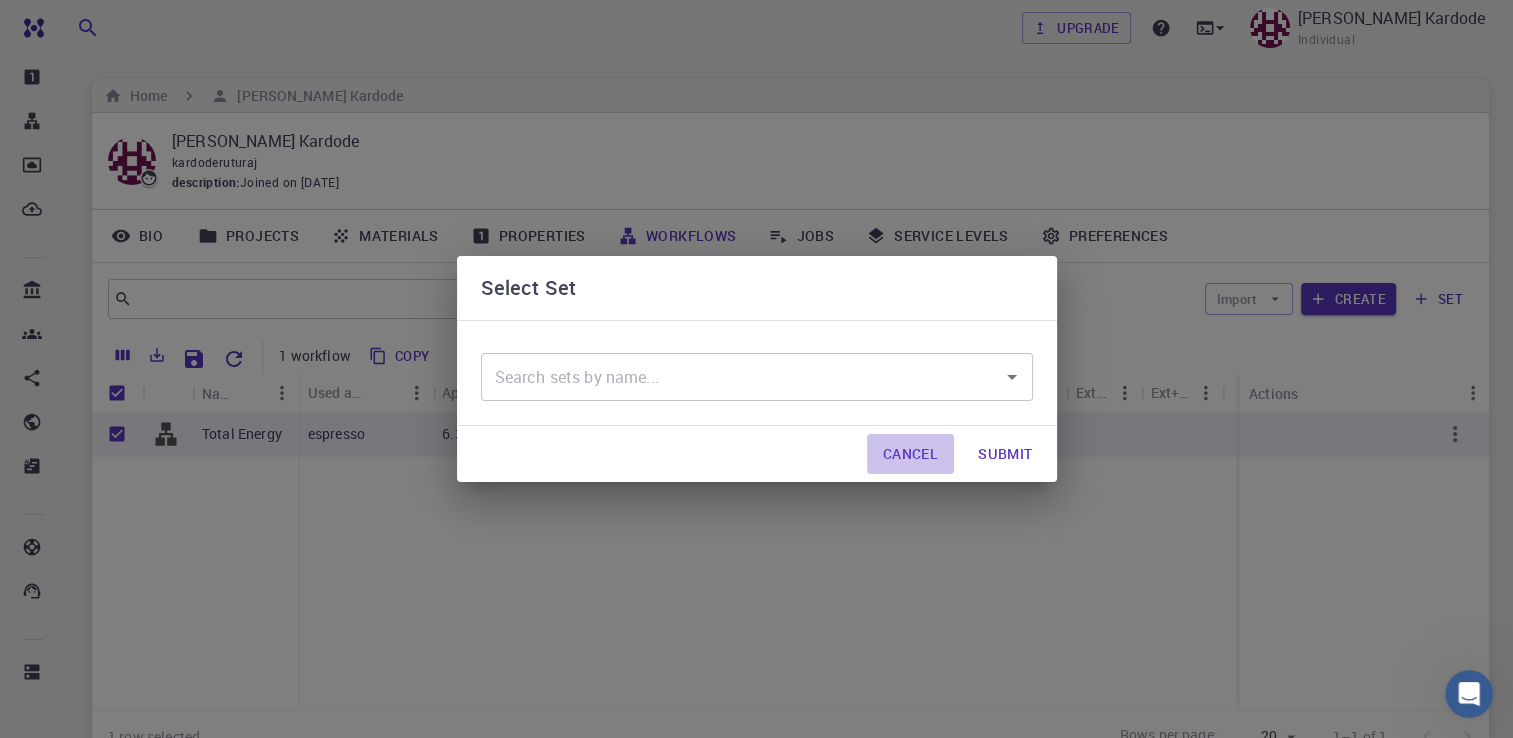 click on "Cancel" at bounding box center [910, 454] 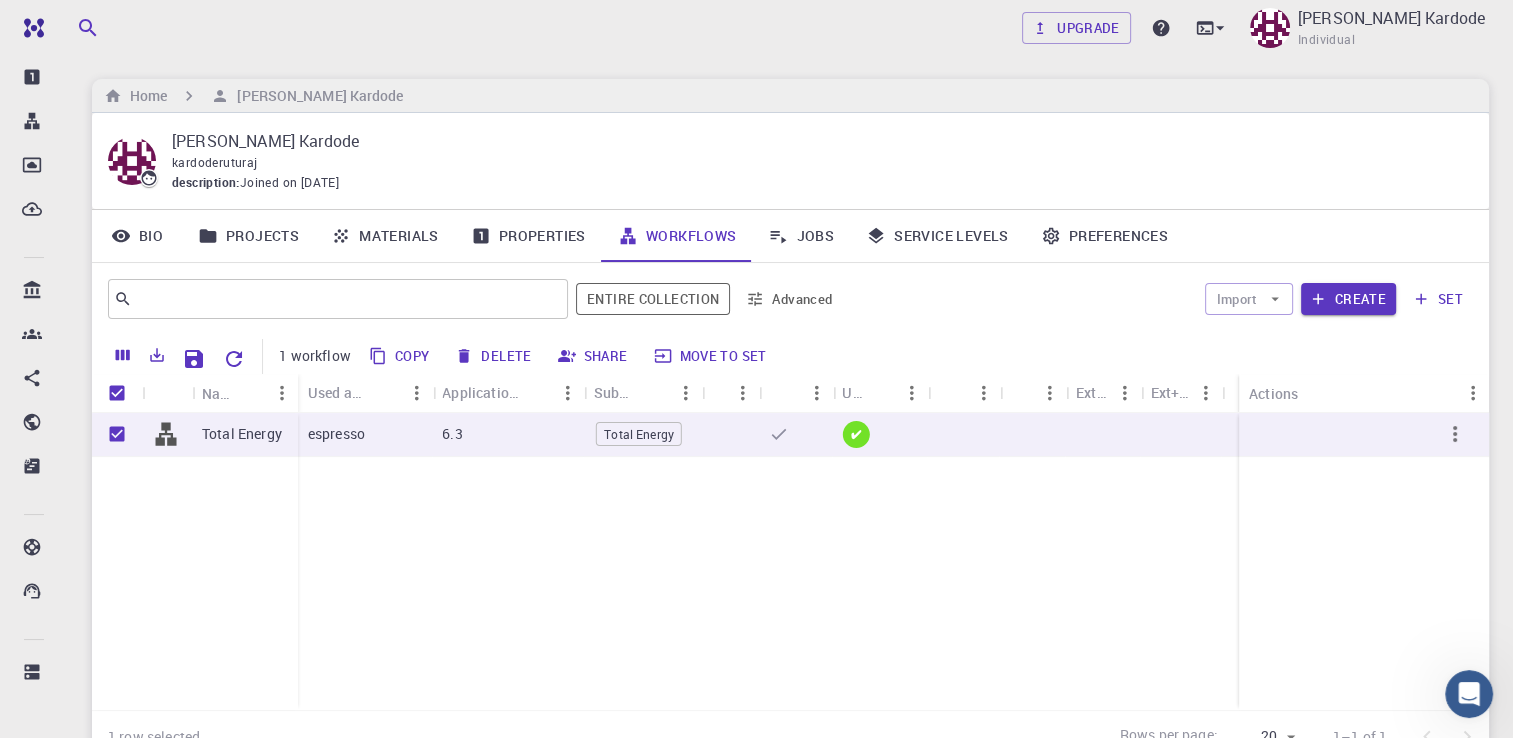 click on "Total Energy espresso 6.3 Total Energy ✔" at bounding box center (790, 561) 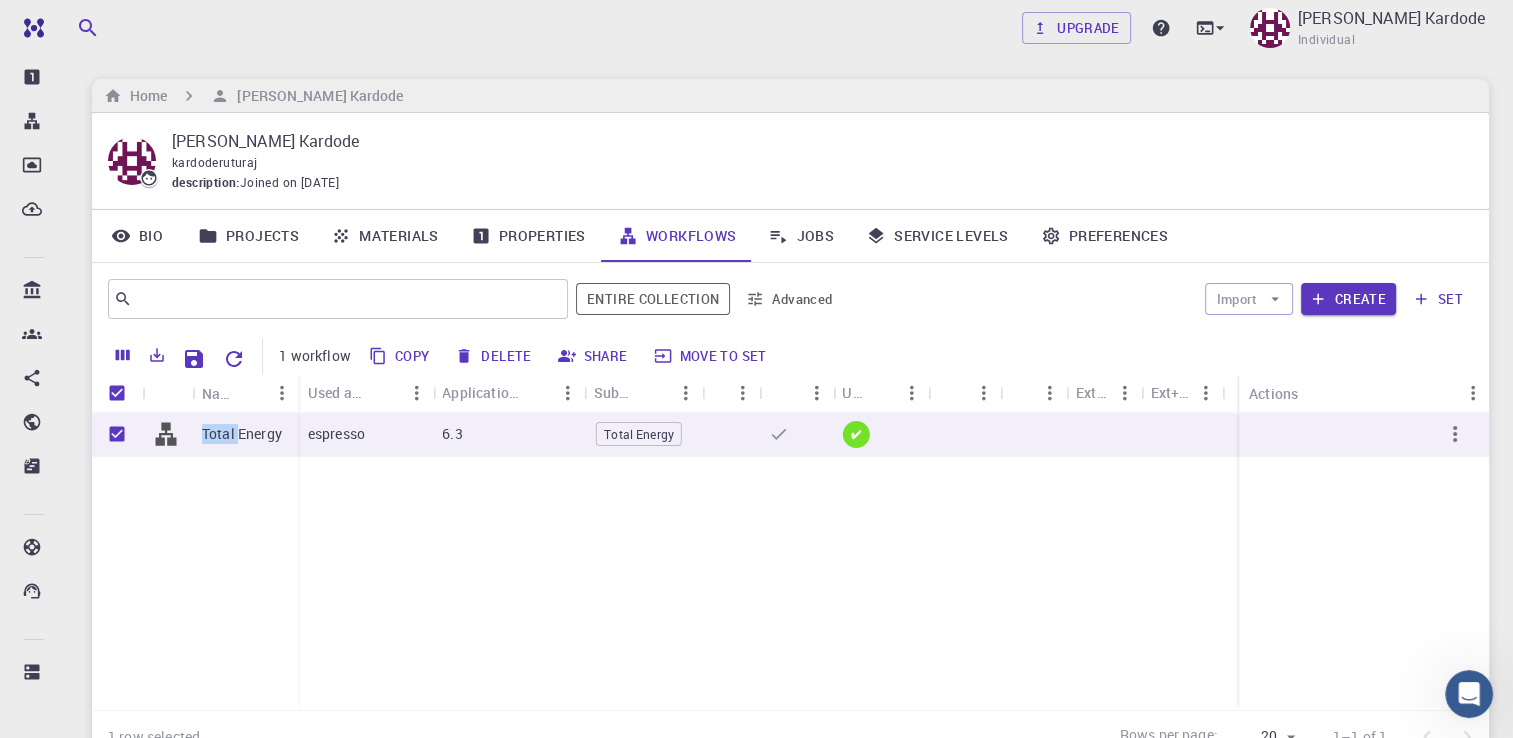 click on "Total Energy espresso 6.3 Total Energy ✔" at bounding box center (790, 561) 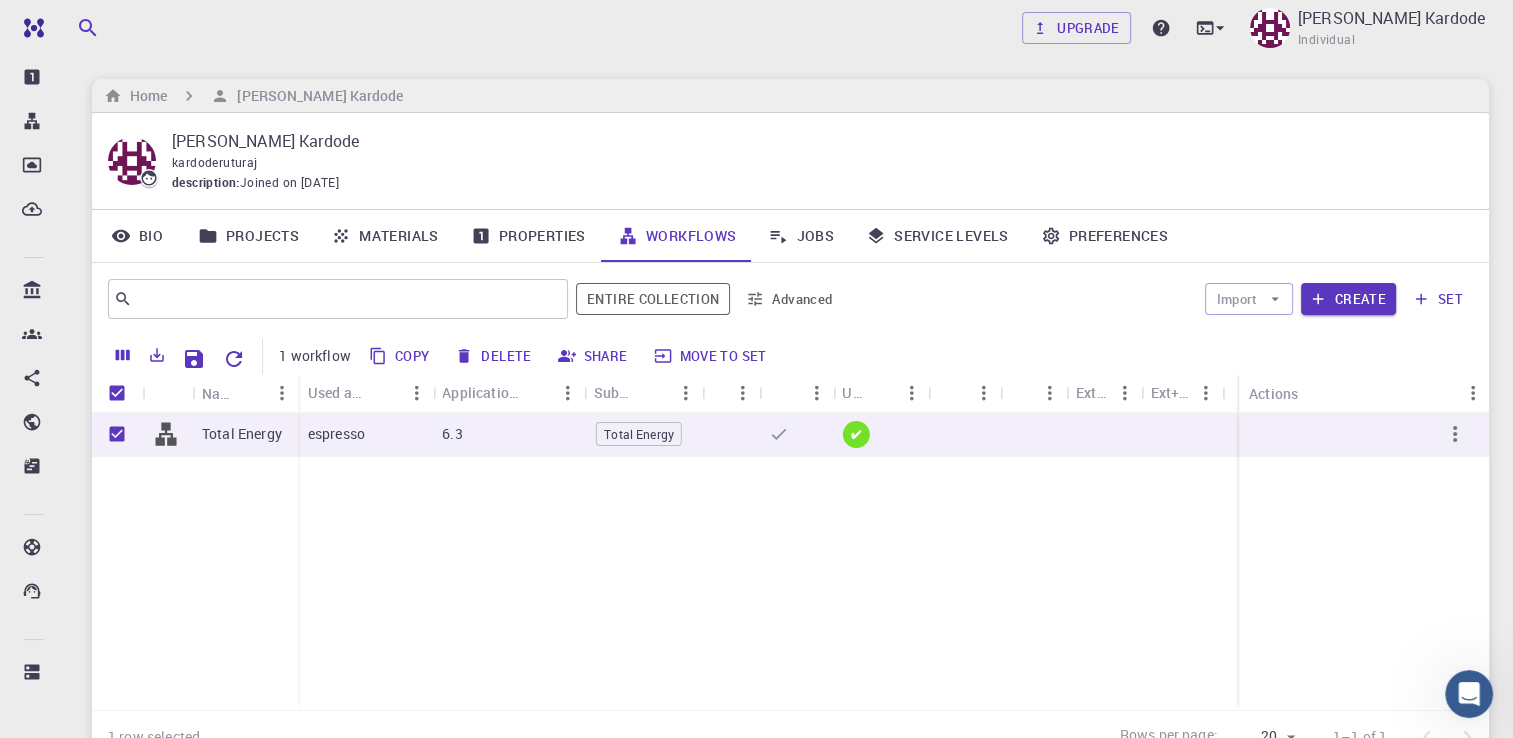 click on "Total Energy espresso 6.3 Total Energy ✔" at bounding box center [790, 561] 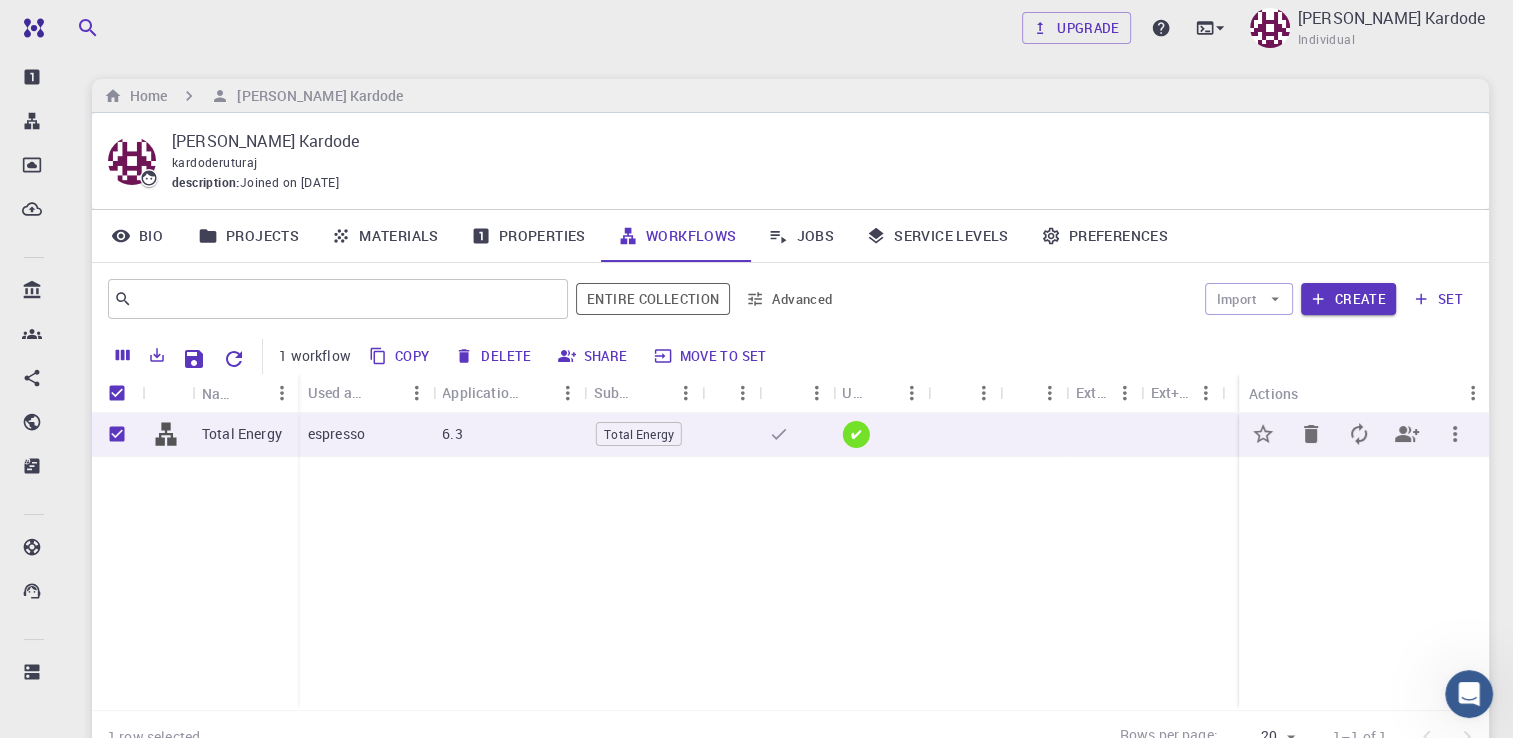 click on "Total Energy" at bounding box center (242, 434) 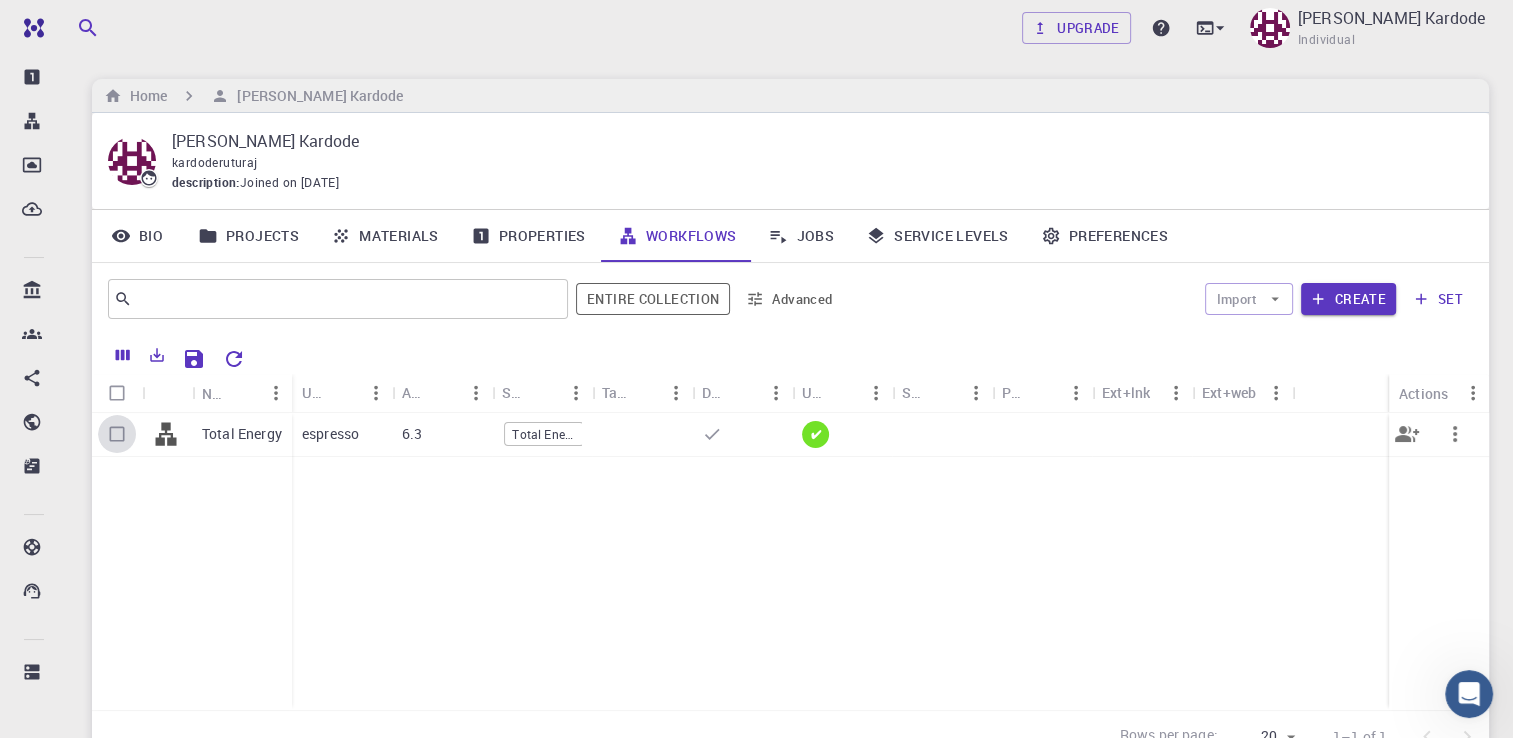 click at bounding box center [117, 434] 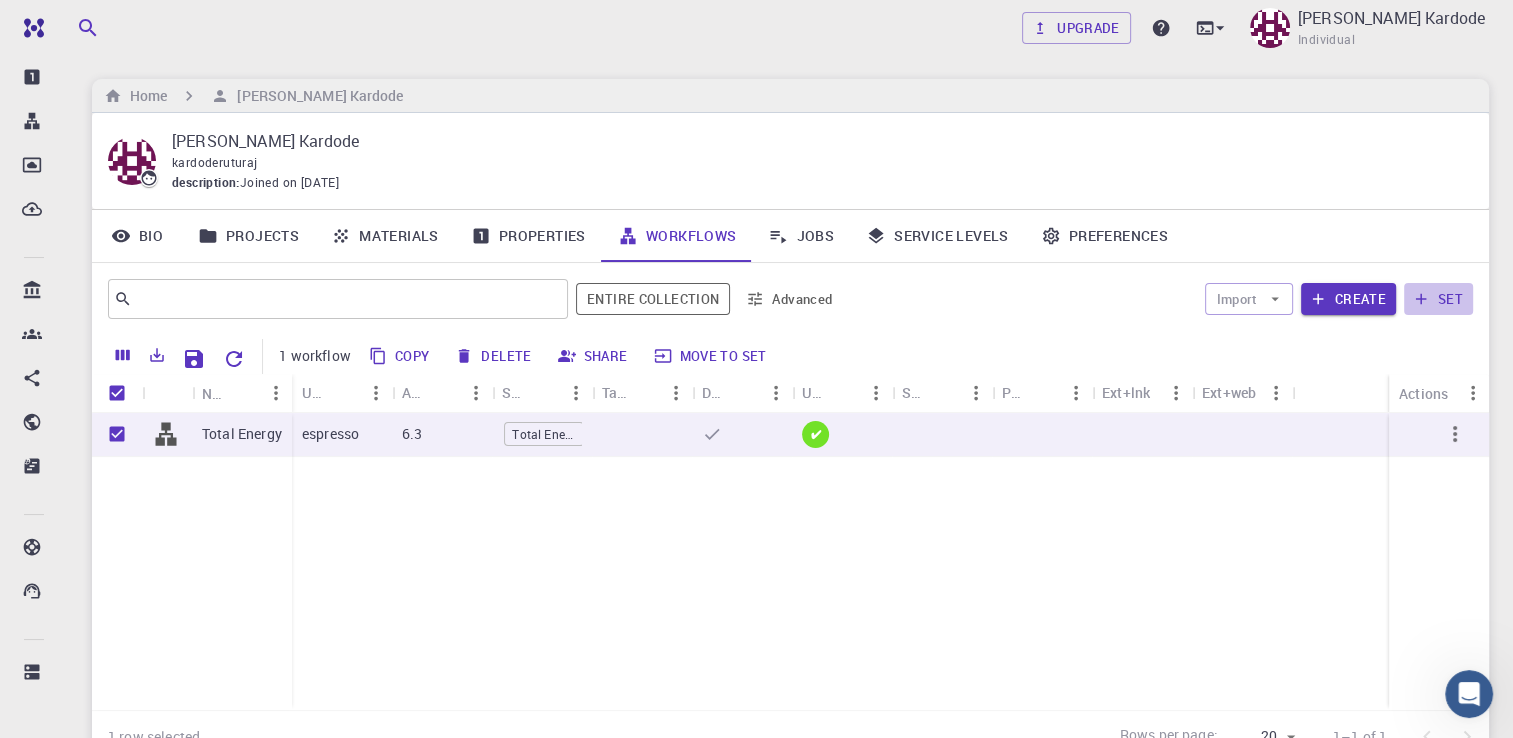 click on "set" at bounding box center (1438, 299) 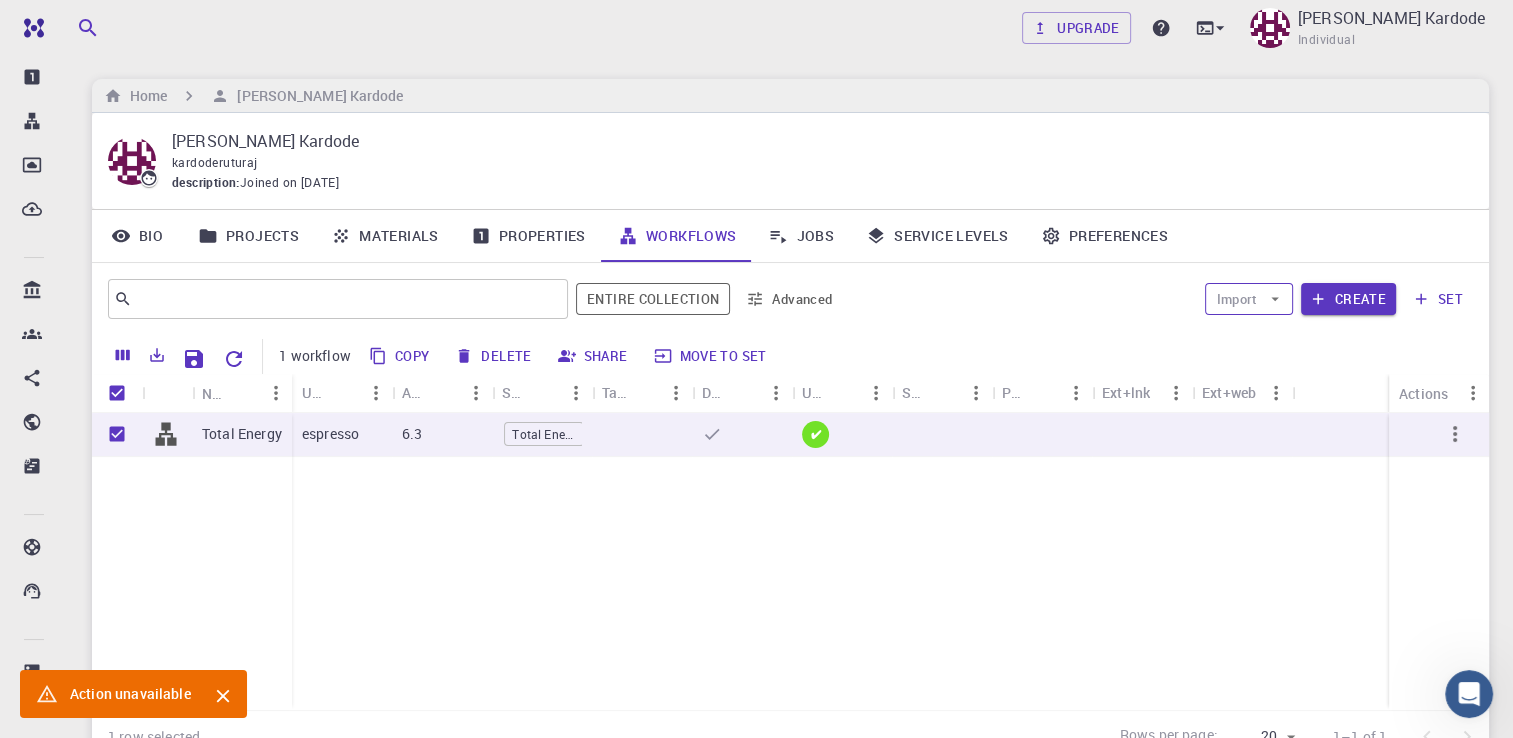 click on "Import" at bounding box center (1248, 299) 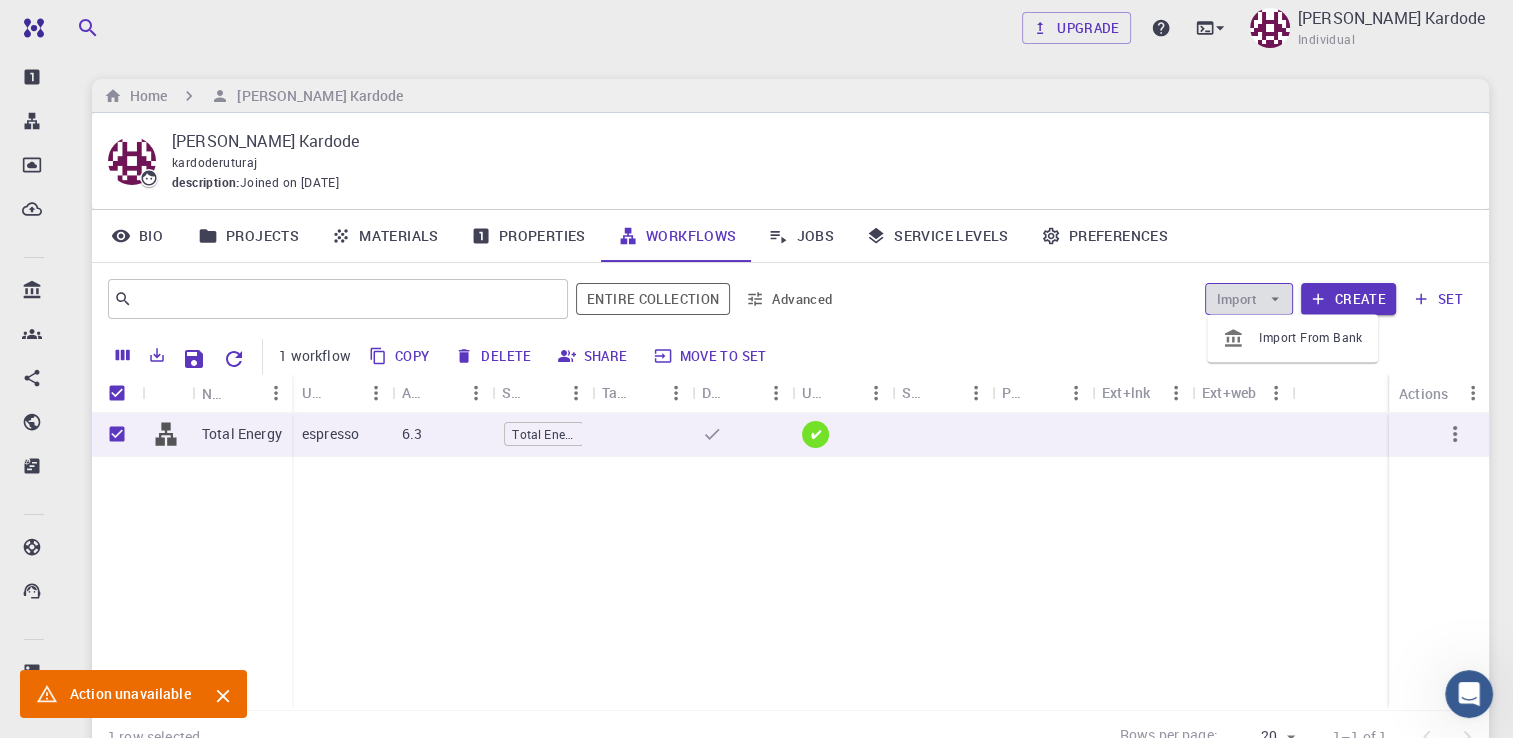 click on "Import" at bounding box center (1248, 299) 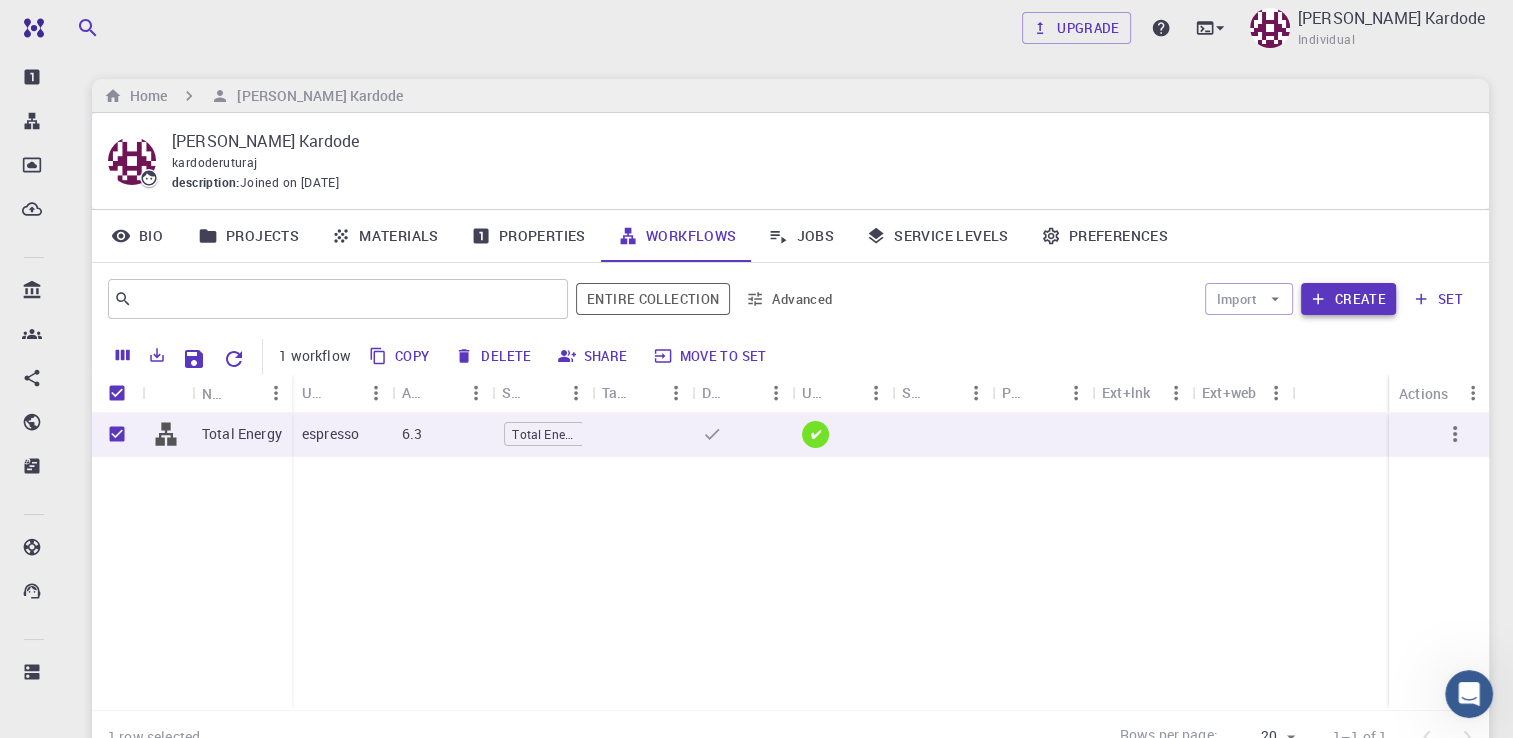 click on "Create" at bounding box center (1348, 299) 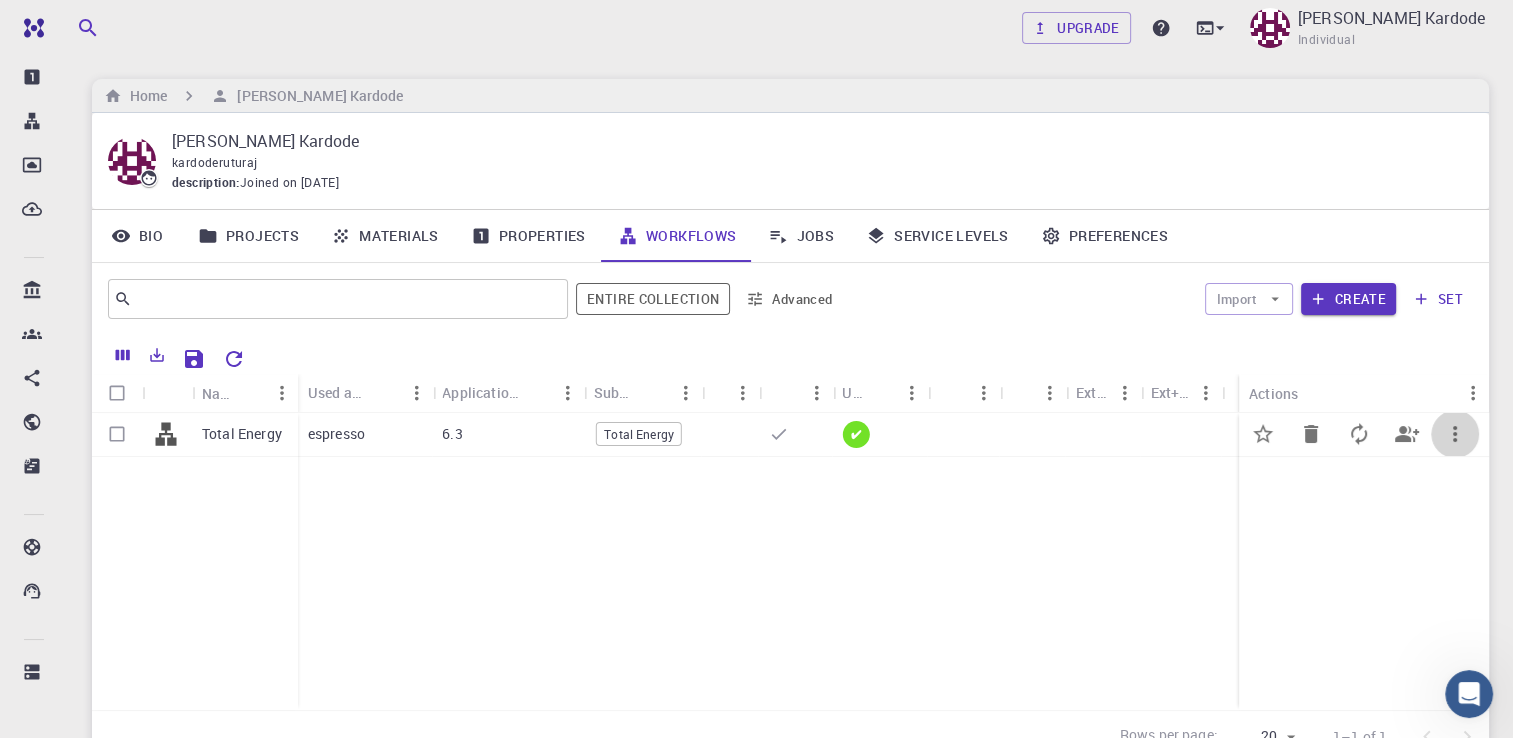 click 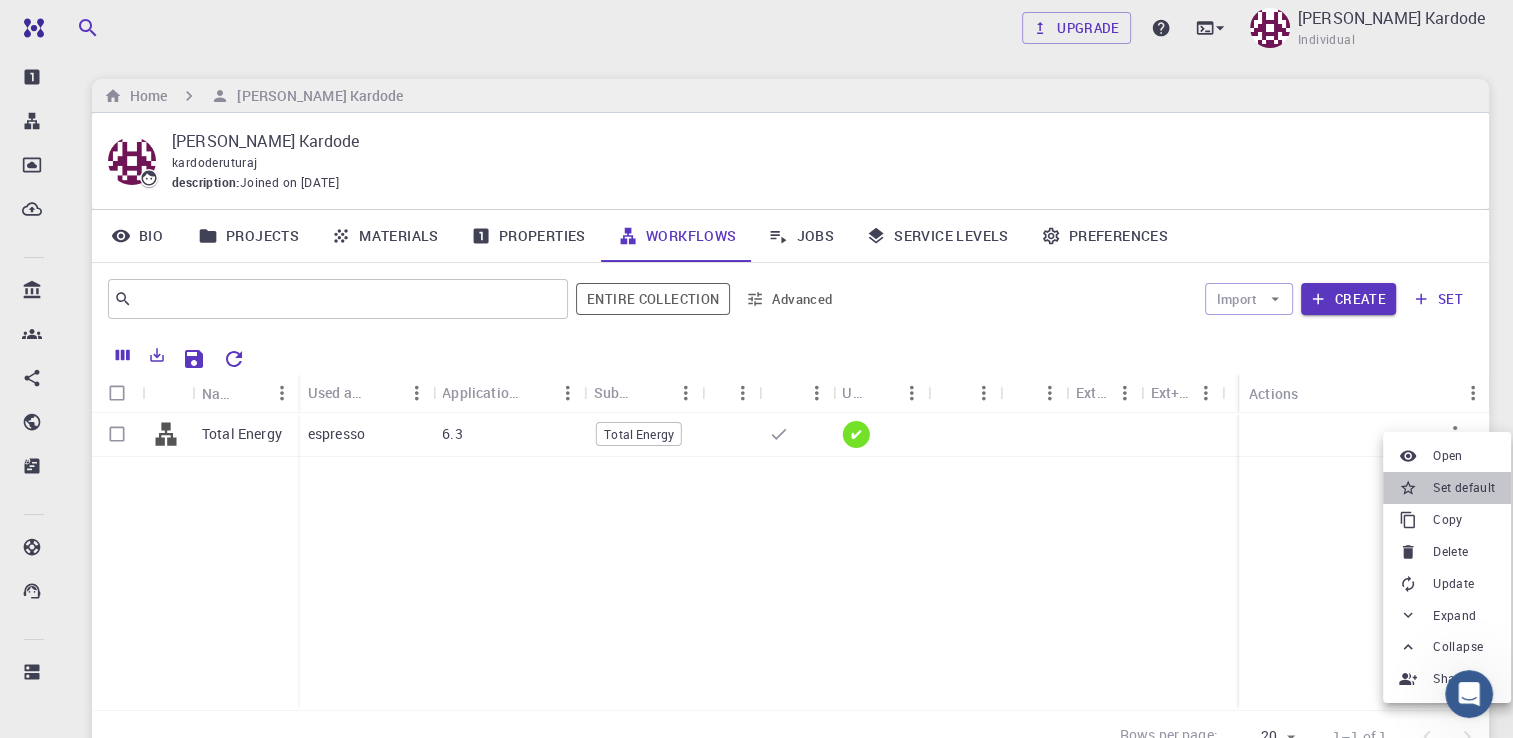 click on "Set default" at bounding box center (1447, 488) 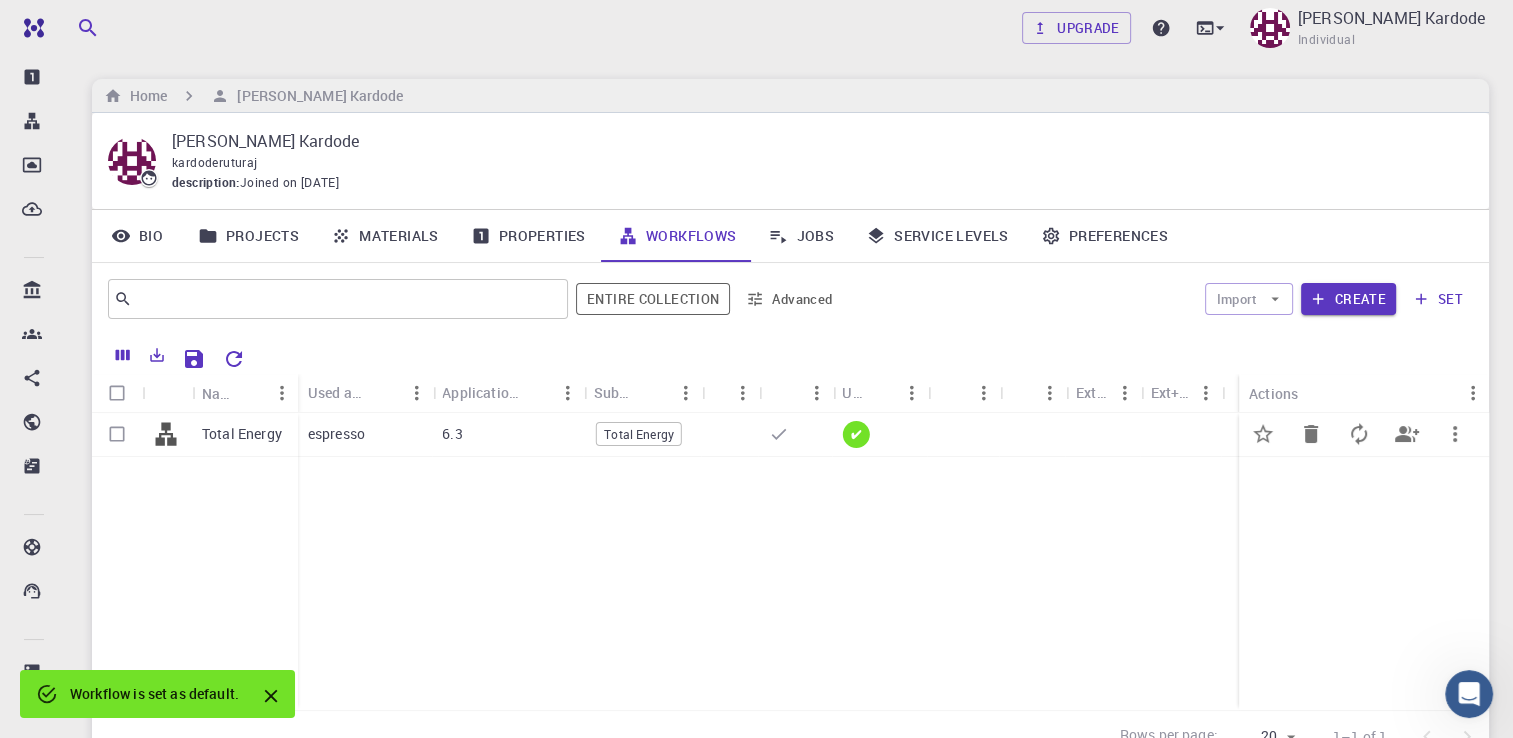 click on "espresso" at bounding box center [336, 434] 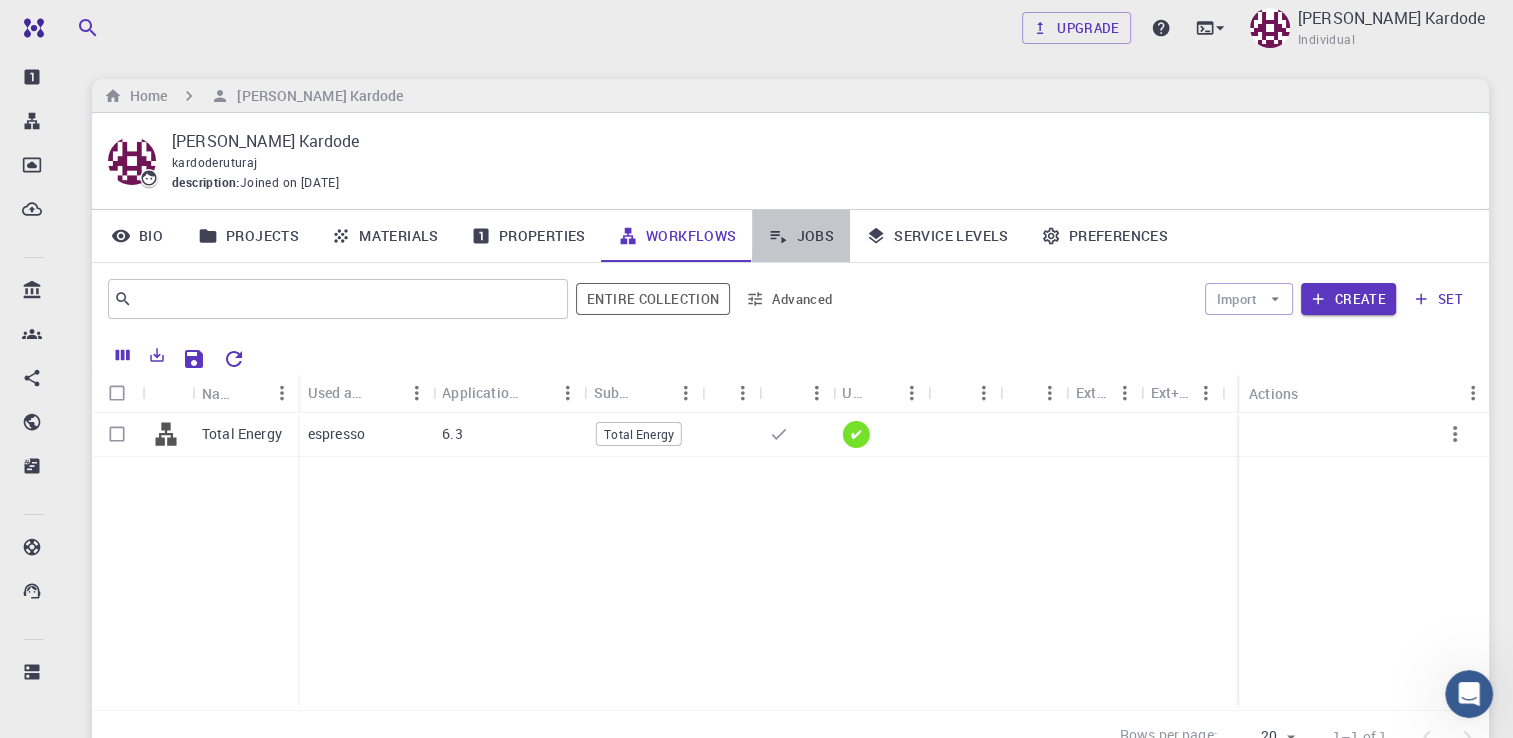 click on "Jobs" at bounding box center (801, 236) 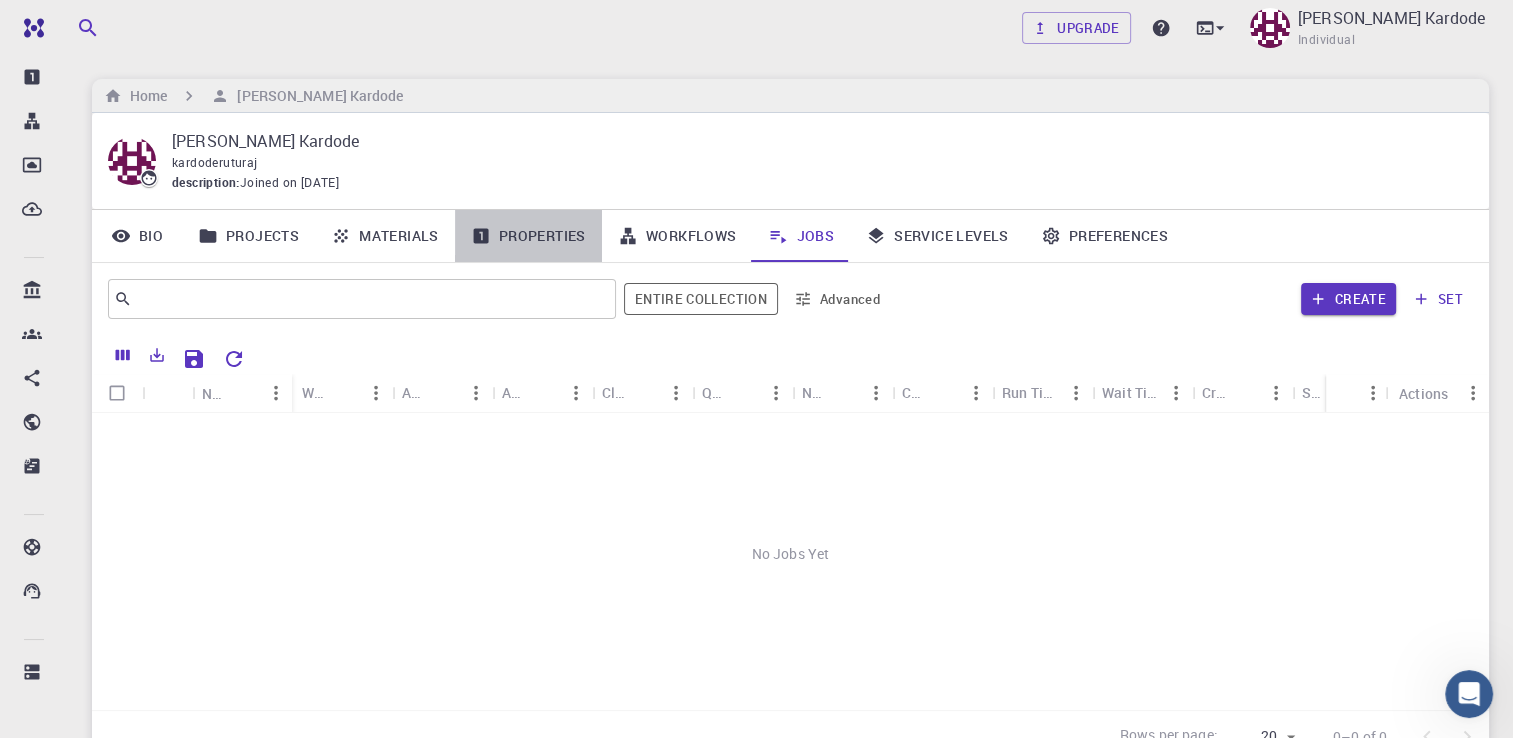 click on "Properties" at bounding box center [528, 236] 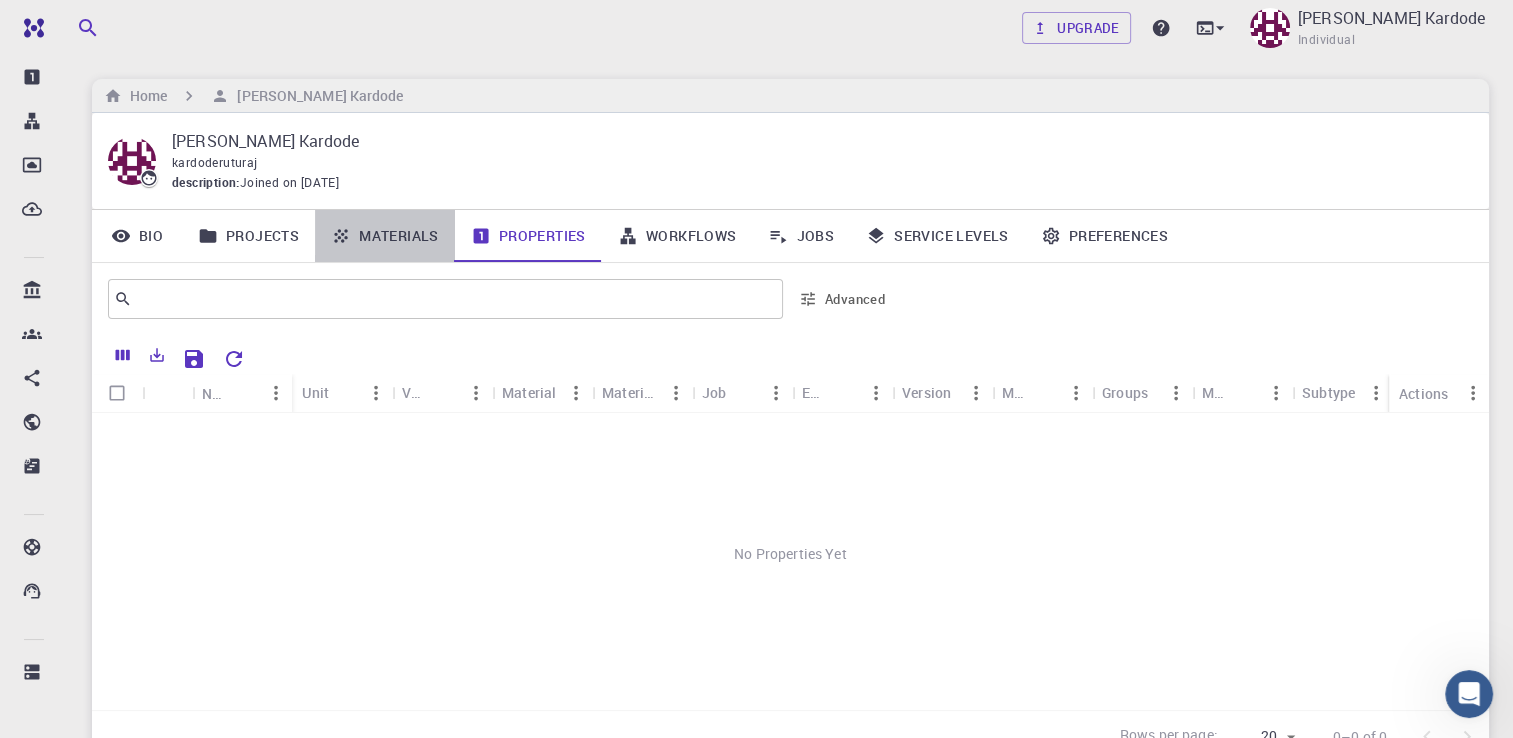 click on "Materials" at bounding box center [385, 236] 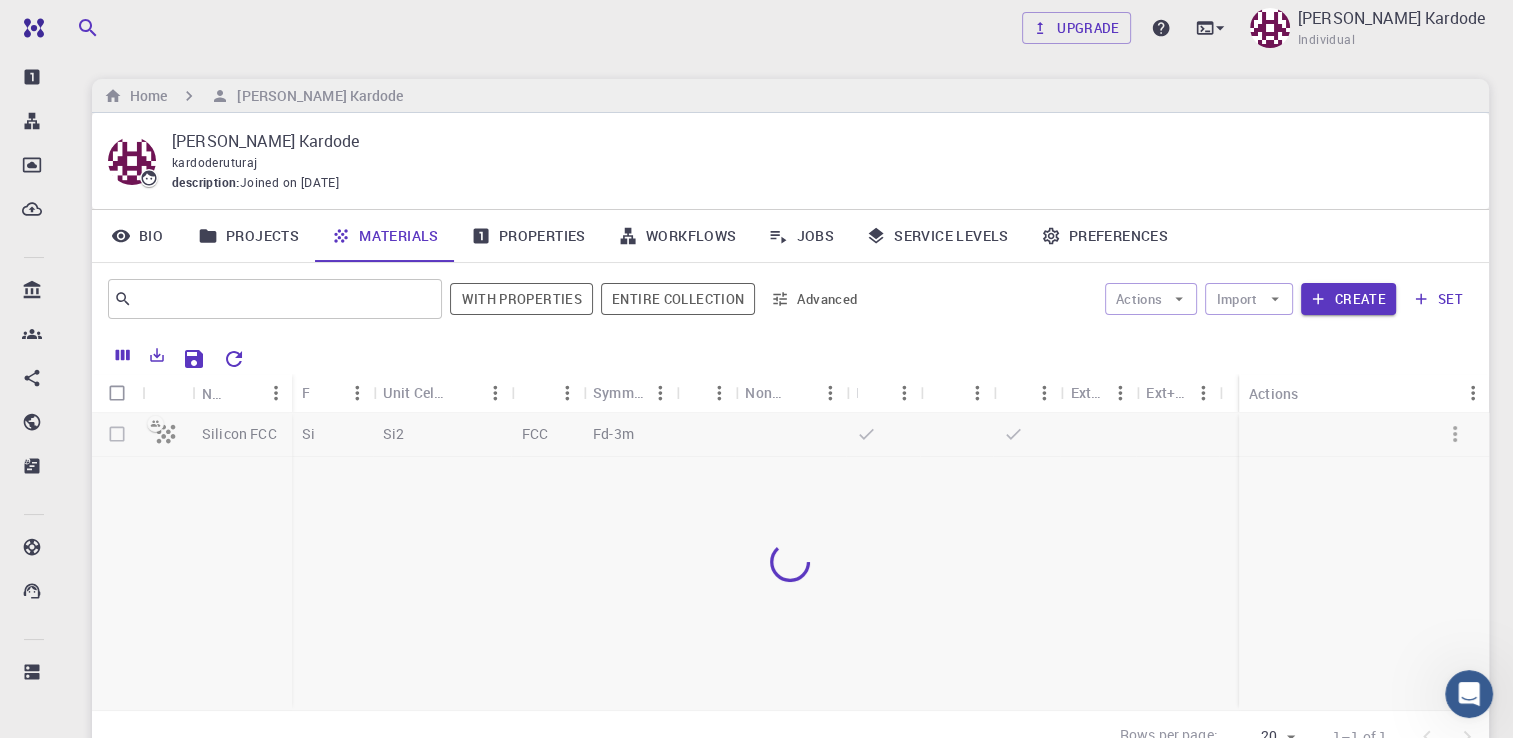 click on "Properties" at bounding box center [528, 236] 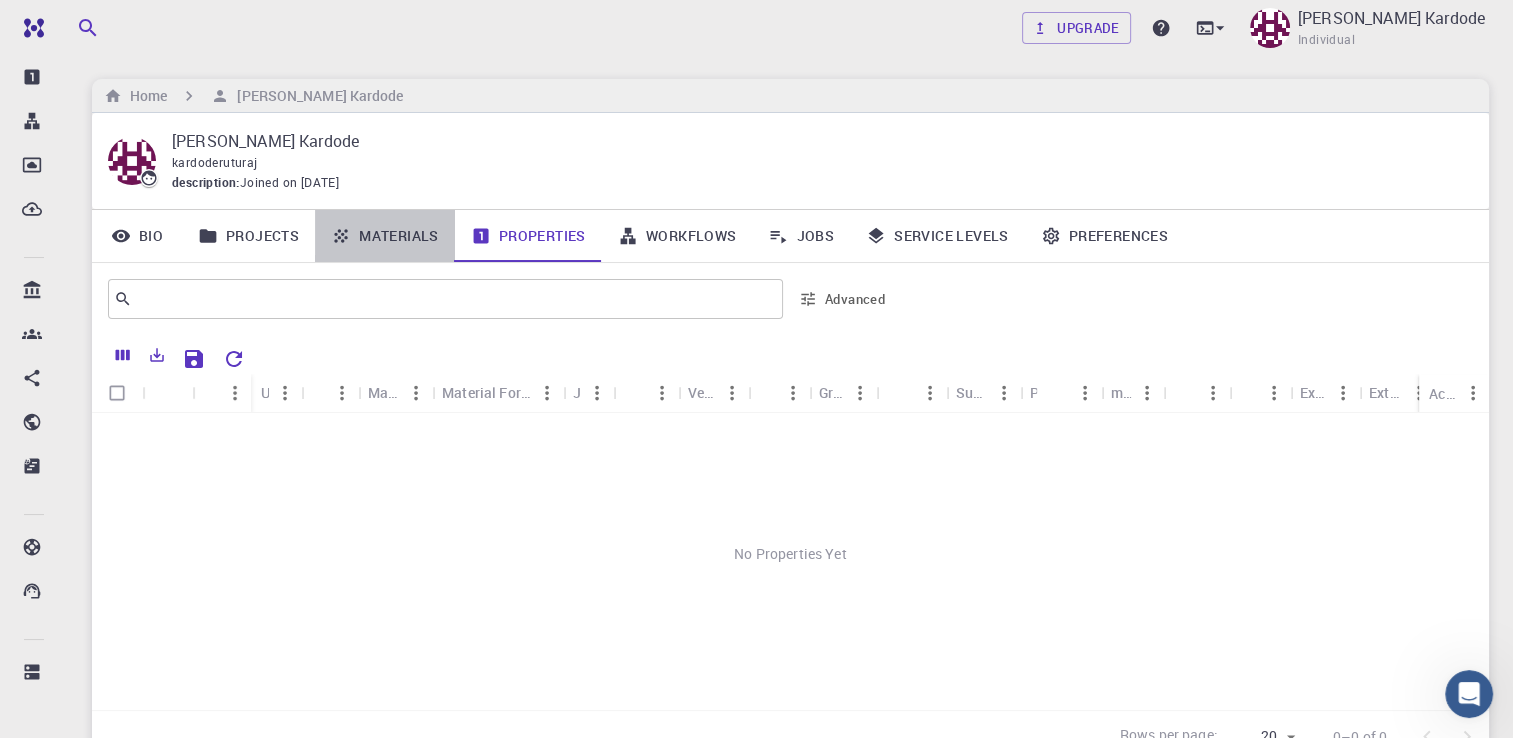 click on "Materials" at bounding box center (385, 236) 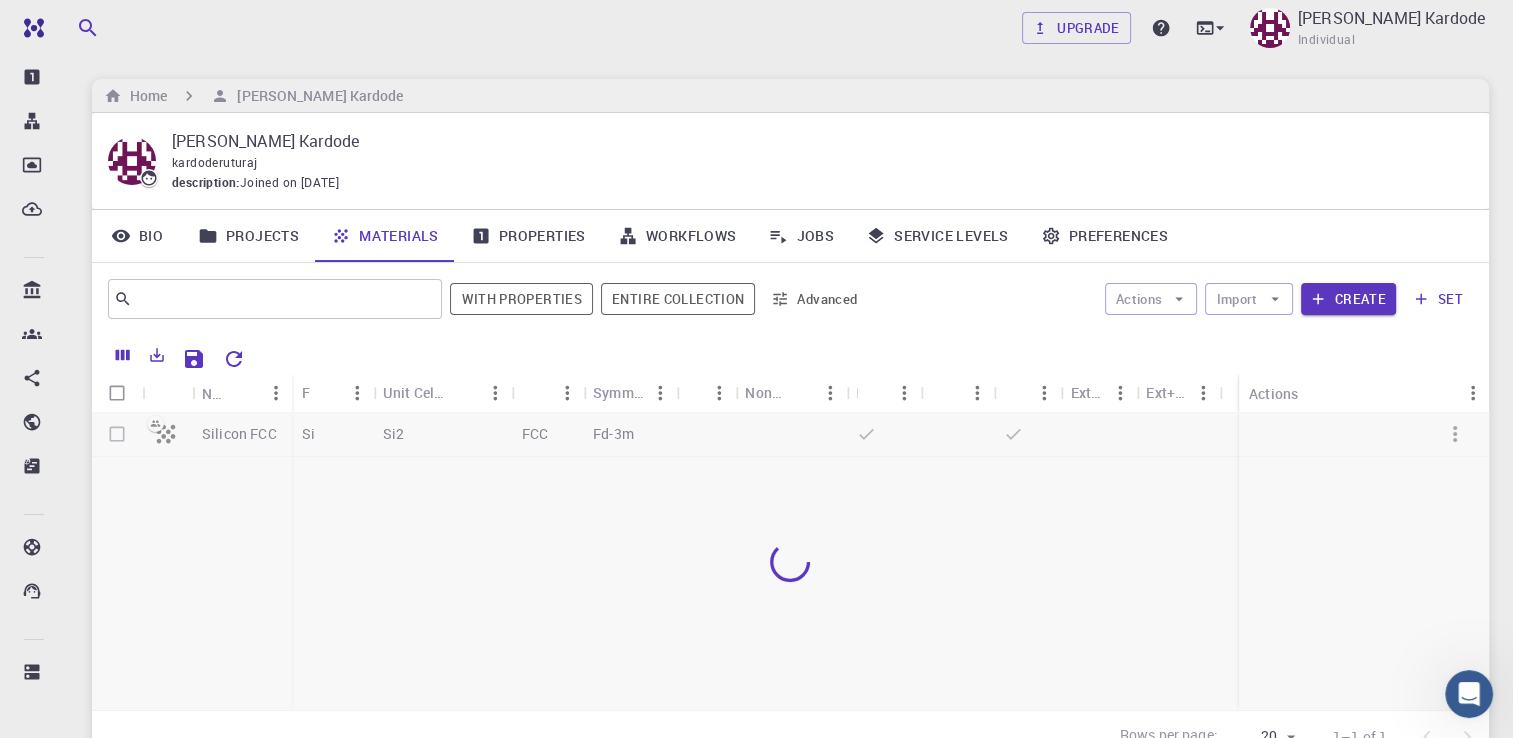 click at bounding box center [790, 561] 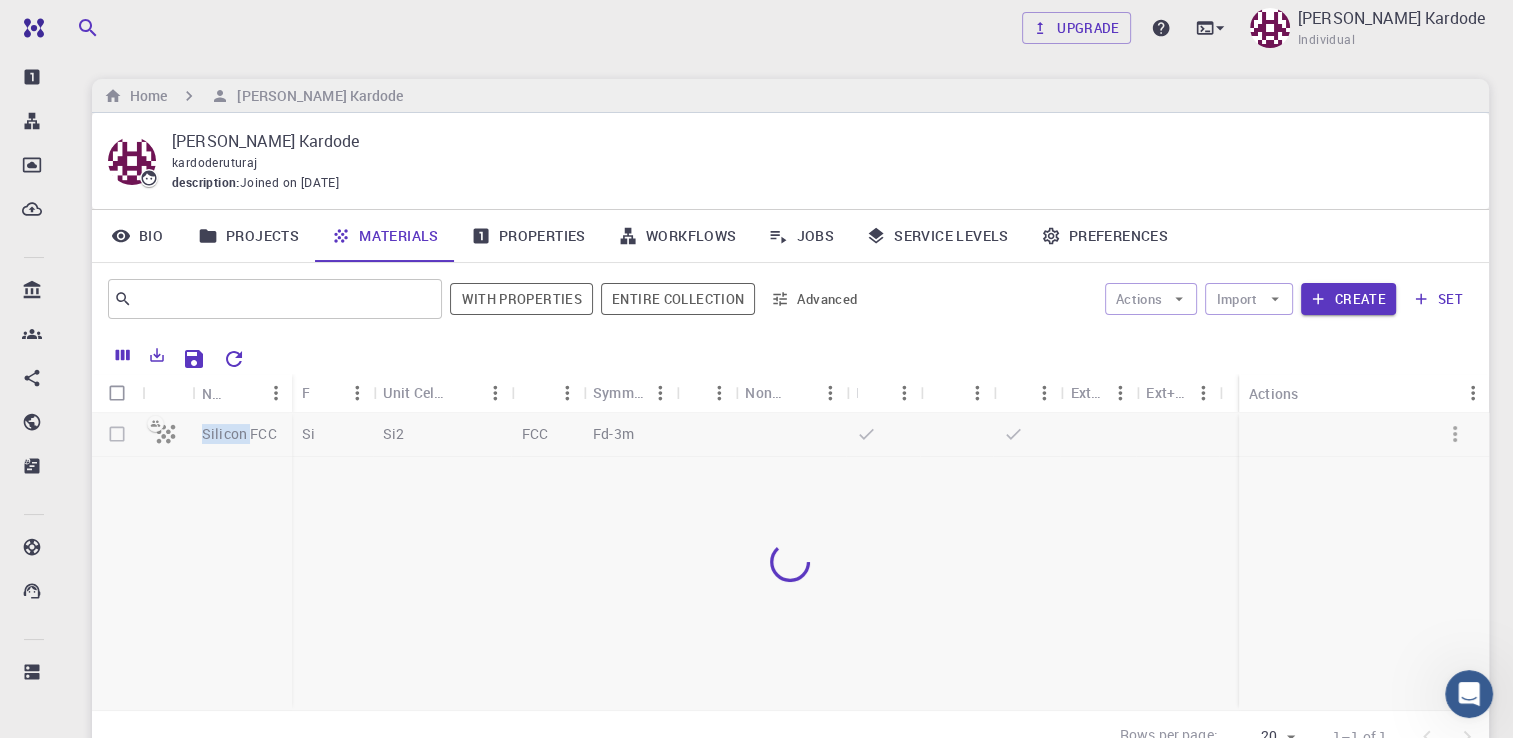 click at bounding box center (790, 561) 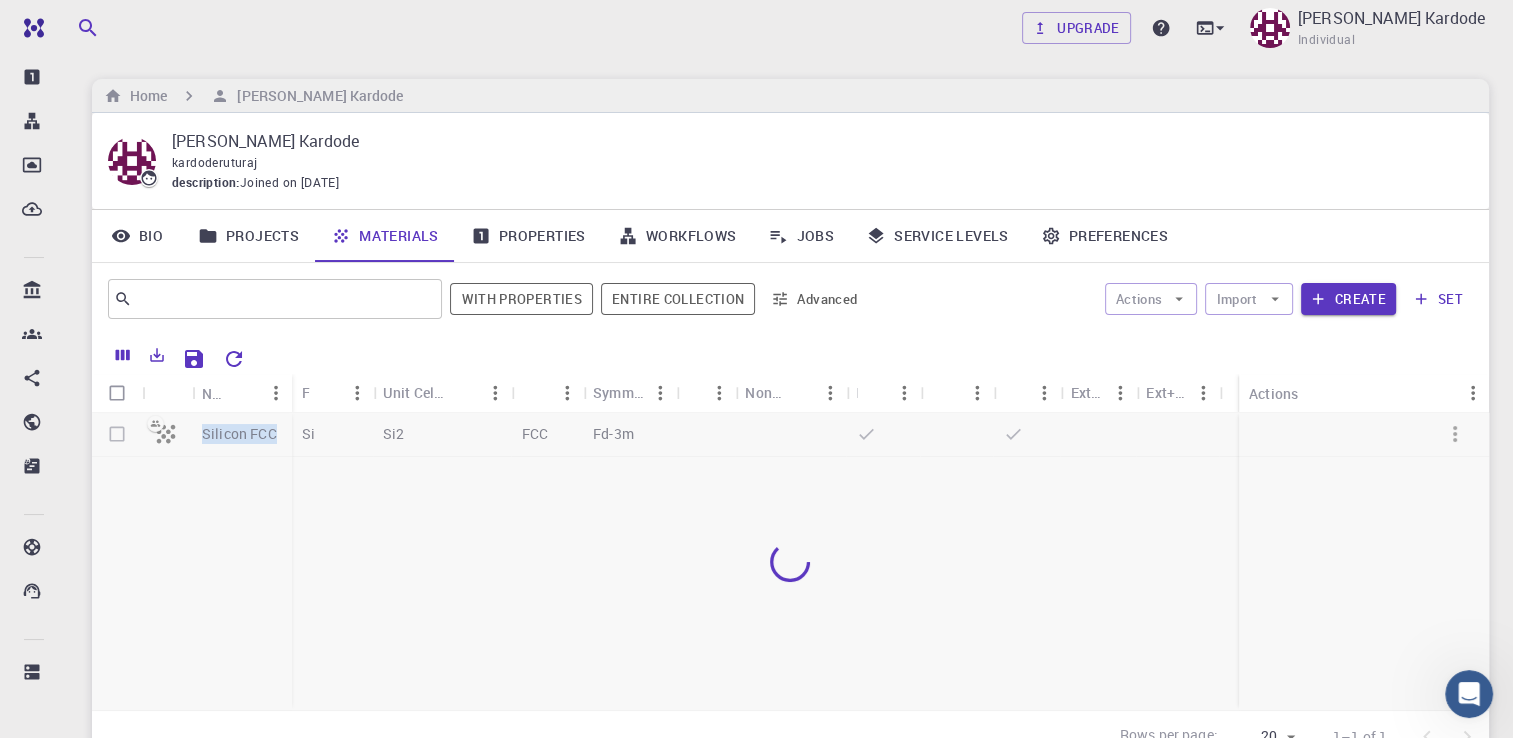 click at bounding box center [790, 561] 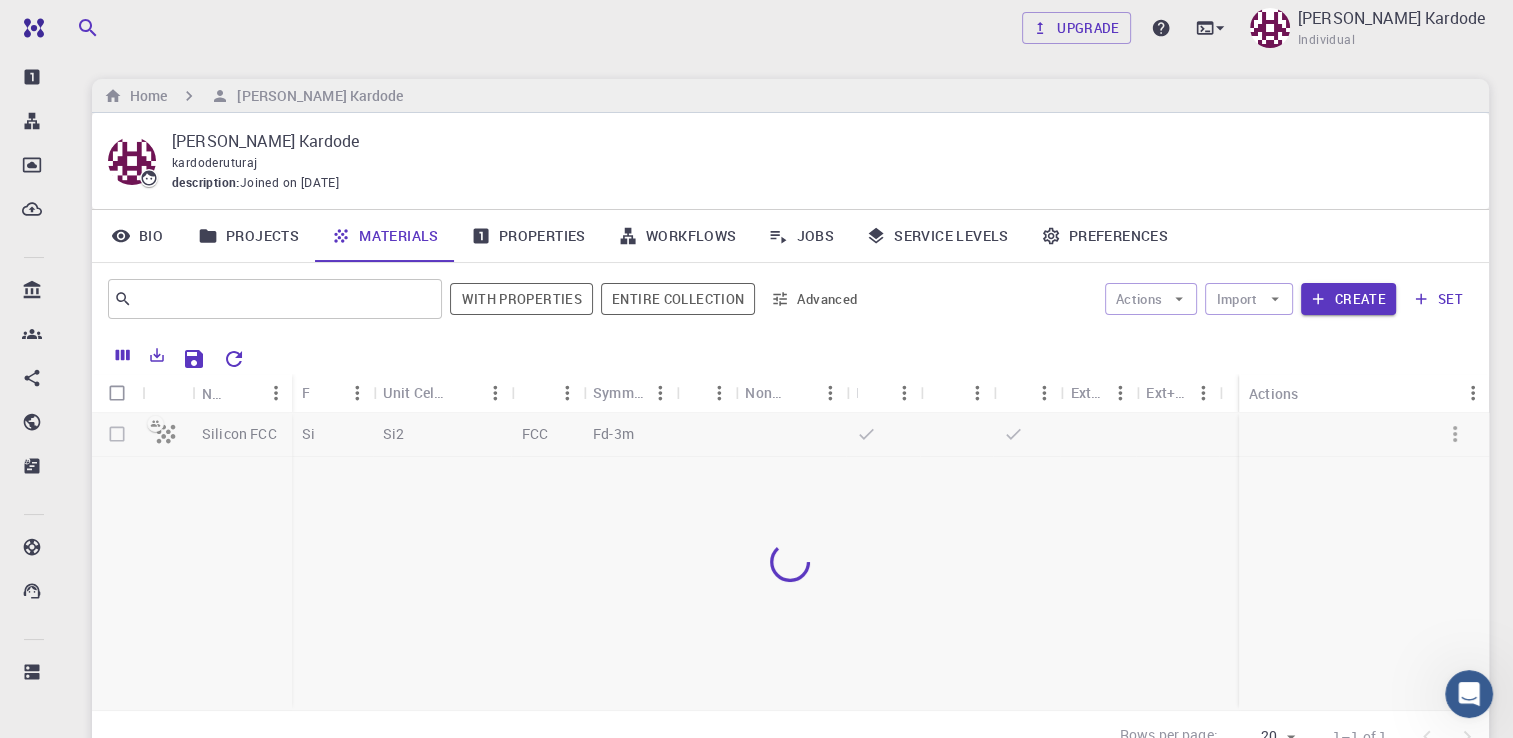 click at bounding box center [790, 561] 